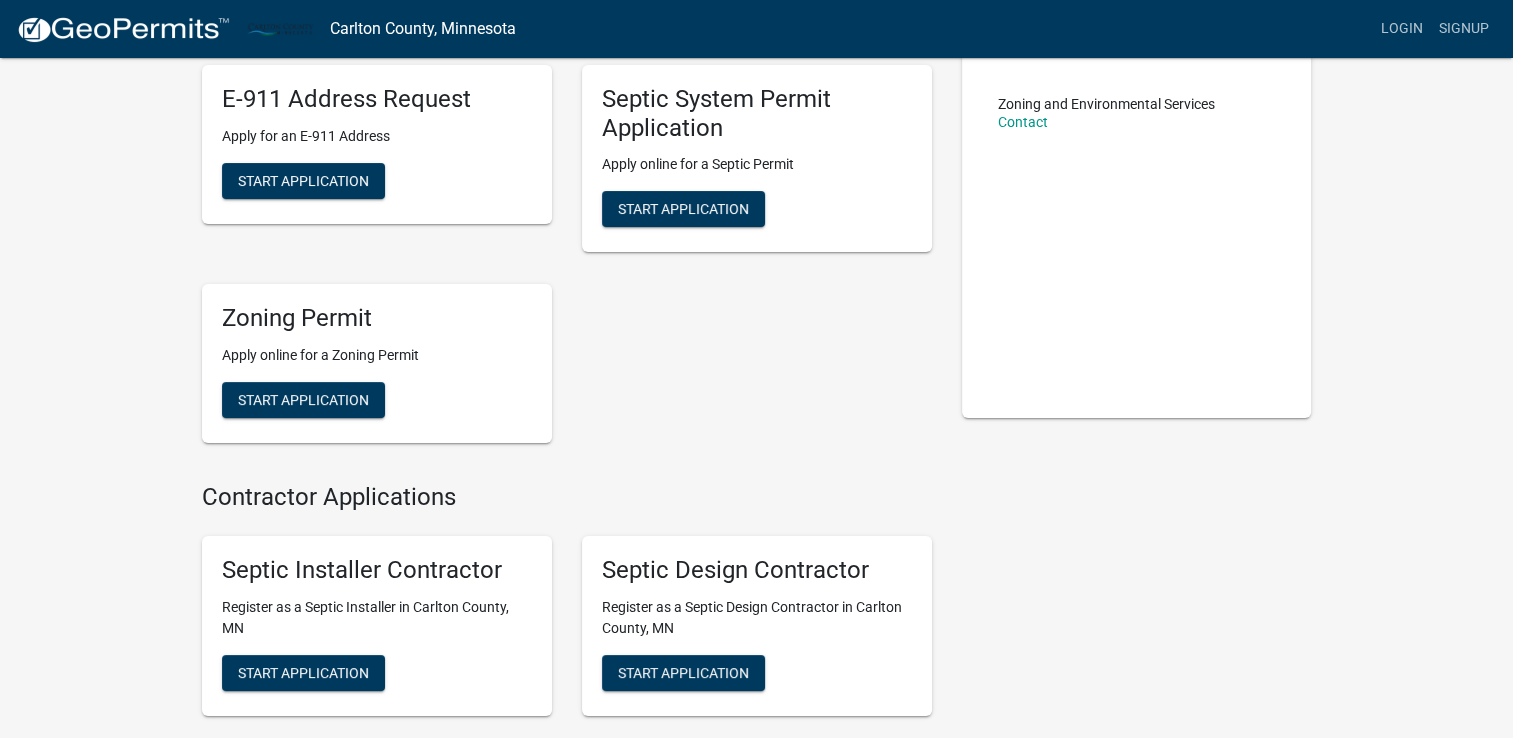 scroll, scrollTop: 181, scrollLeft: 0, axis: vertical 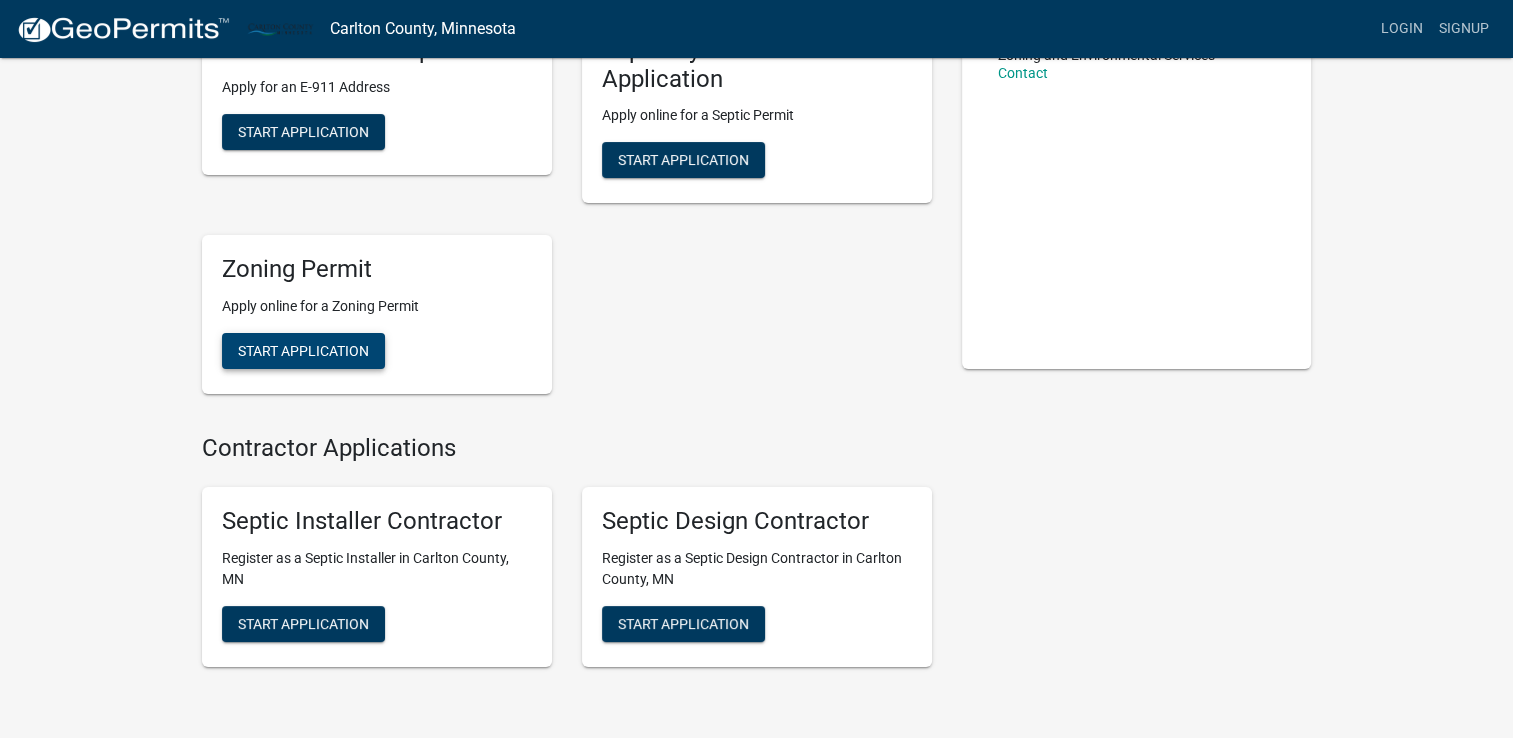 click on "Start Application" at bounding box center [303, 351] 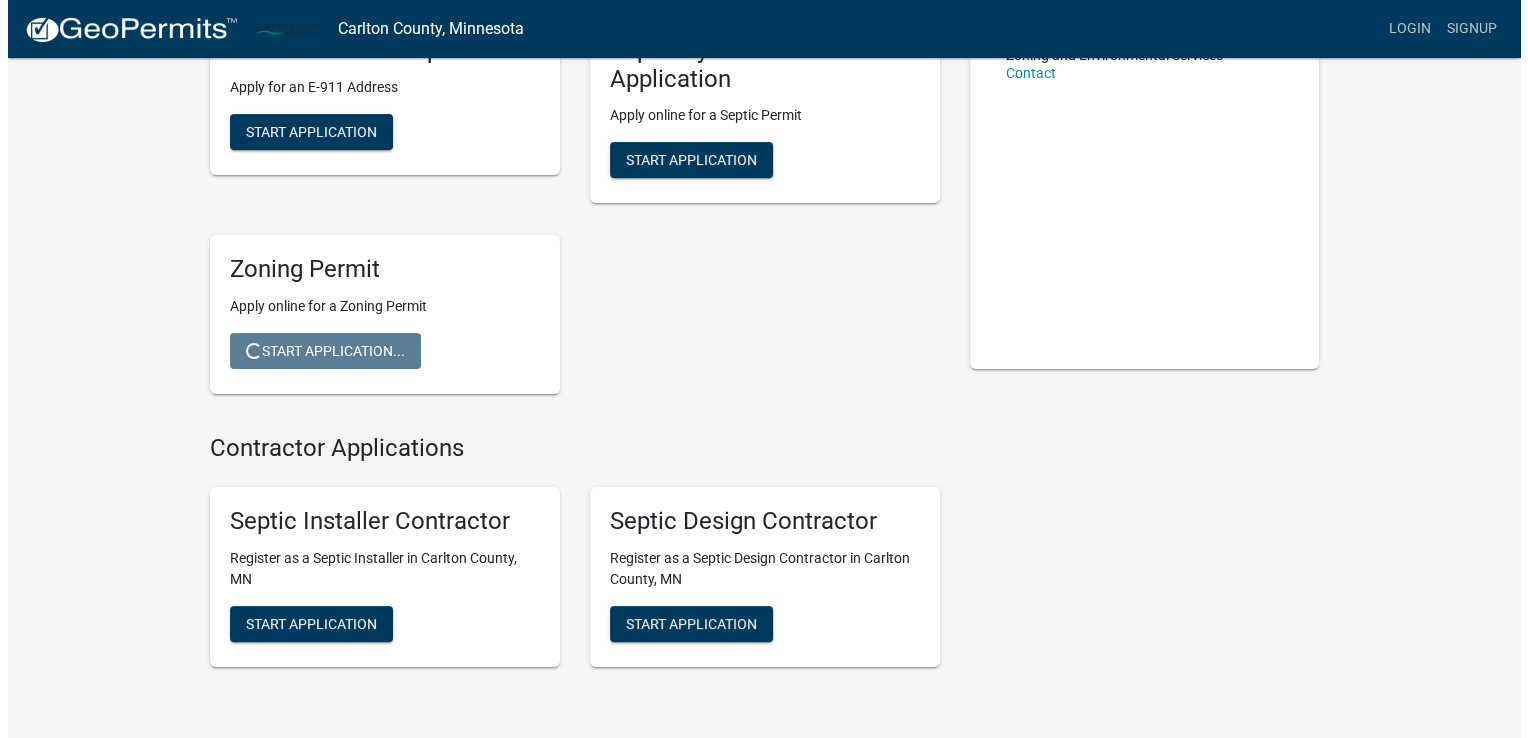 scroll, scrollTop: 0, scrollLeft: 0, axis: both 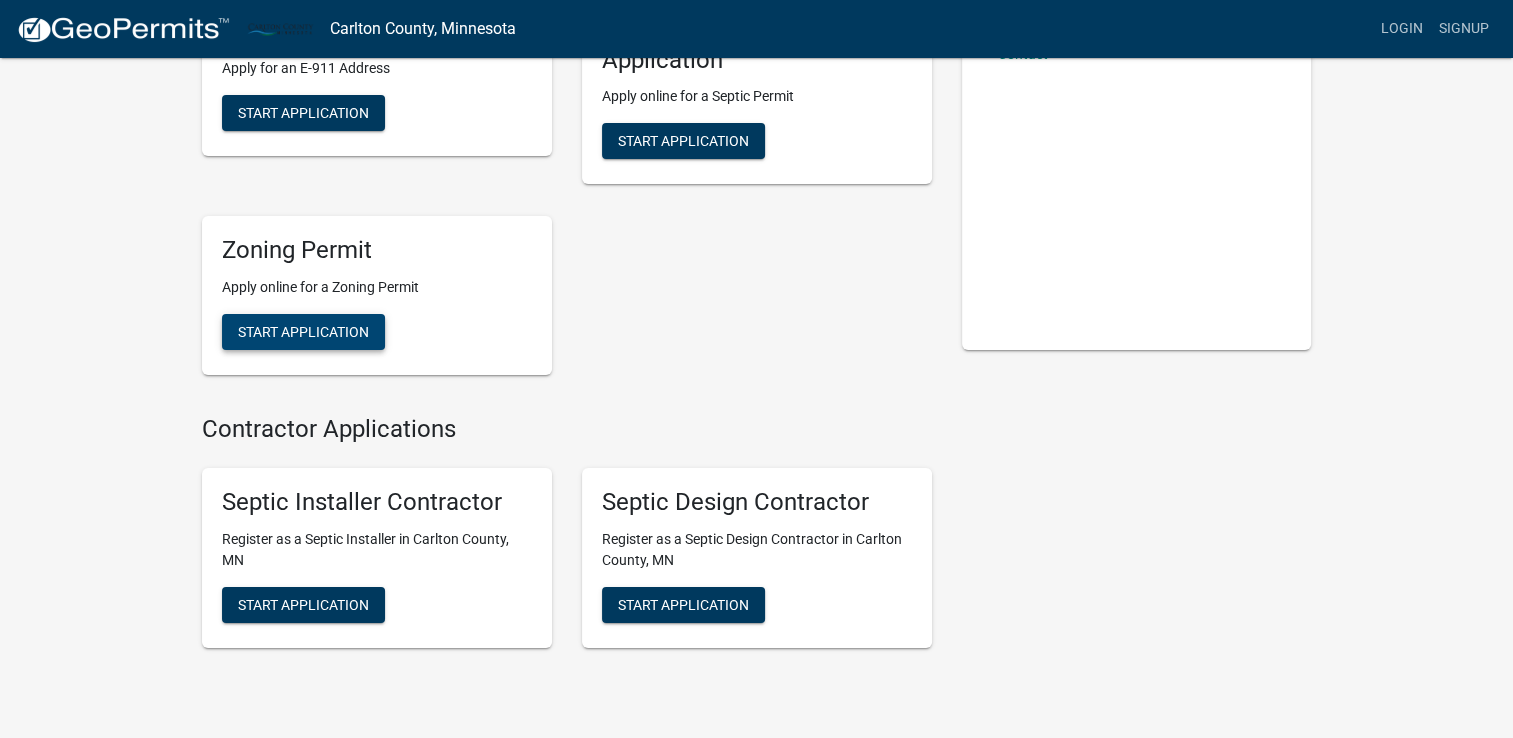 click on "Start Application" at bounding box center (303, 332) 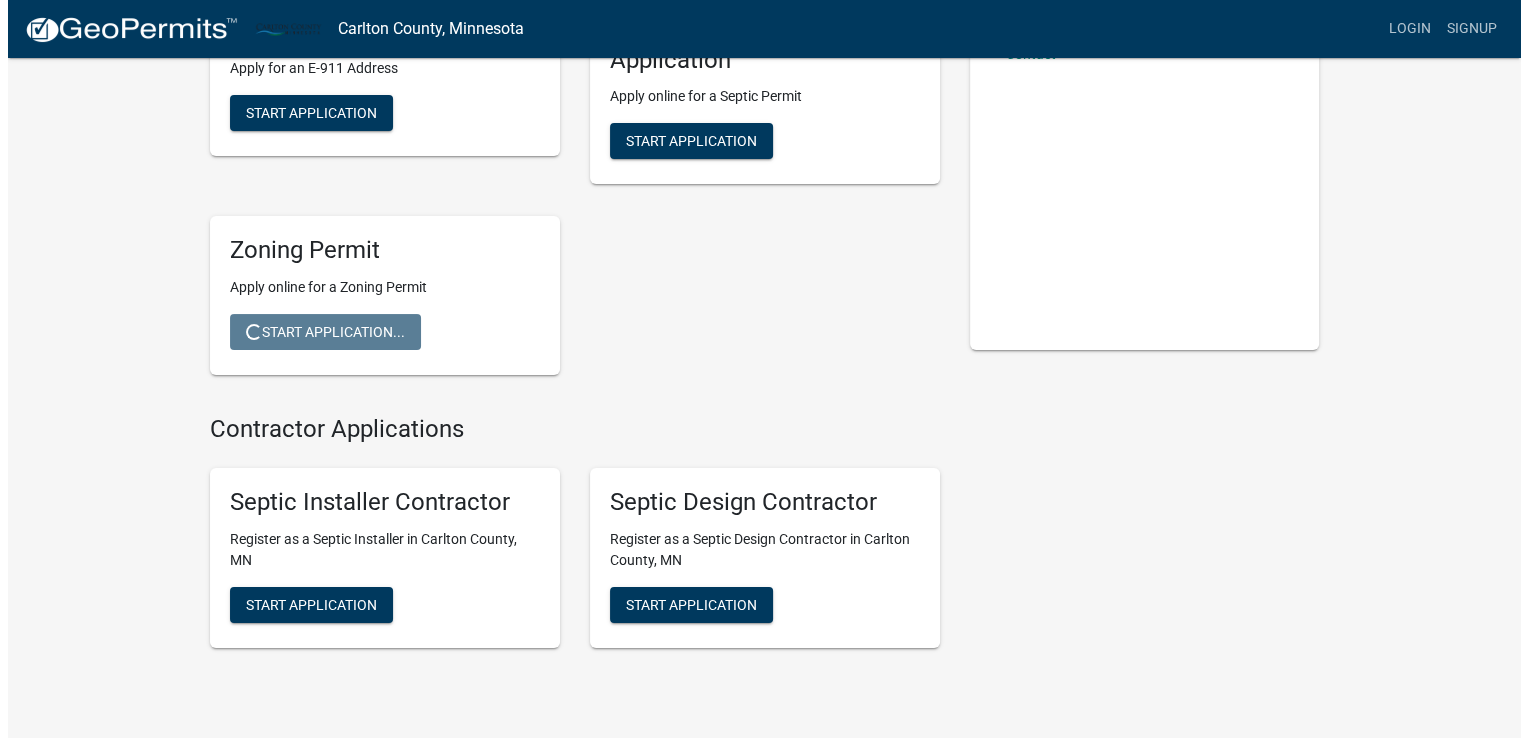 scroll, scrollTop: 0, scrollLeft: 0, axis: both 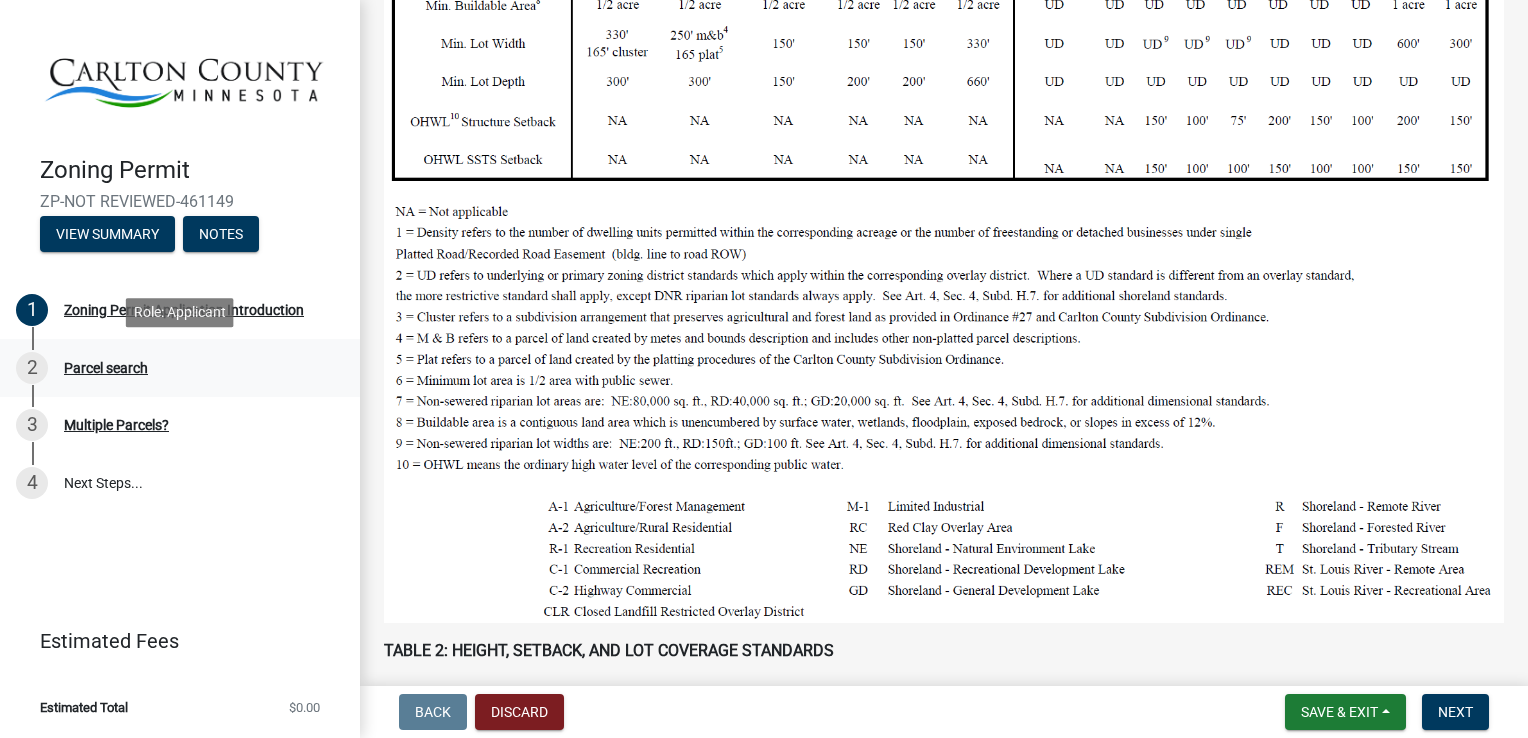 click on "Parcel search" at bounding box center [106, 368] 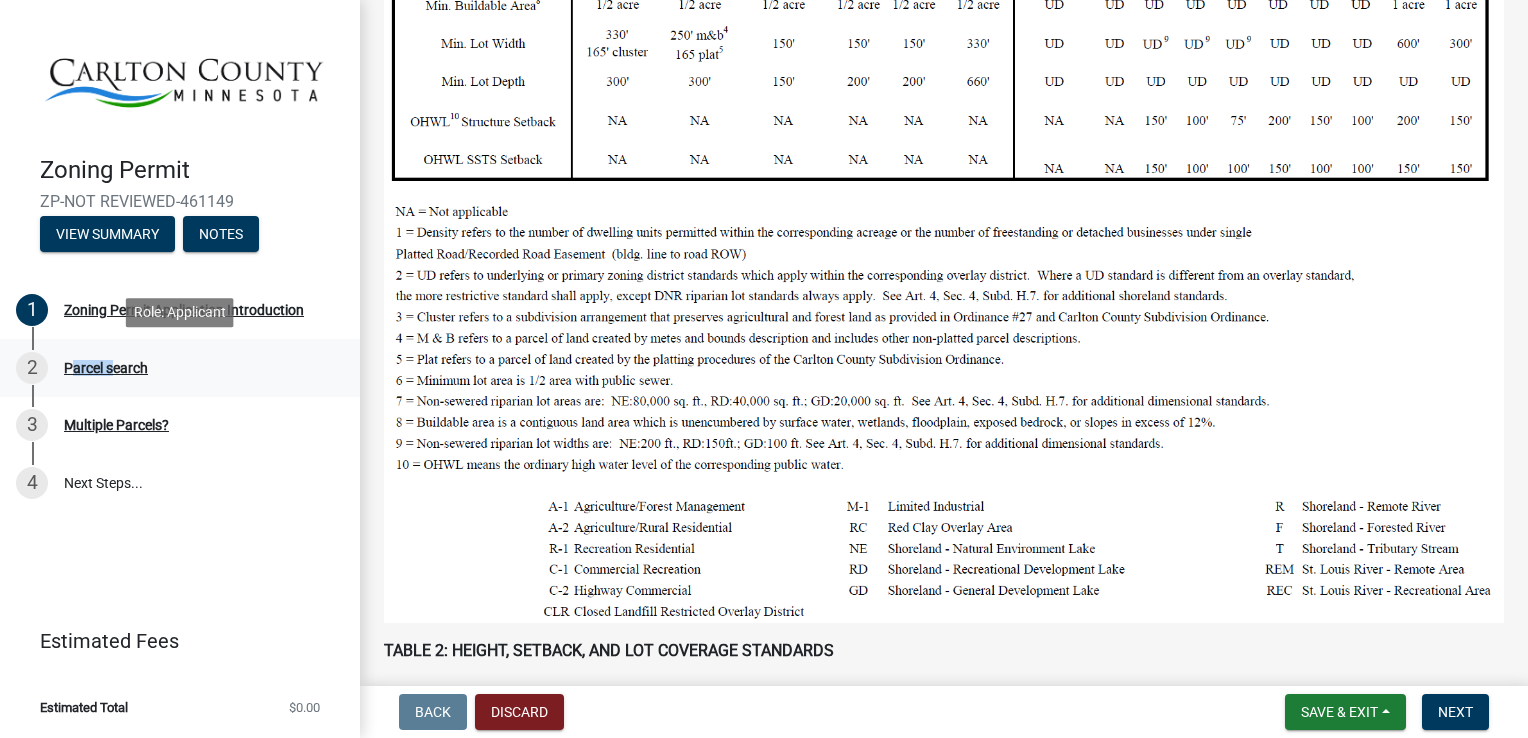 click on "Parcel search" at bounding box center (106, 368) 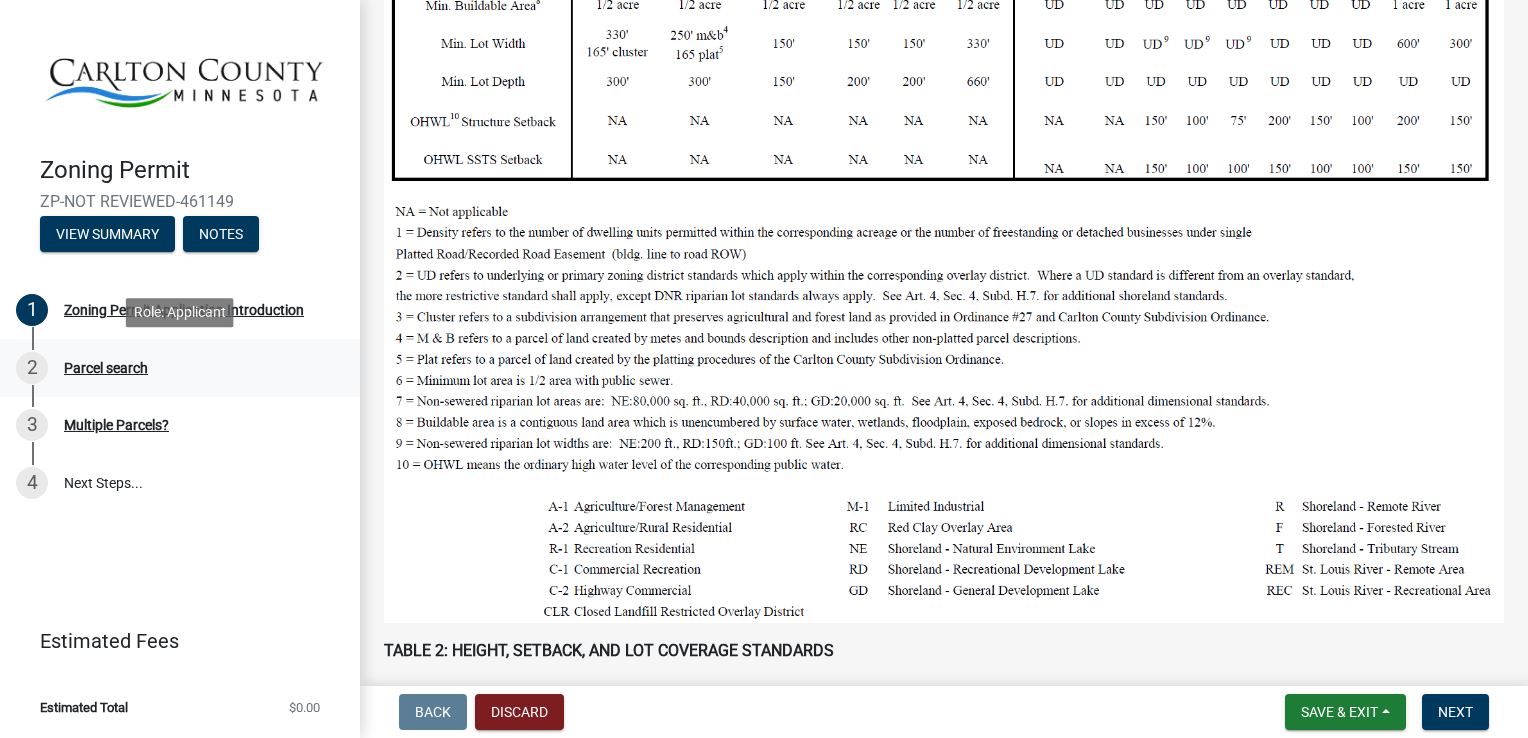 drag, startPoint x: 81, startPoint y: 362, endPoint x: 120, endPoint y: 362, distance: 39 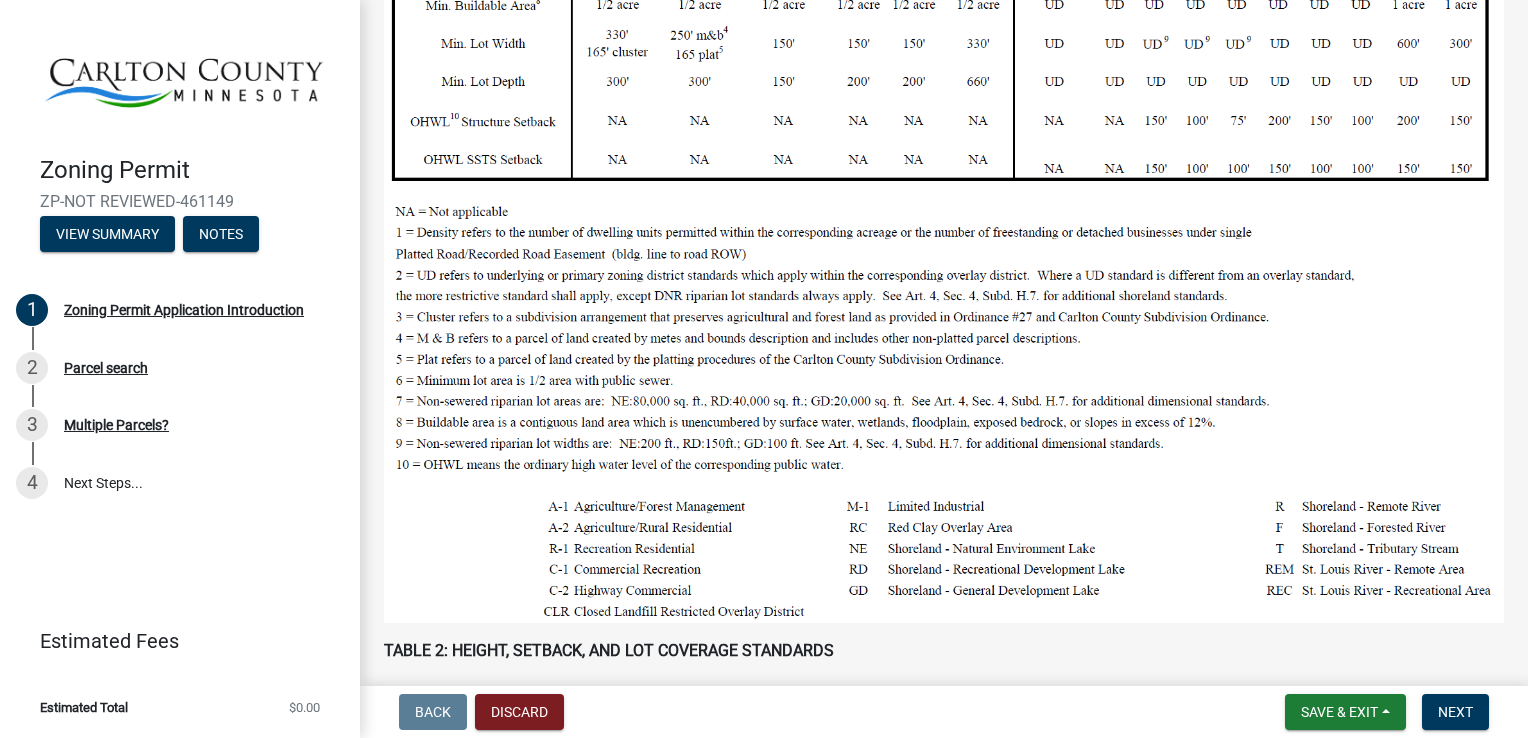 click on "Zoning Permit   ZP-NOT REVIEWED-461149   View Summary   Notes   1     Zoning Permit Application Introduction   2     Parcel search   3     Multiple Parcels?   4   Next Steps...  Estimated Fees Estimated Total $0.00" at bounding box center (180, 369) 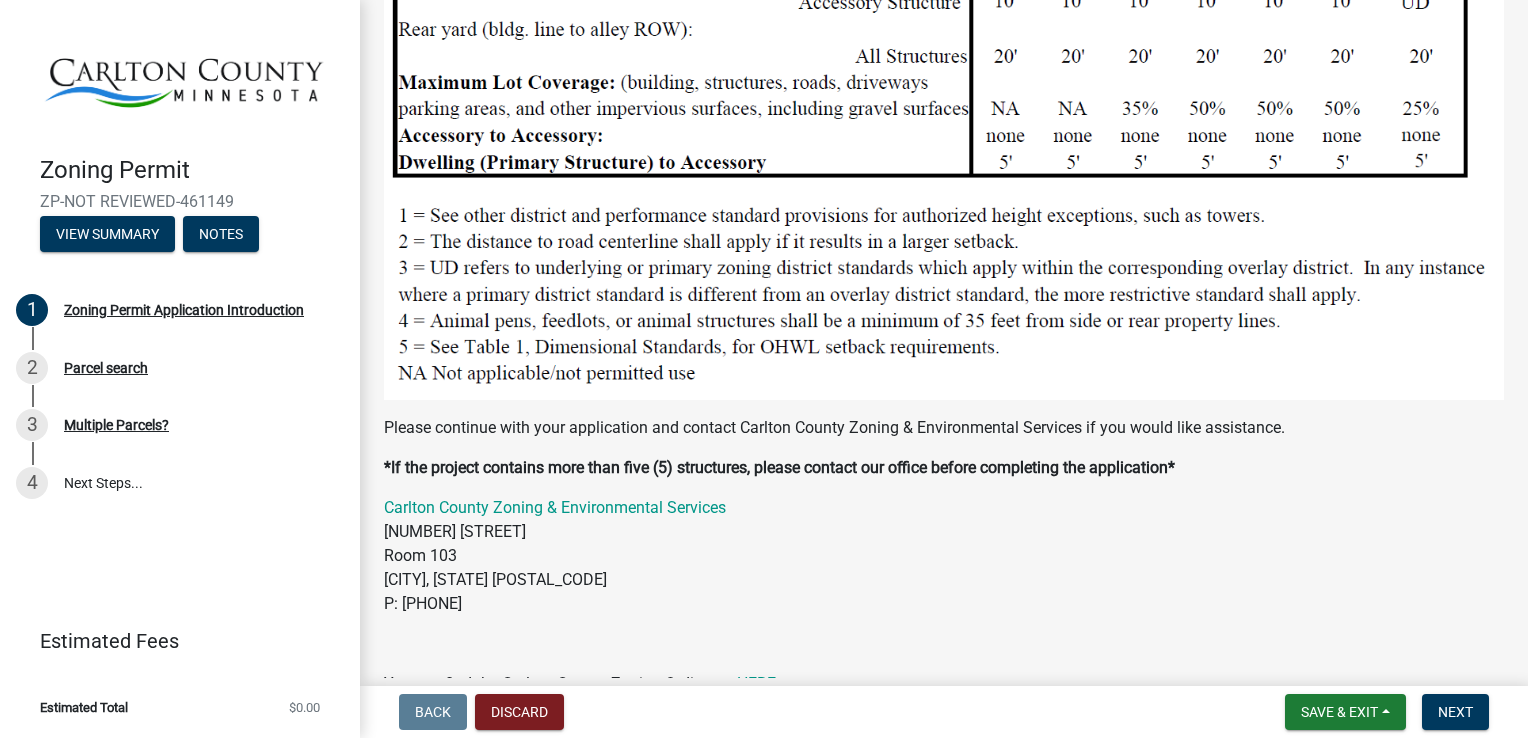 scroll, scrollTop: 1967, scrollLeft: 0, axis: vertical 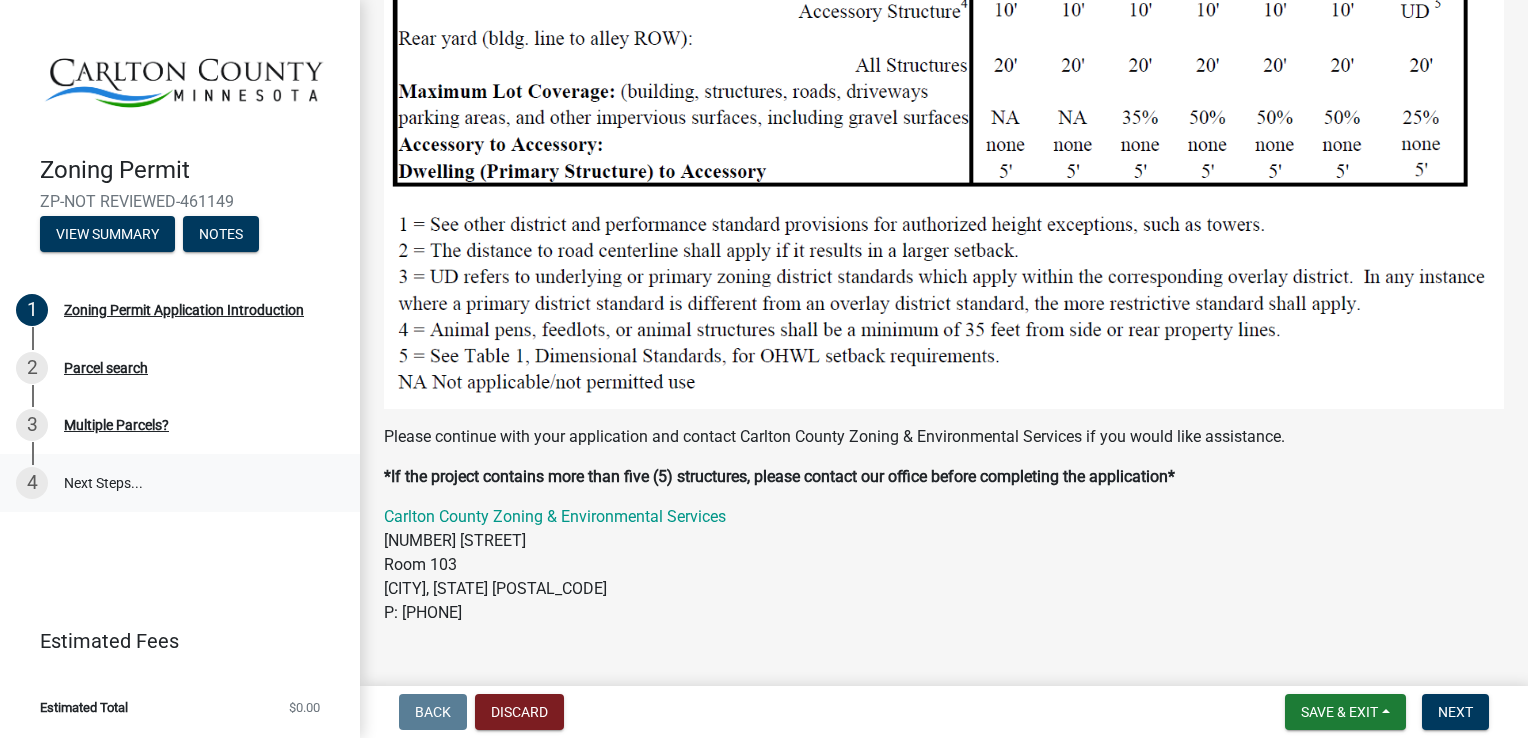 click on "4   Next Steps..." at bounding box center [180, 483] 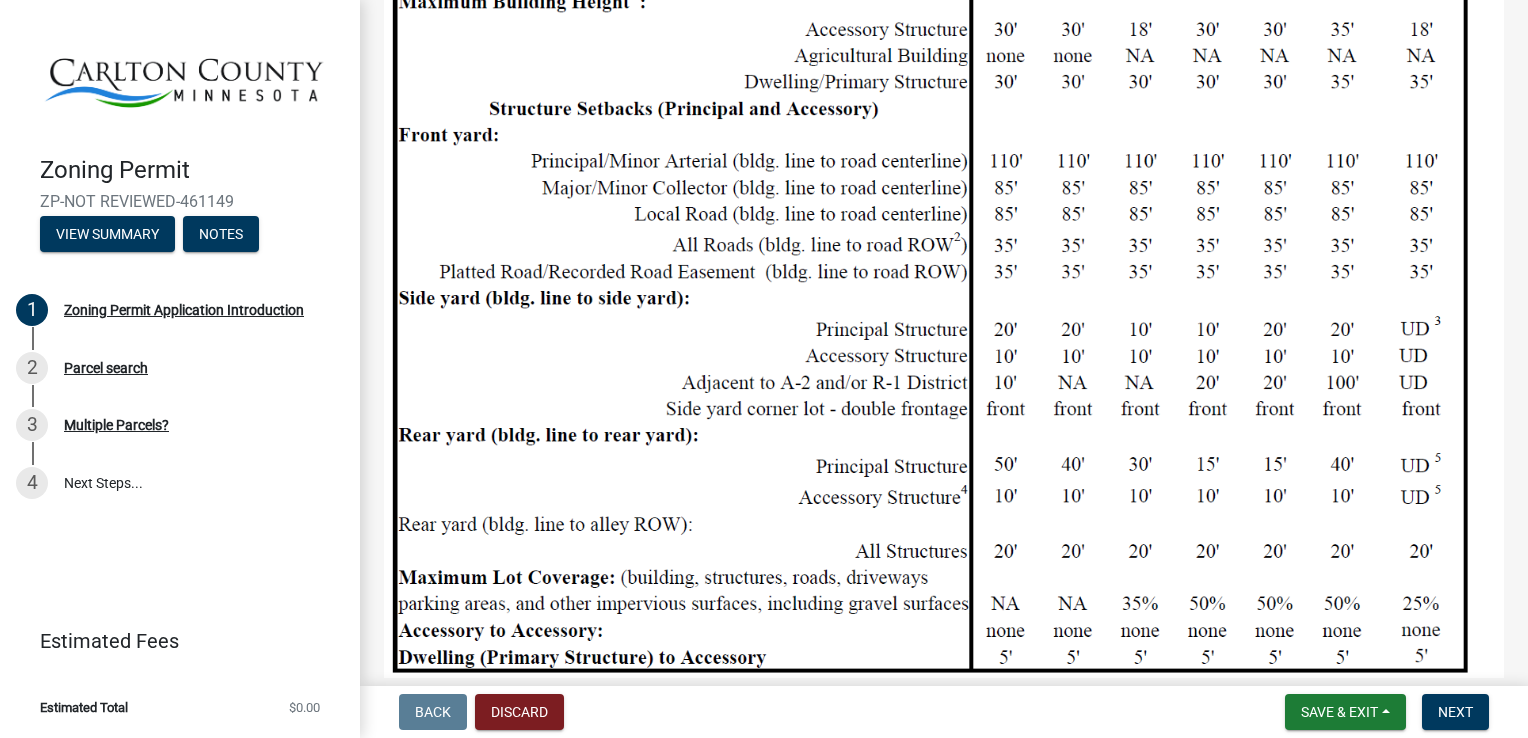 scroll, scrollTop: 1467, scrollLeft: 0, axis: vertical 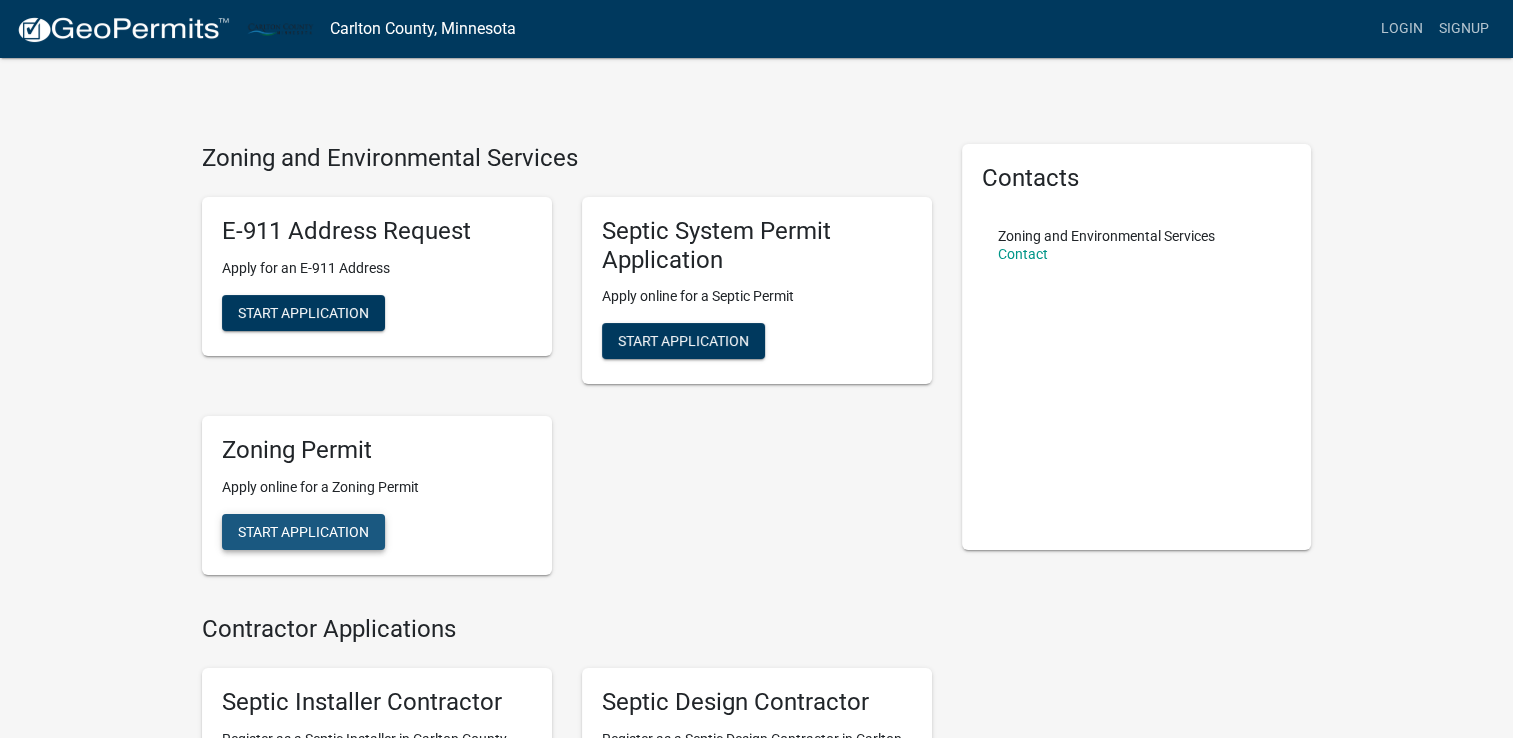 click on "Start Application" at bounding box center [303, 532] 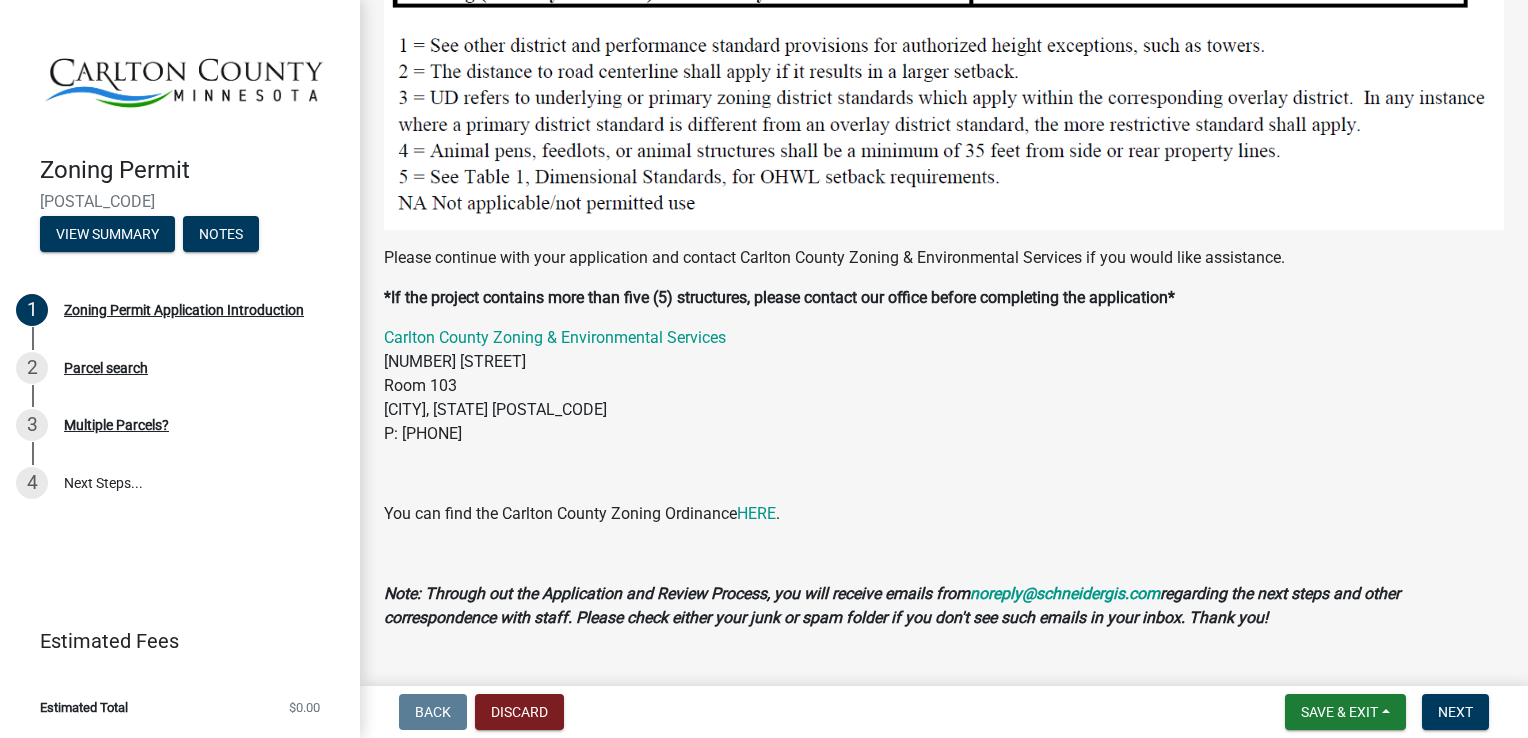 scroll, scrollTop: 2167, scrollLeft: 0, axis: vertical 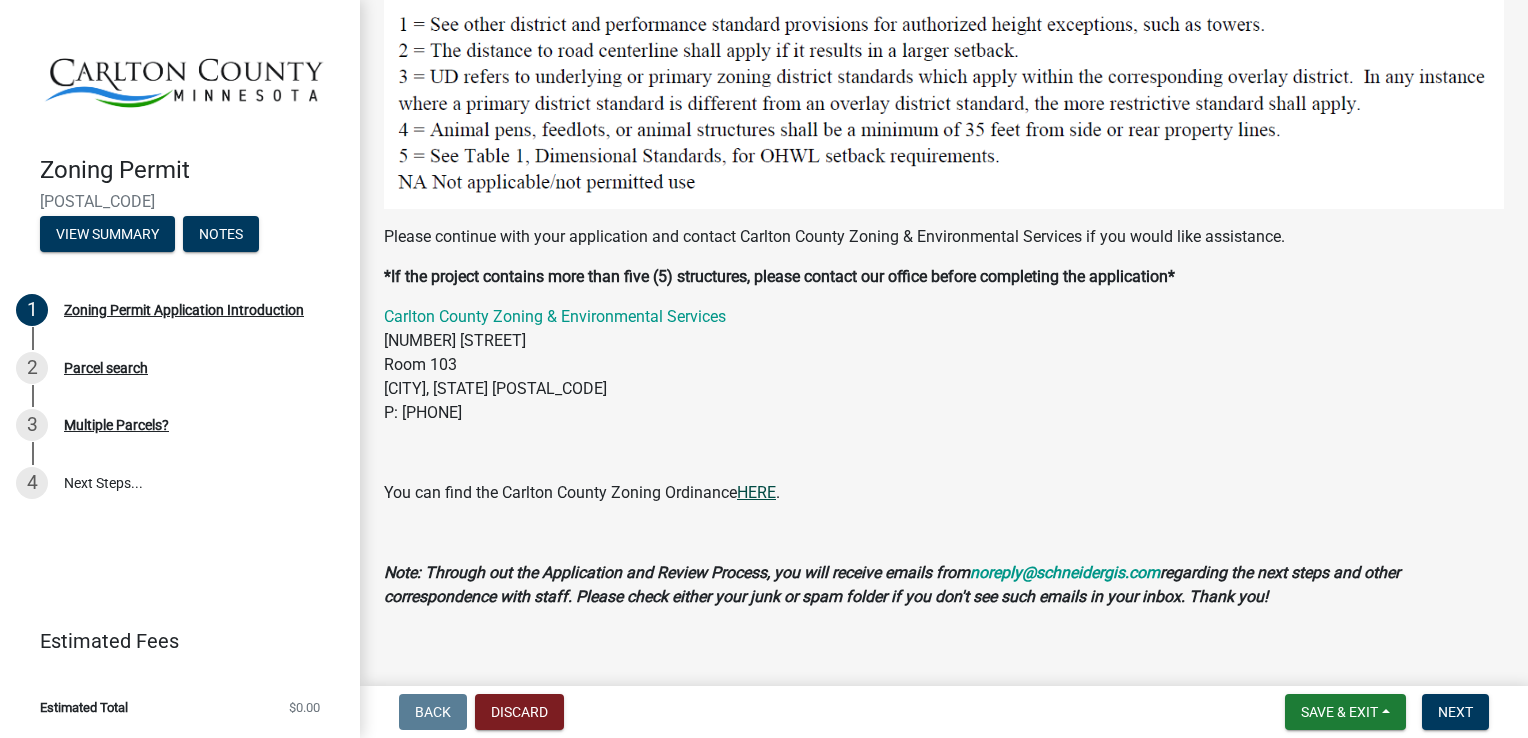 click on "HERE" 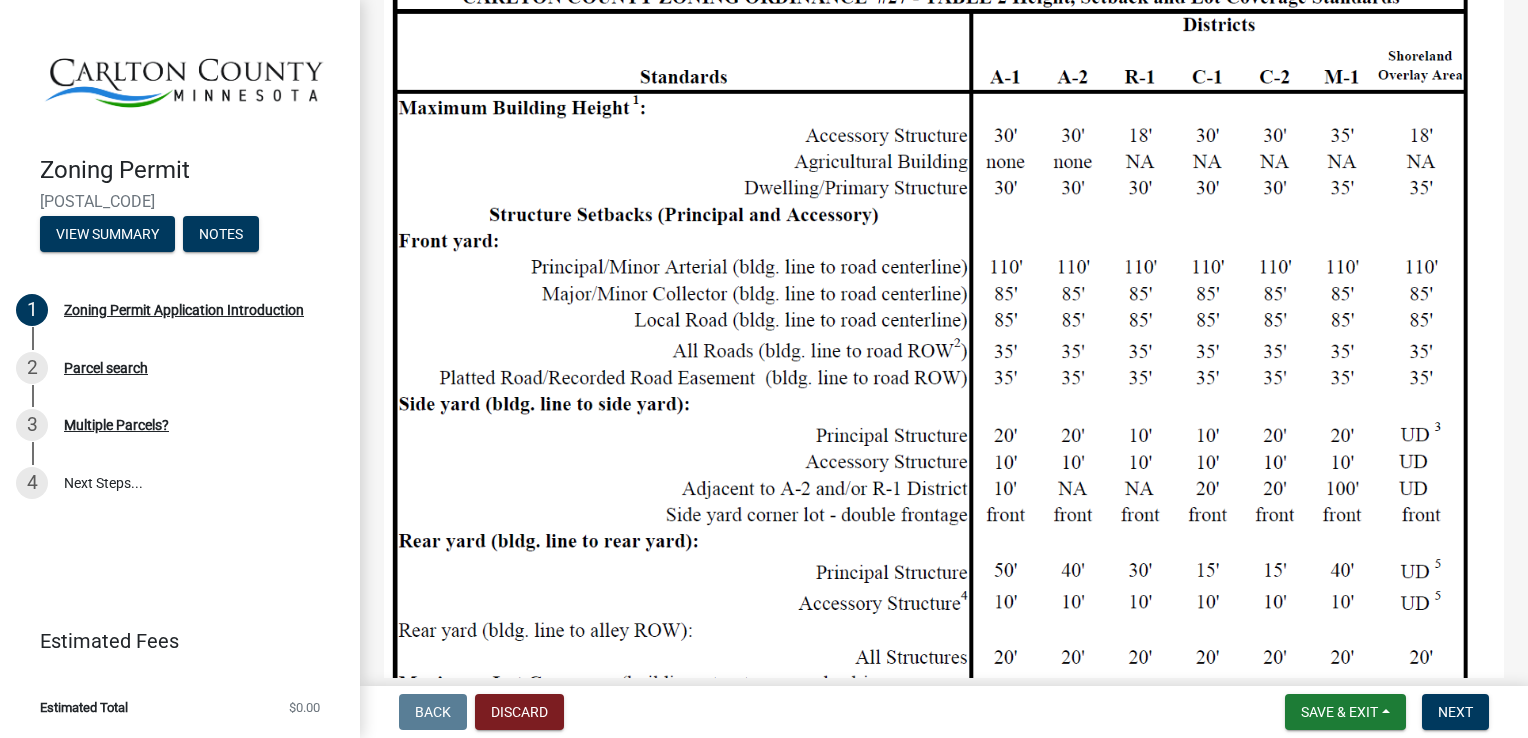 scroll, scrollTop: 1367, scrollLeft: 0, axis: vertical 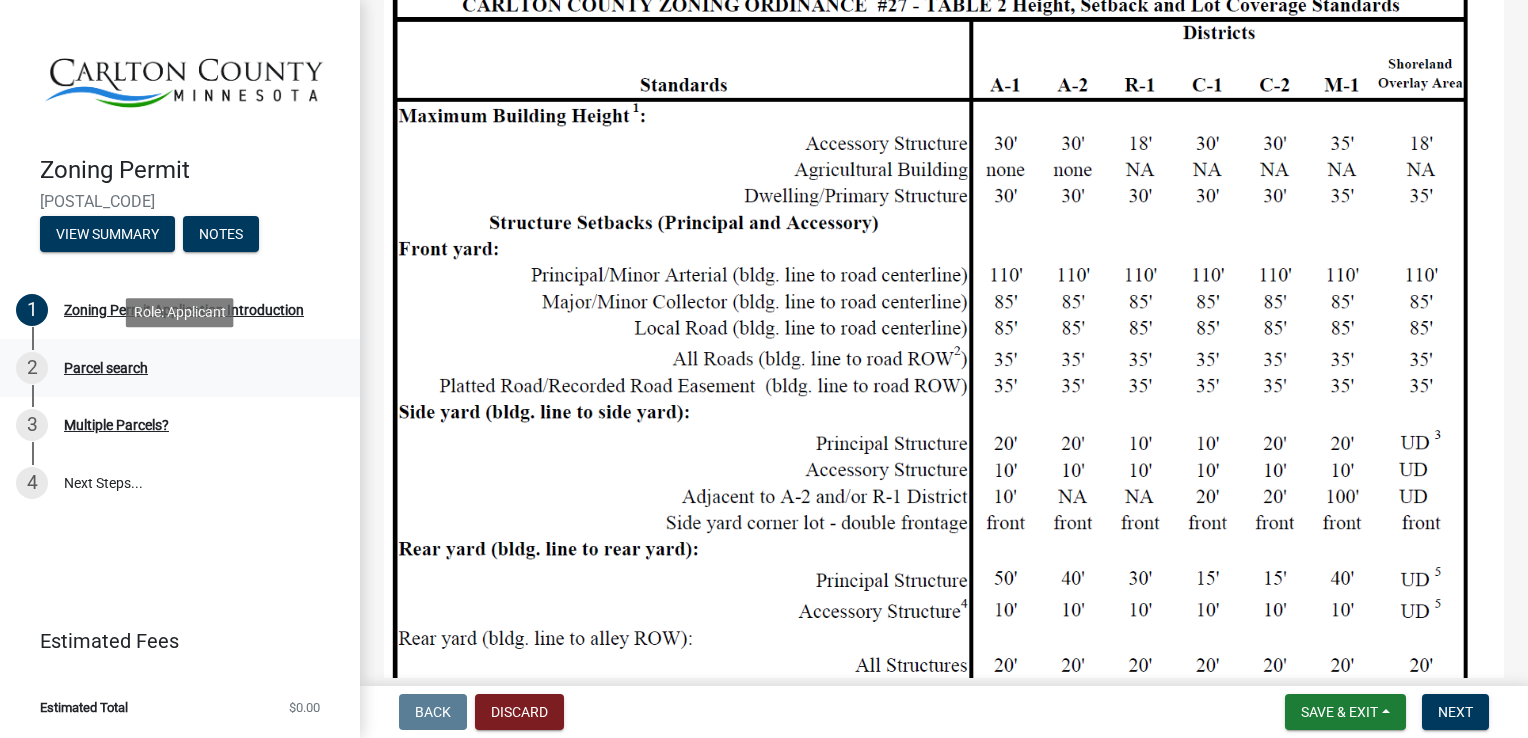 click on "Parcel search" at bounding box center [106, 368] 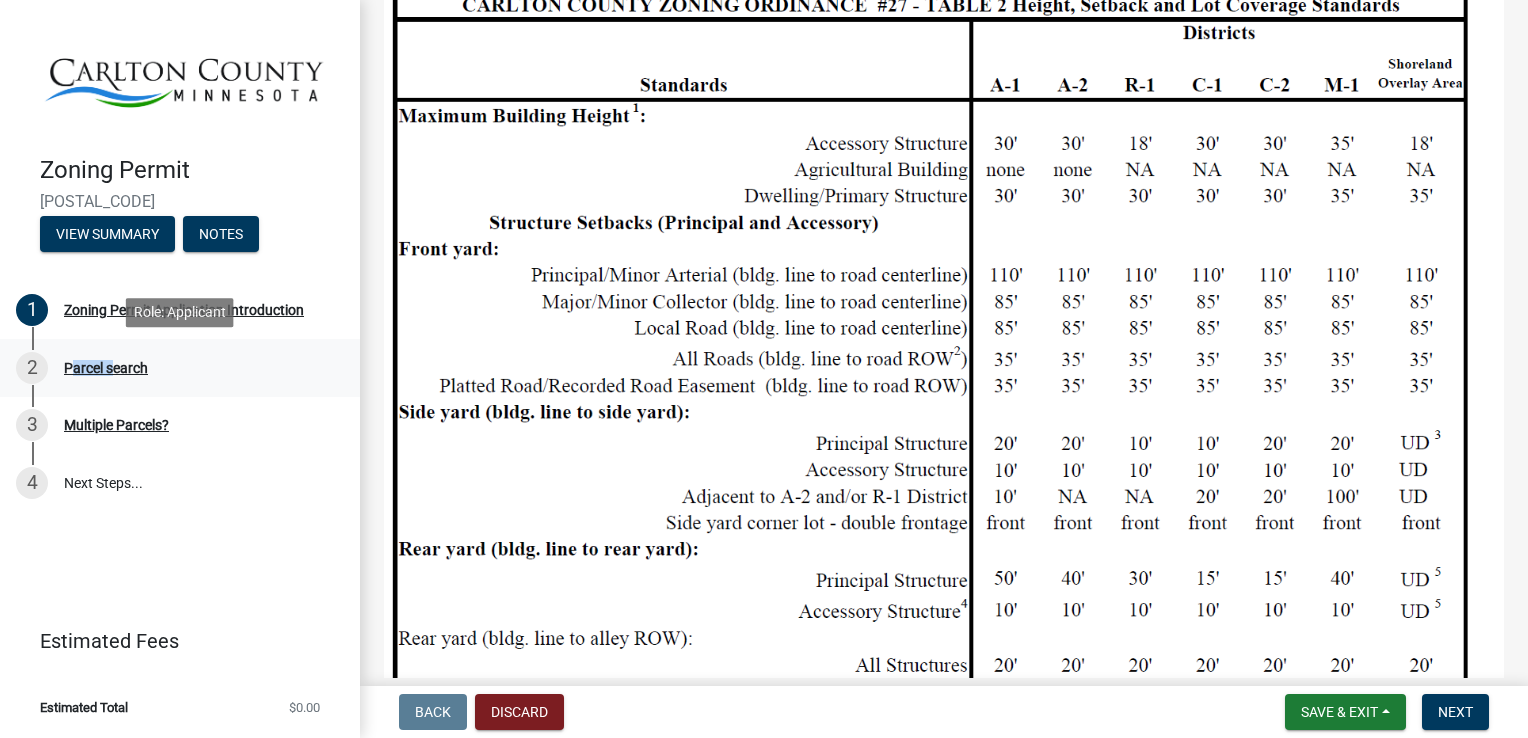 click on "Parcel search" at bounding box center [106, 368] 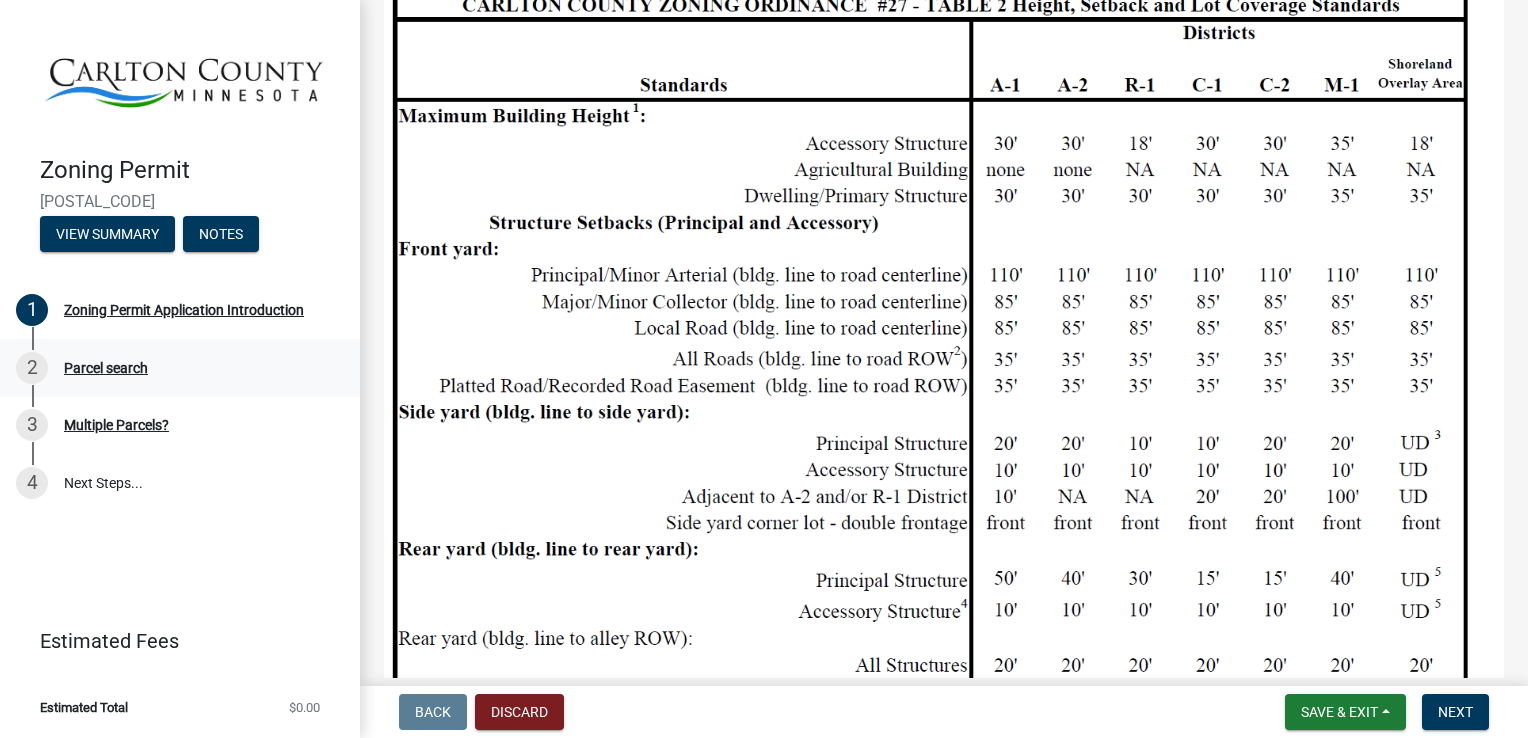 drag, startPoint x: 86, startPoint y: 365, endPoint x: 198, endPoint y: 366, distance: 112.00446 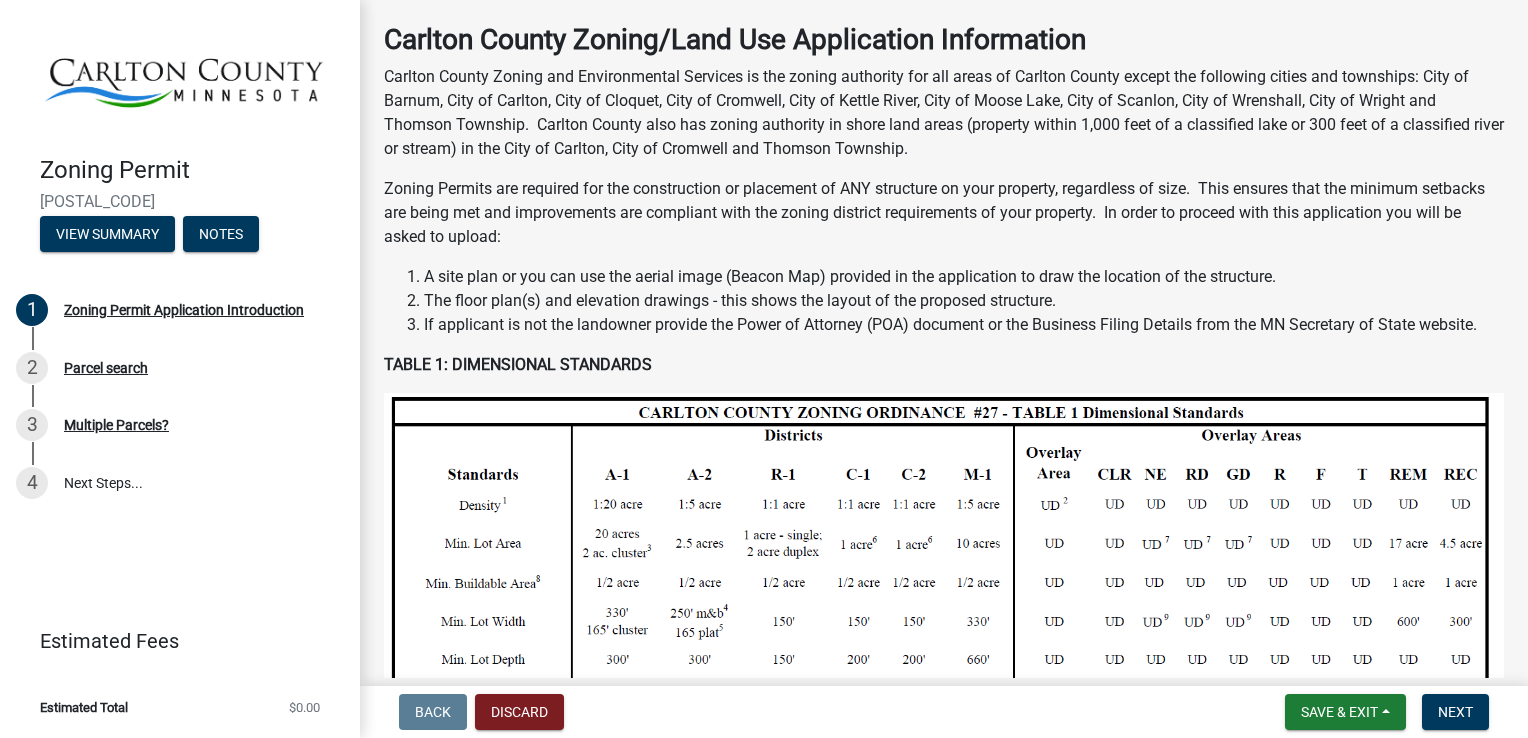 scroll, scrollTop: 0, scrollLeft: 0, axis: both 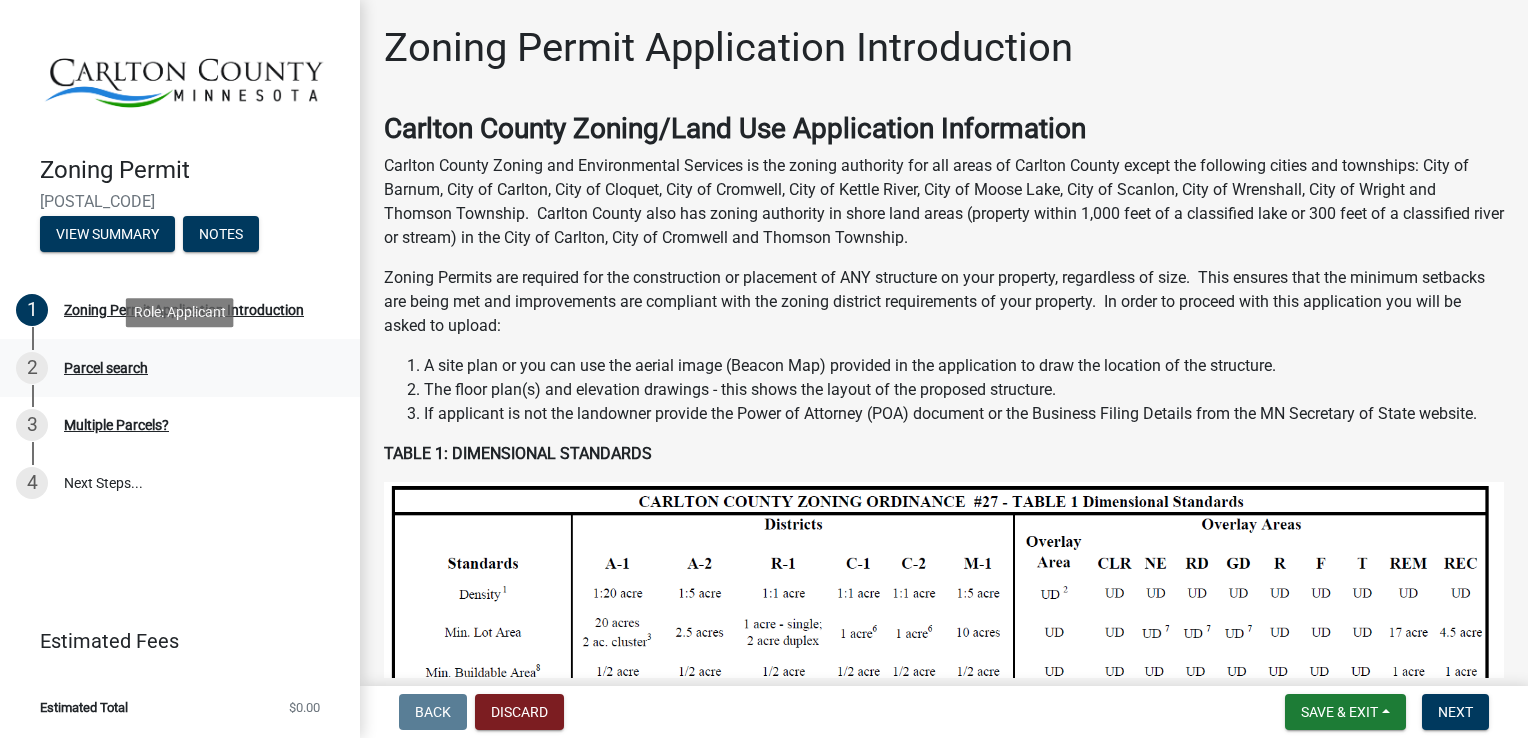 click on "Parcel search" at bounding box center (106, 368) 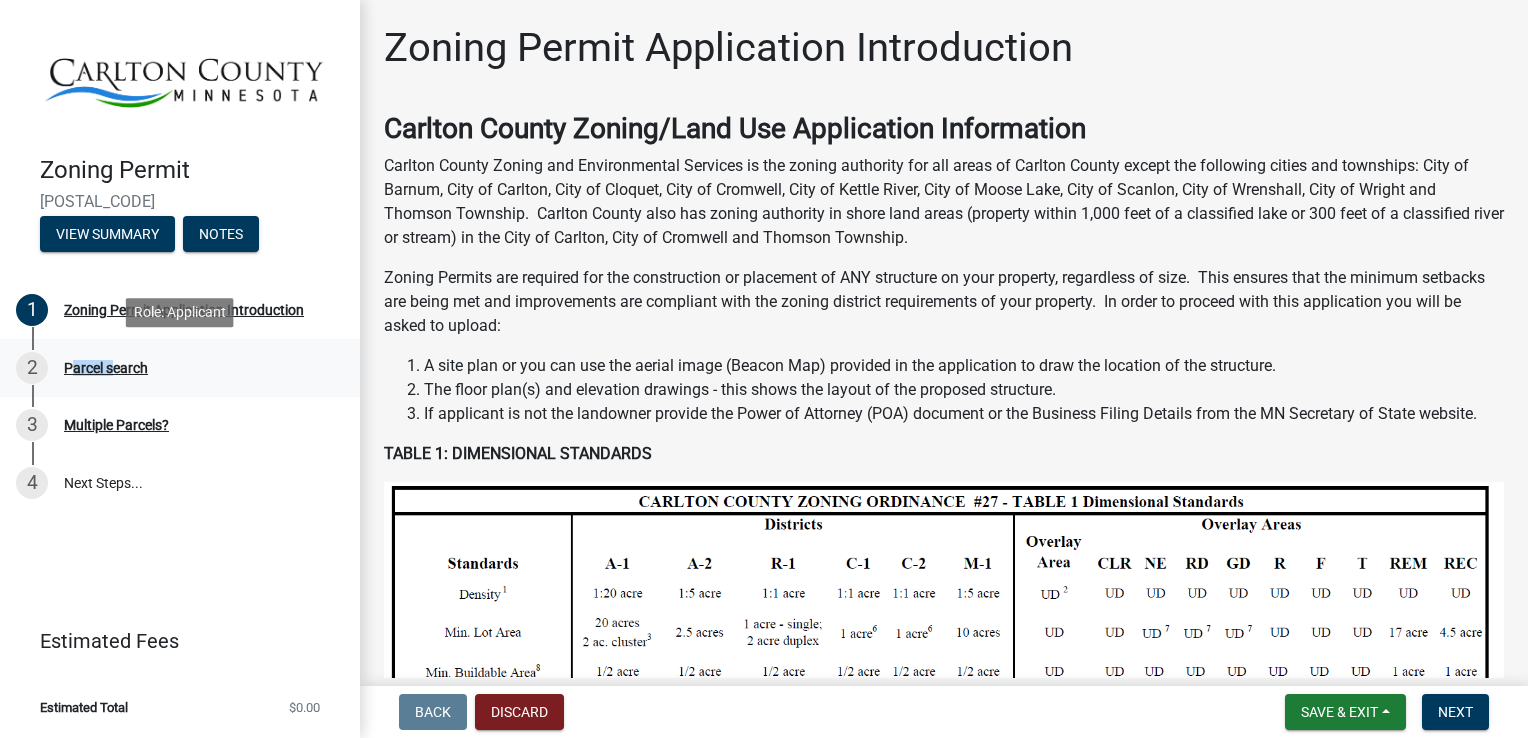 click on "Parcel search" at bounding box center (106, 368) 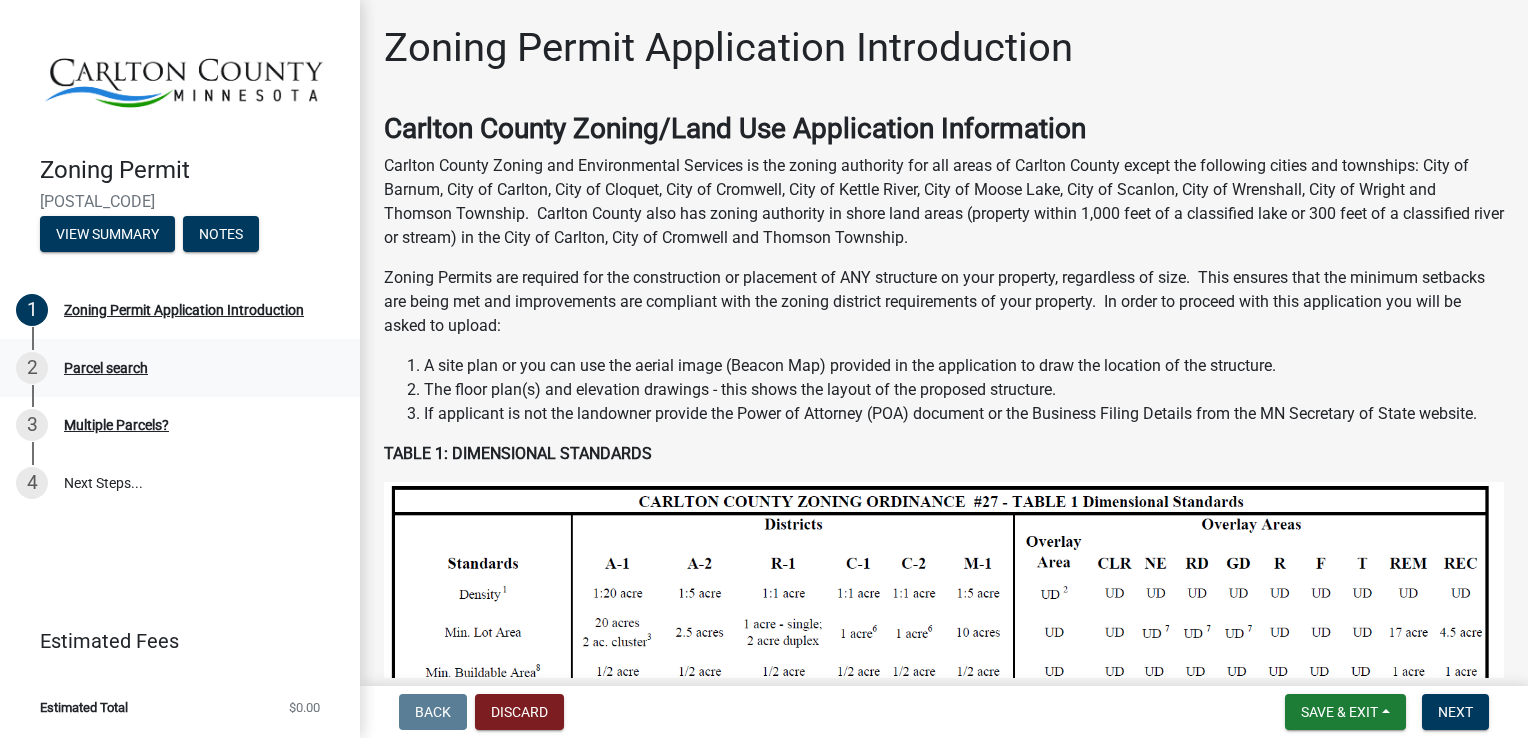drag, startPoint x: 77, startPoint y: 367, endPoint x: 180, endPoint y: 373, distance: 103.17461 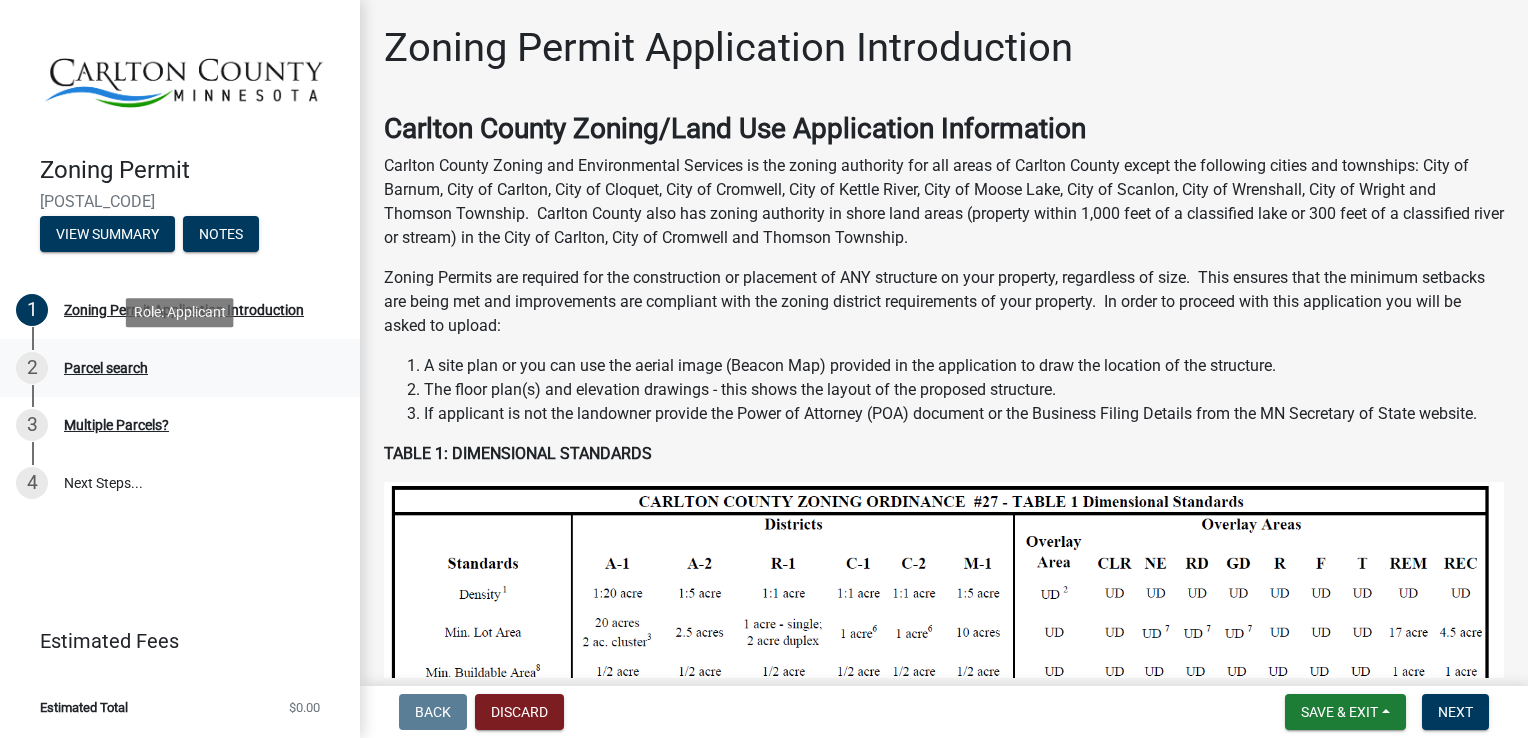 click on "2     Parcel search" at bounding box center [172, 368] 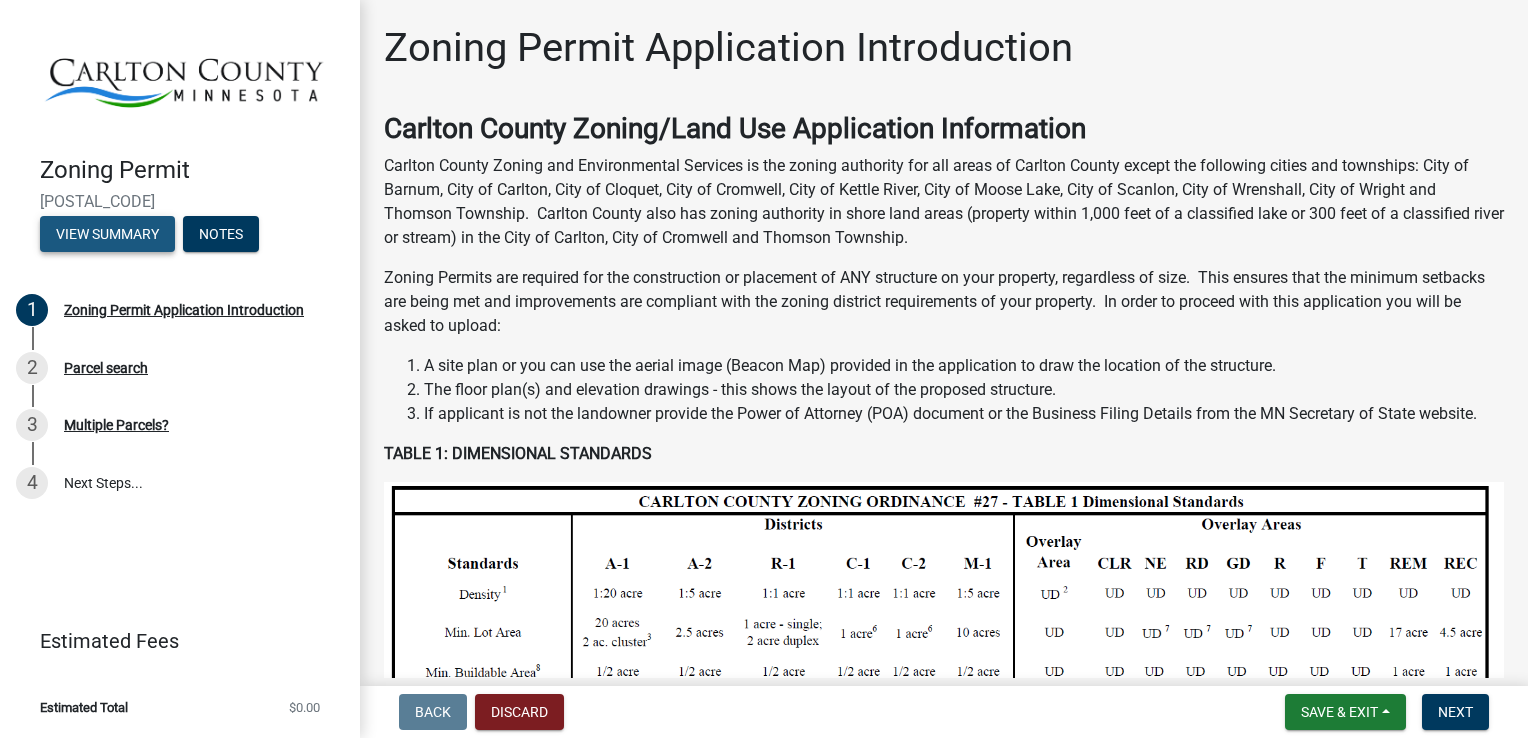 click on "View Summary" at bounding box center (107, 234) 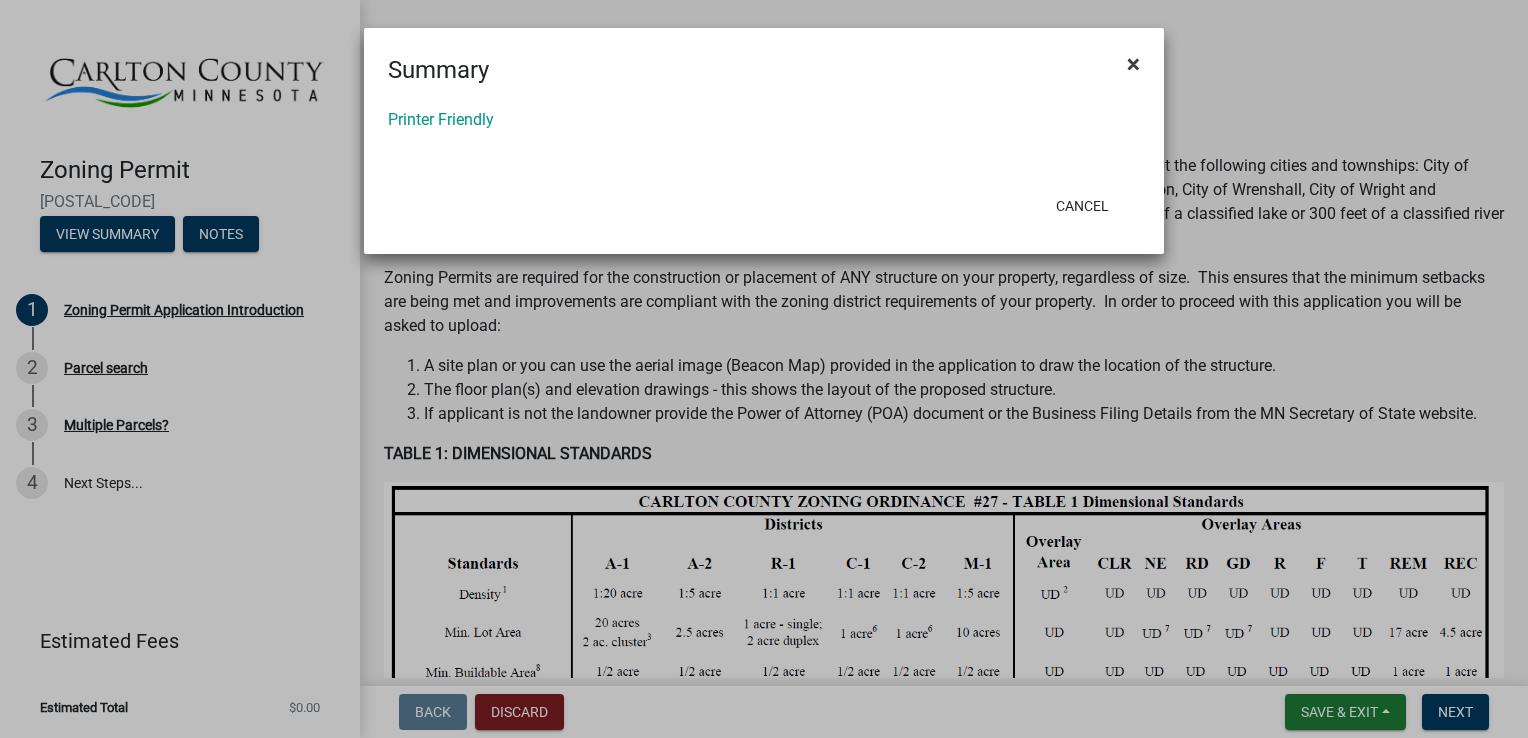 click on "×" 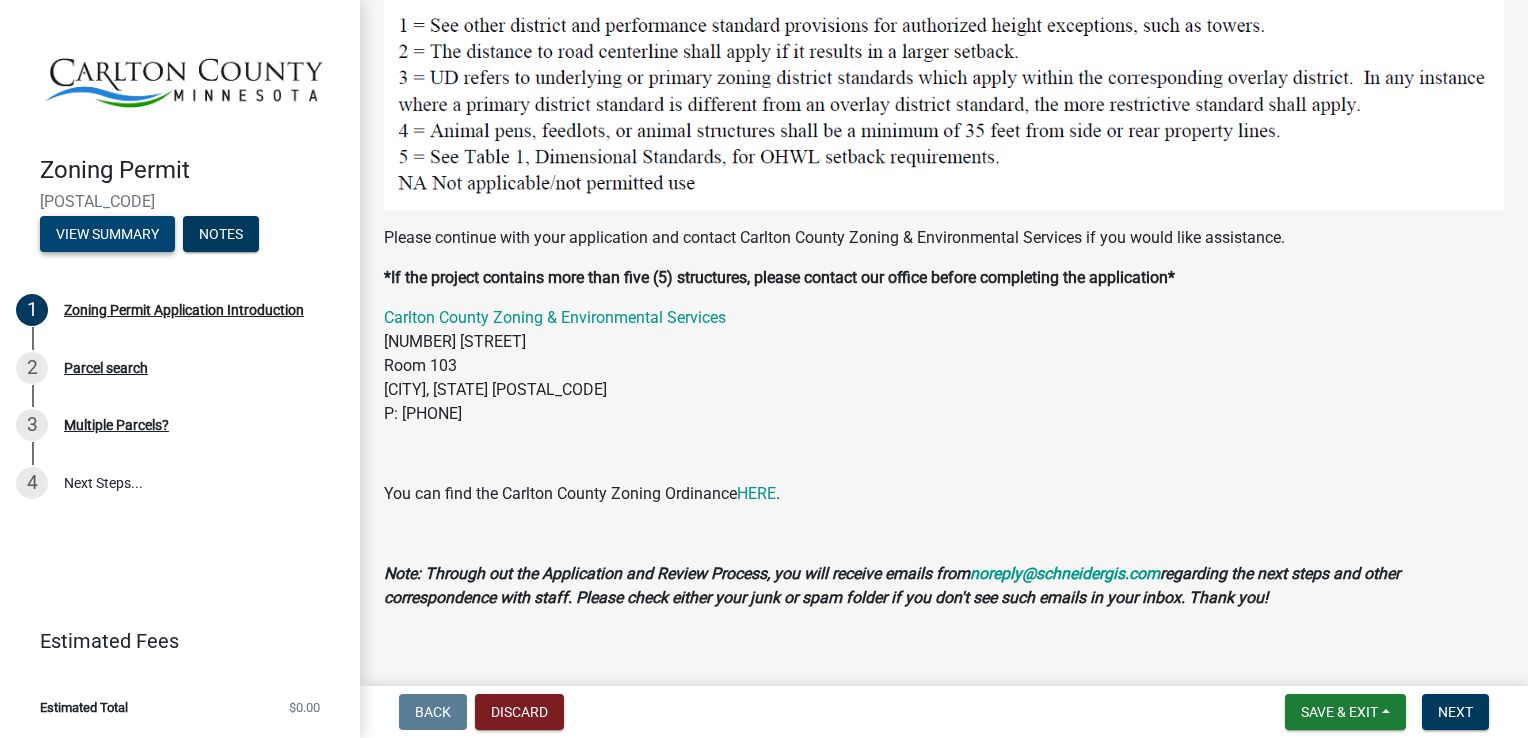 scroll, scrollTop: 2167, scrollLeft: 0, axis: vertical 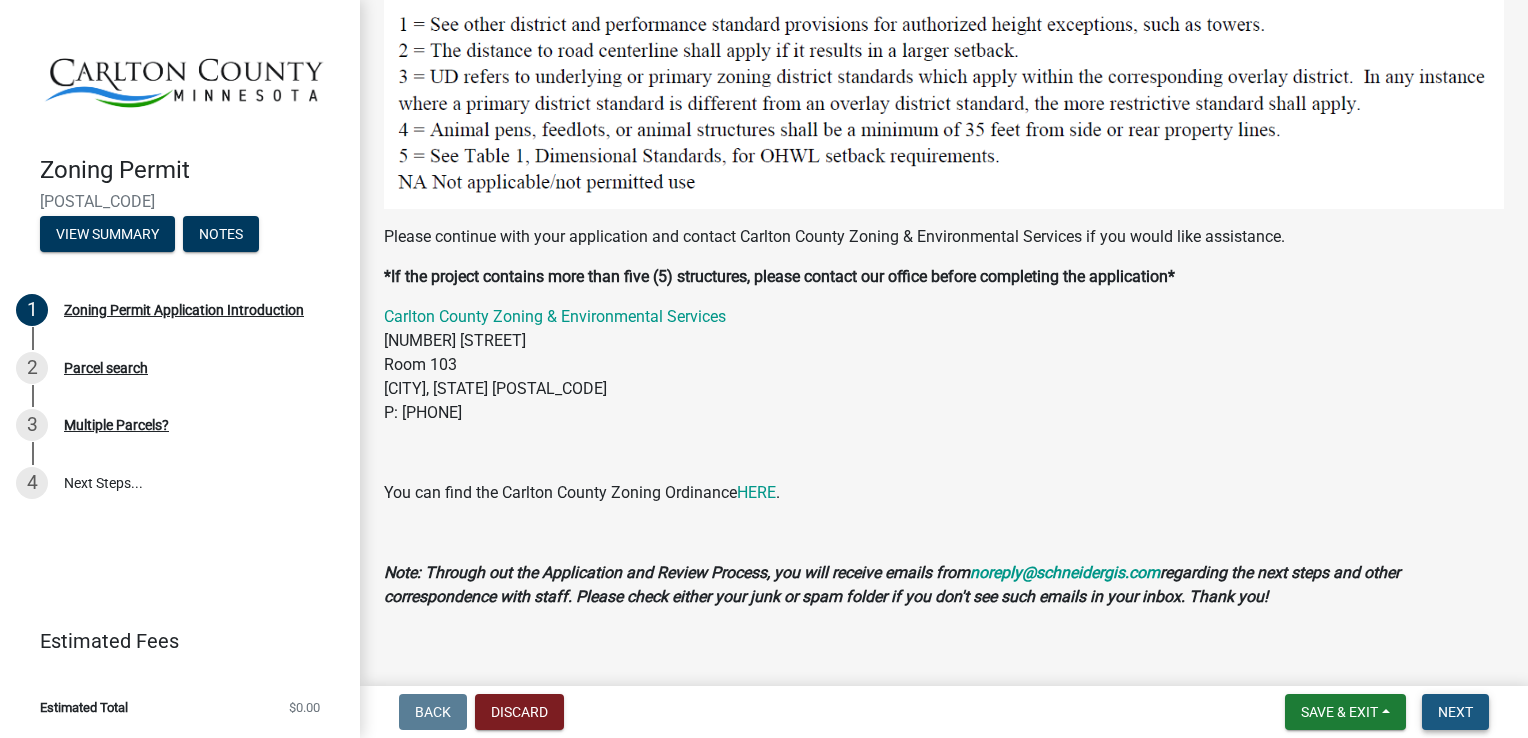 click on "Next" at bounding box center [1455, 712] 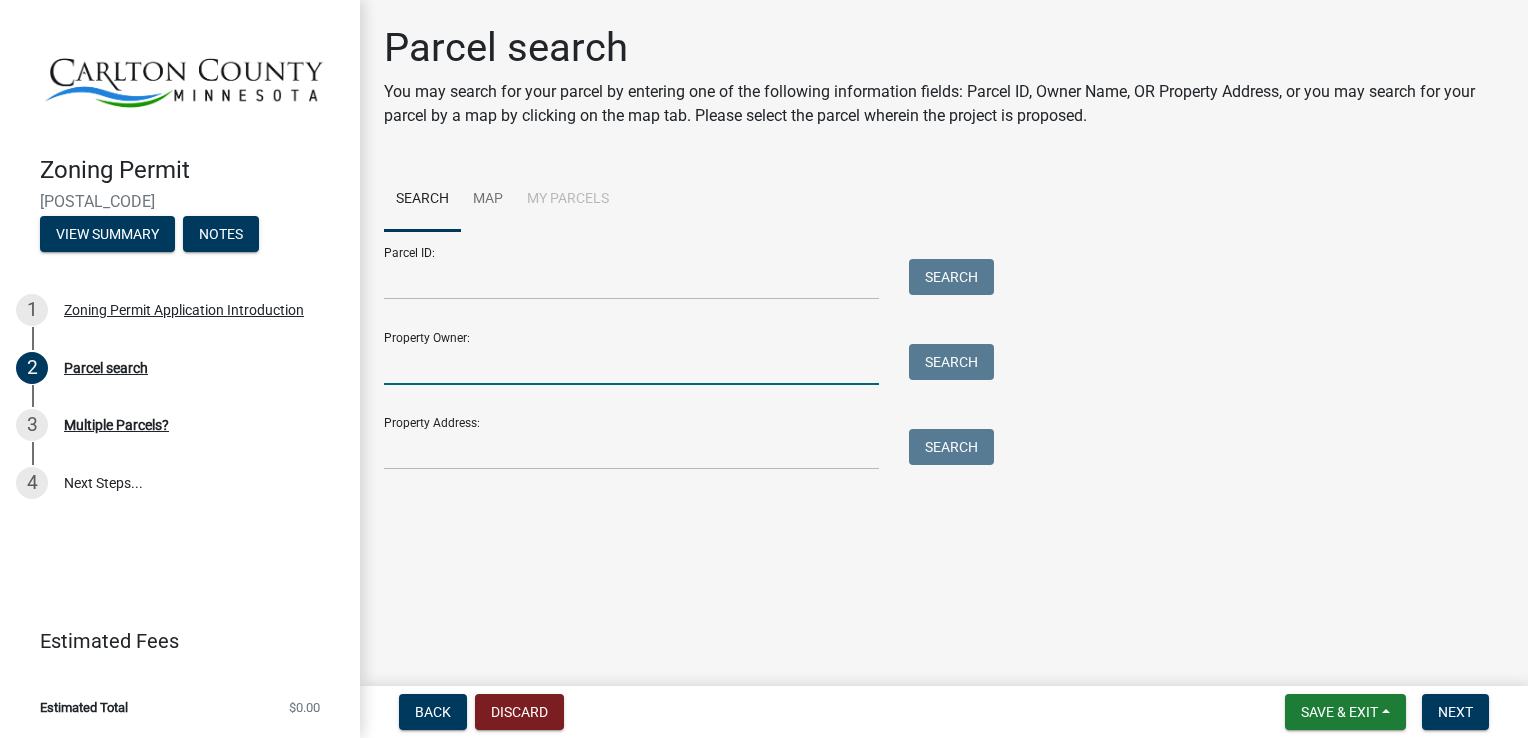 click on "Property Owner:" at bounding box center (631, 364) 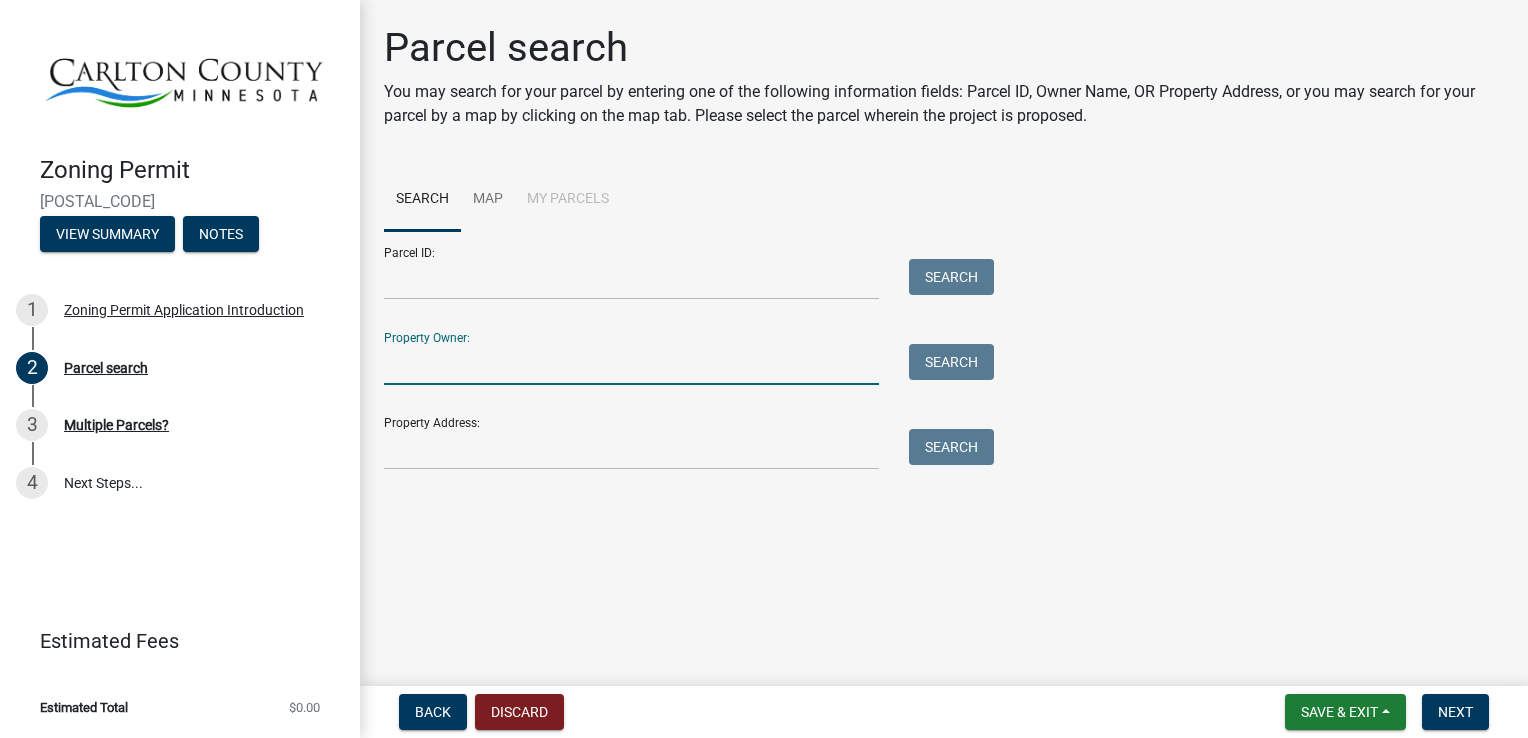 type on "[FIRST] [LAST]" 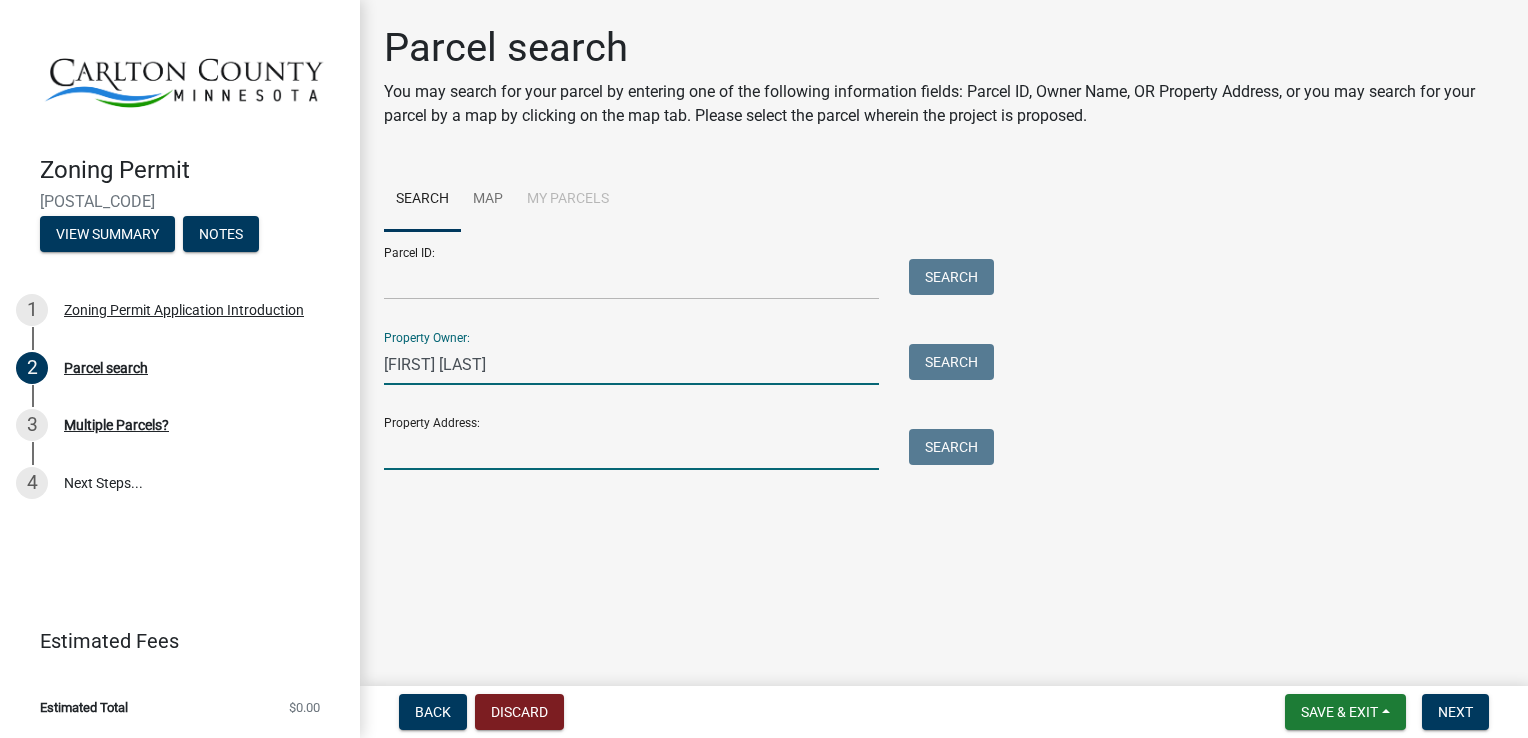 type on "3853 Co Rd 138" 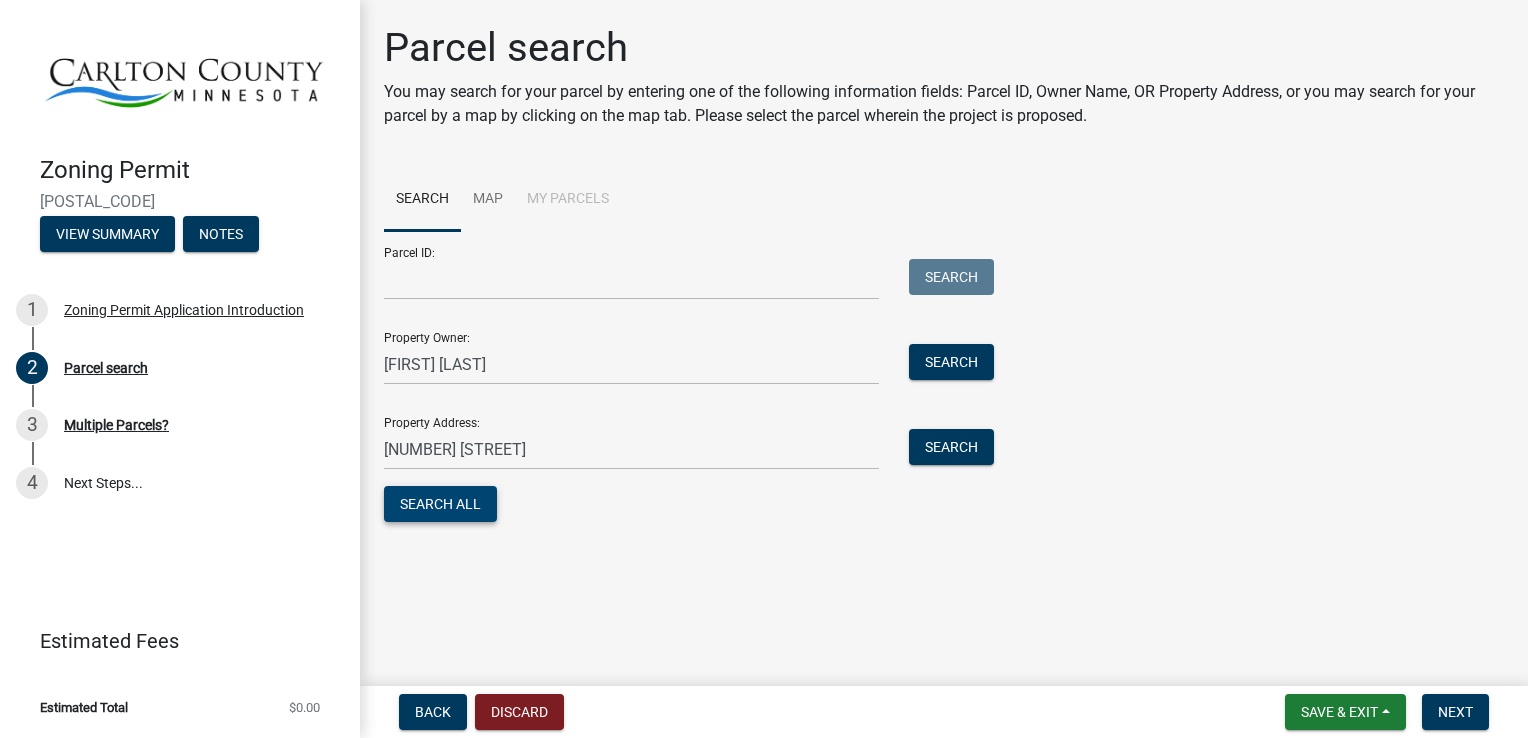 click on "Search All" at bounding box center [440, 504] 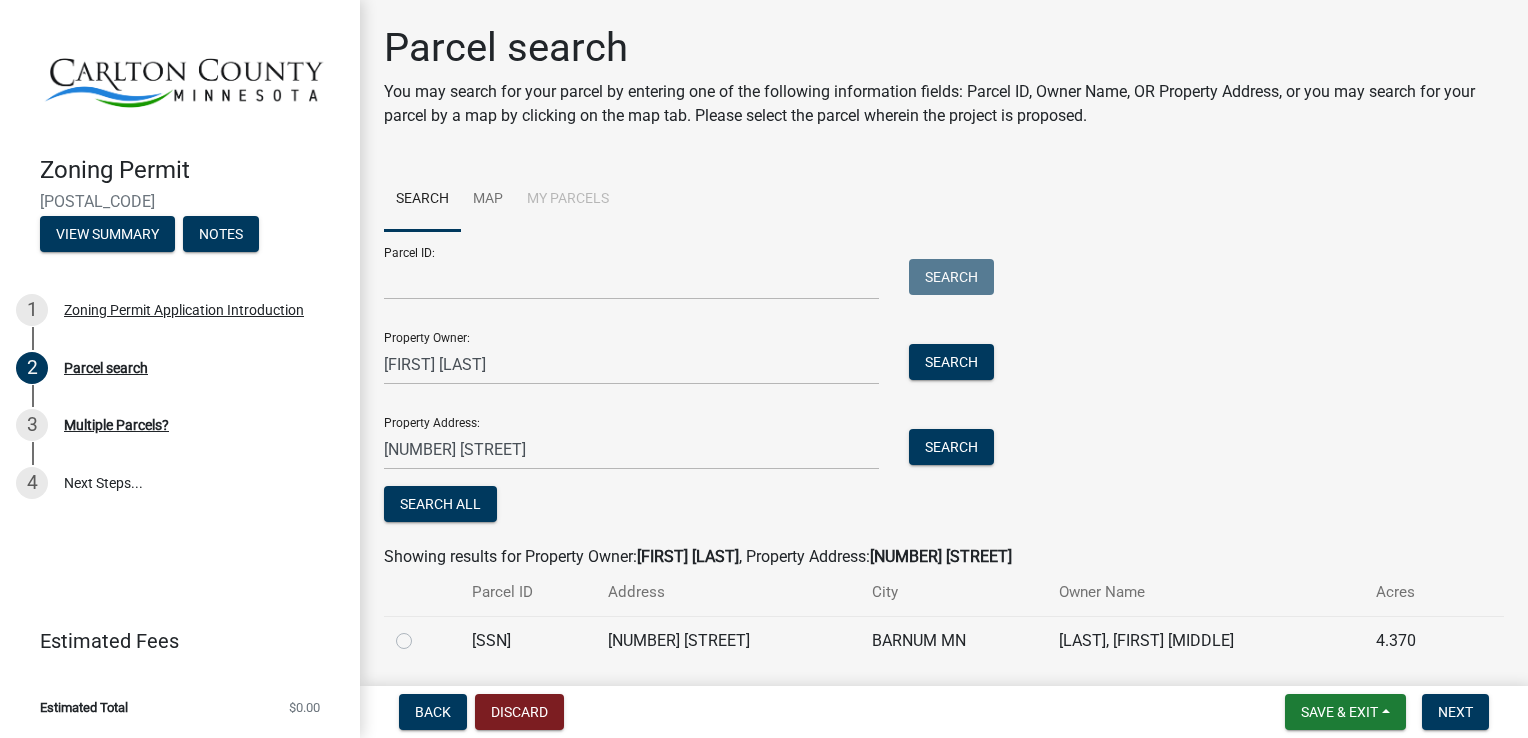 click 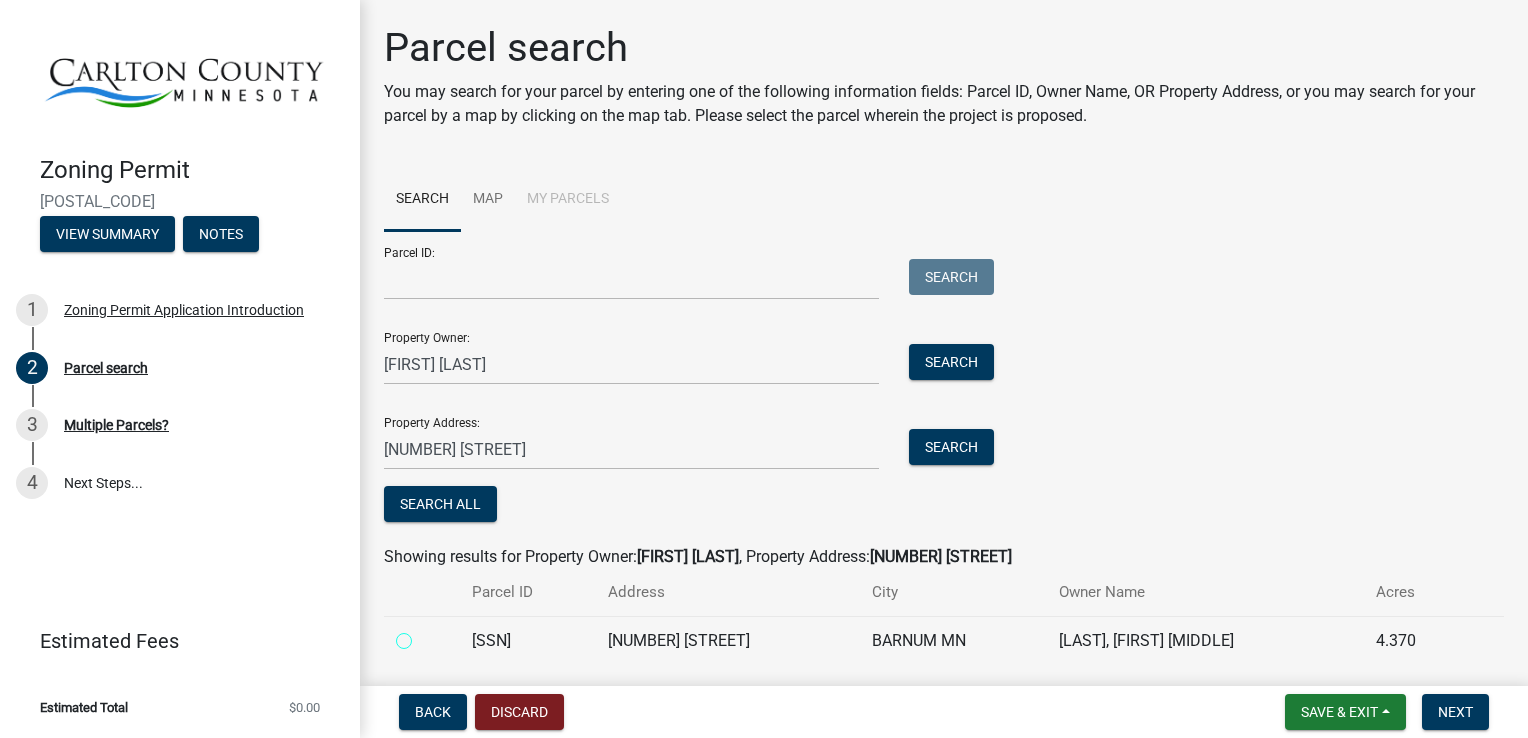 click at bounding box center [426, 635] 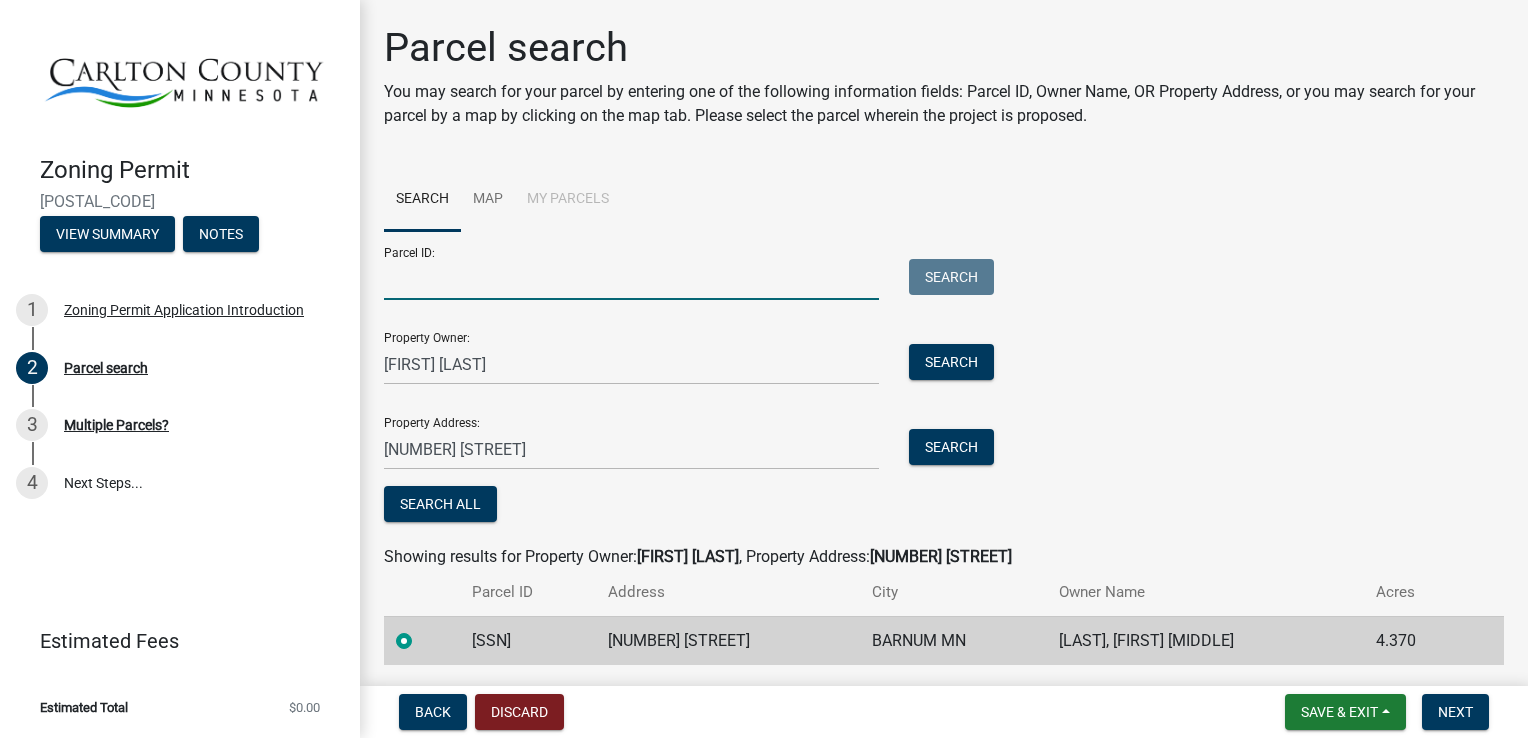 click on "Parcel ID:" at bounding box center (631, 279) 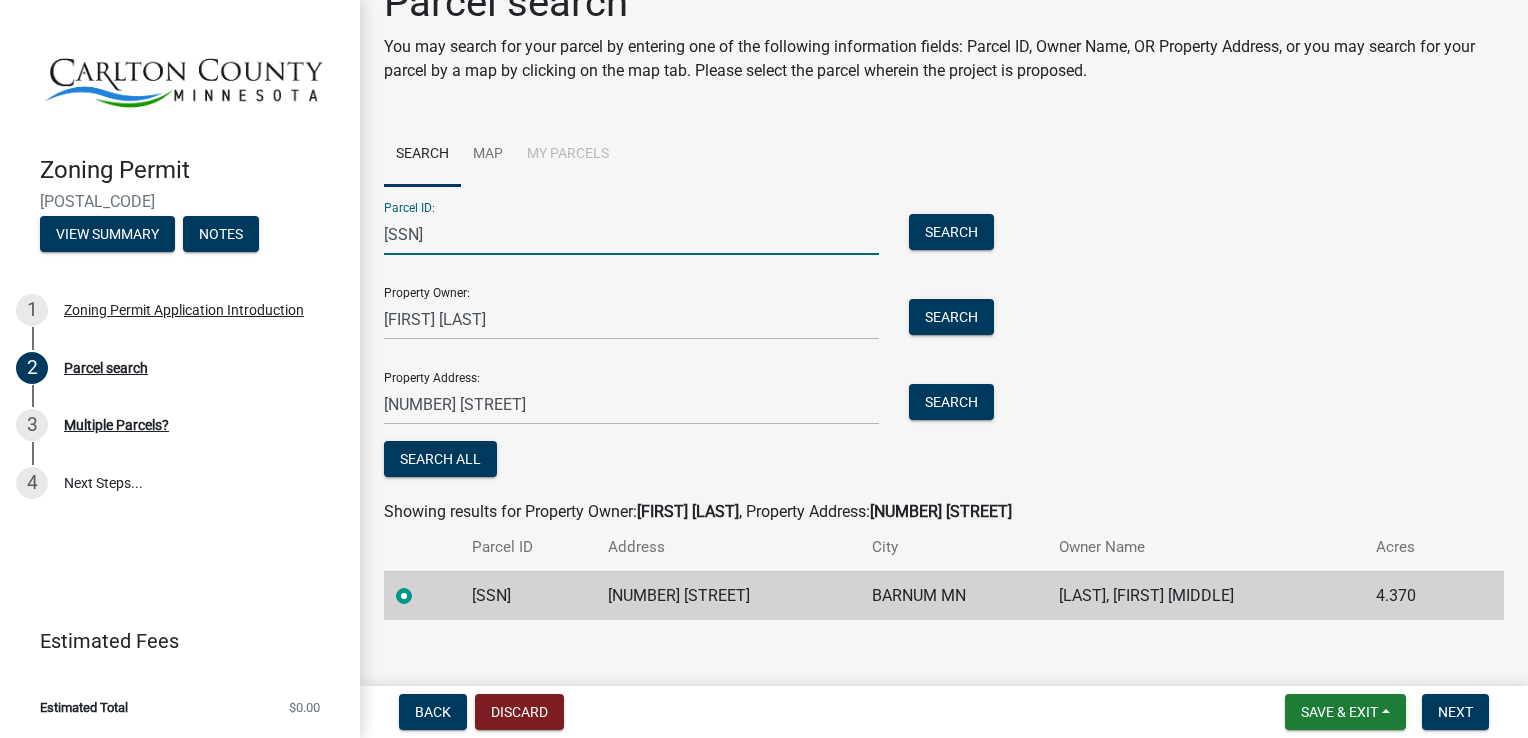 scroll, scrollTop: 64, scrollLeft: 0, axis: vertical 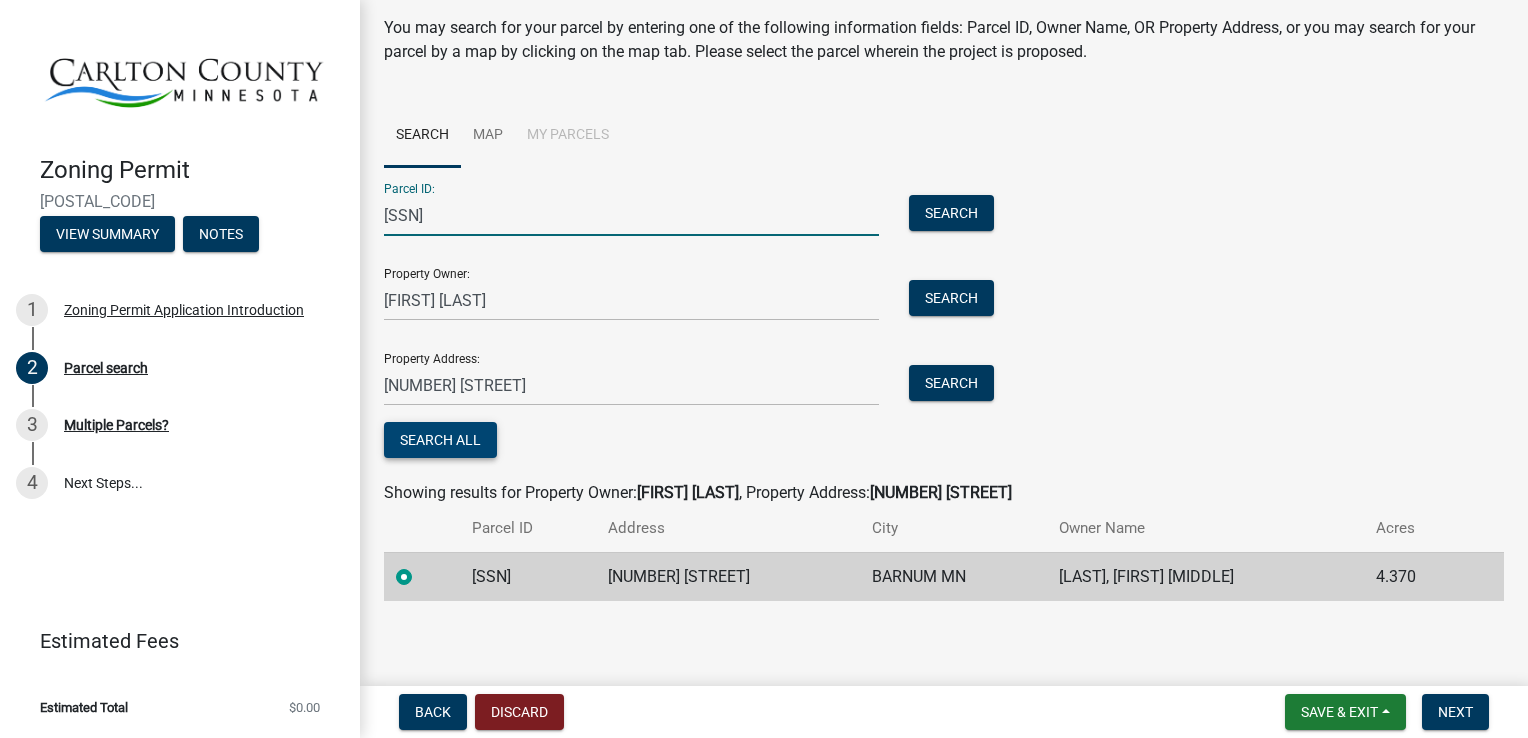 type on "[TAX_ID]" 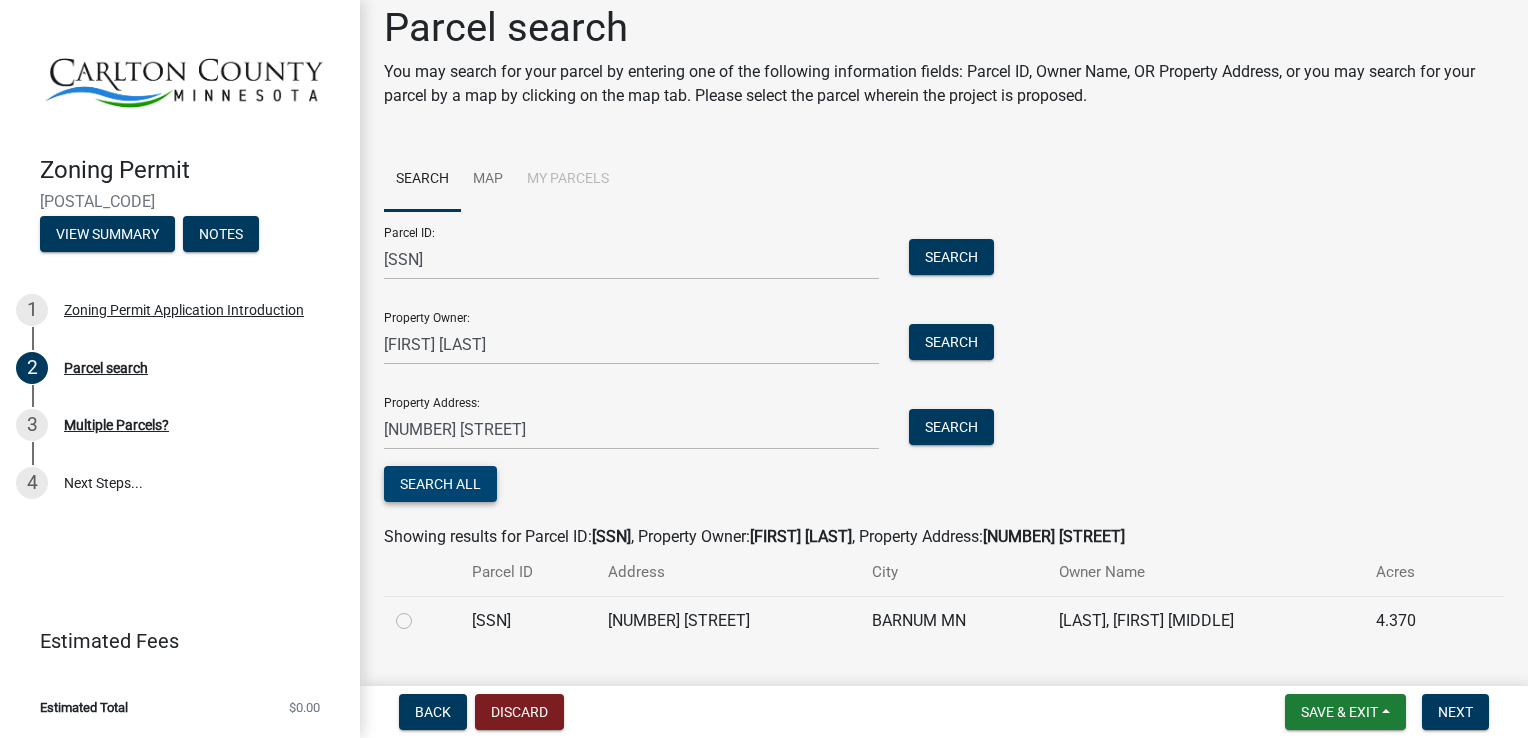 scroll, scrollTop: 0, scrollLeft: 0, axis: both 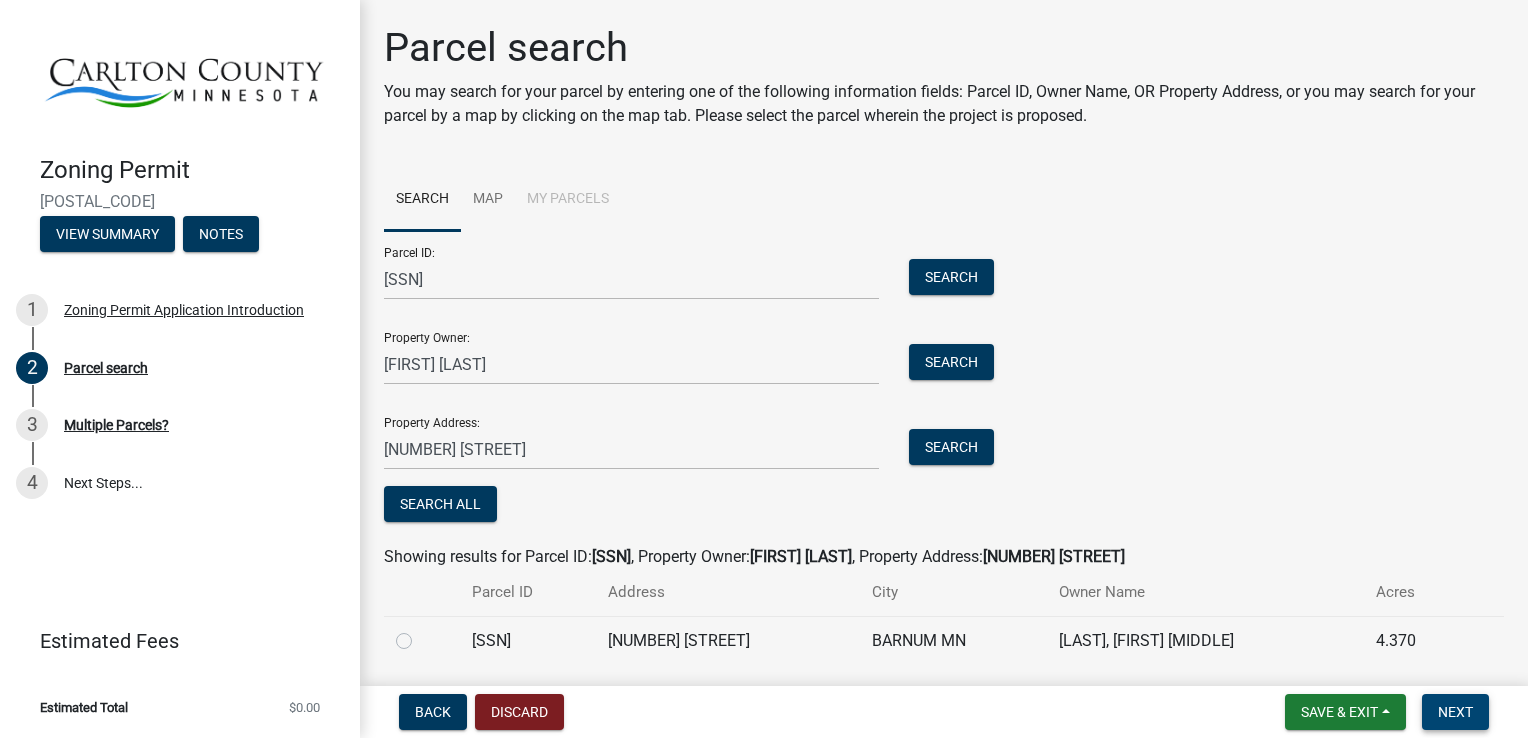 click on "Next" at bounding box center [1455, 712] 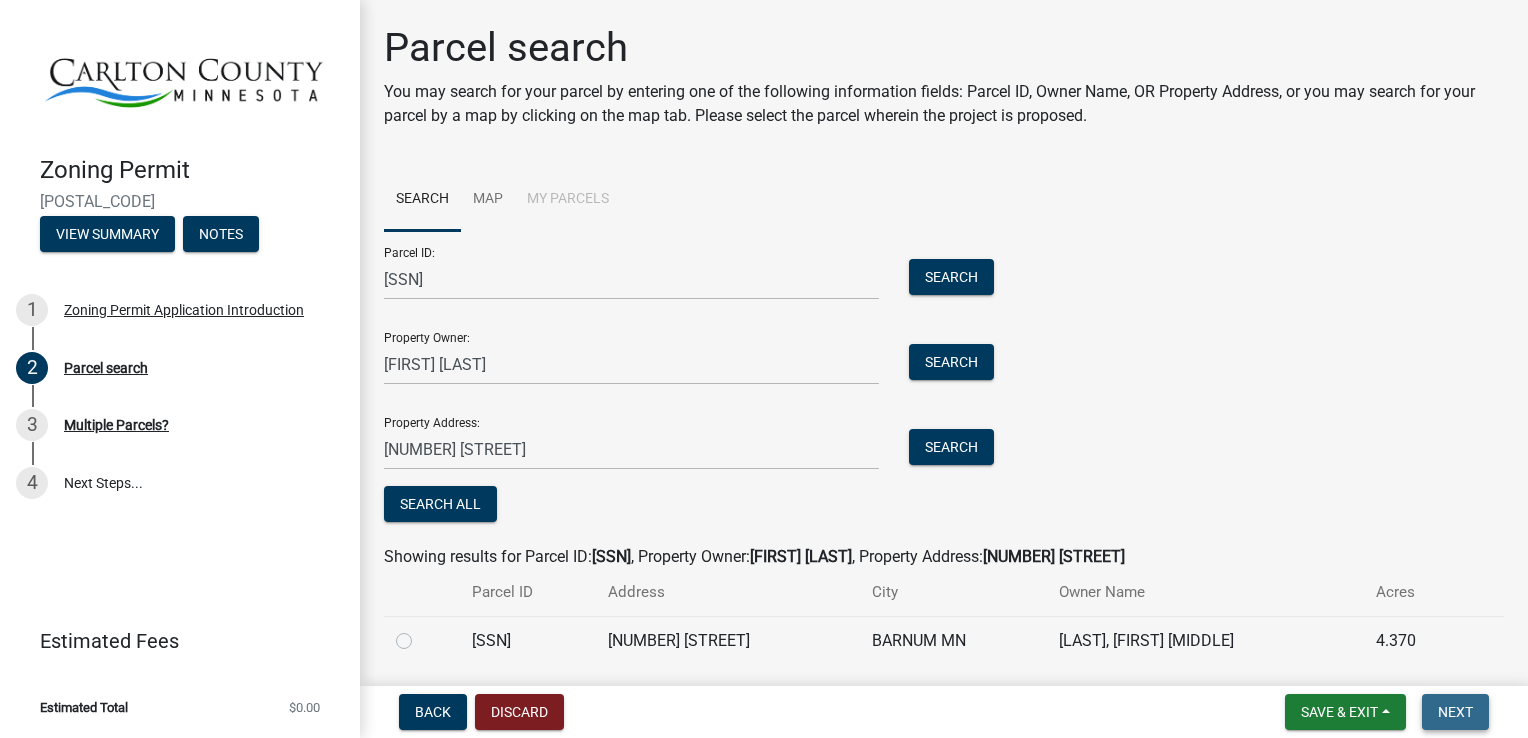 click on "Next" at bounding box center [1455, 712] 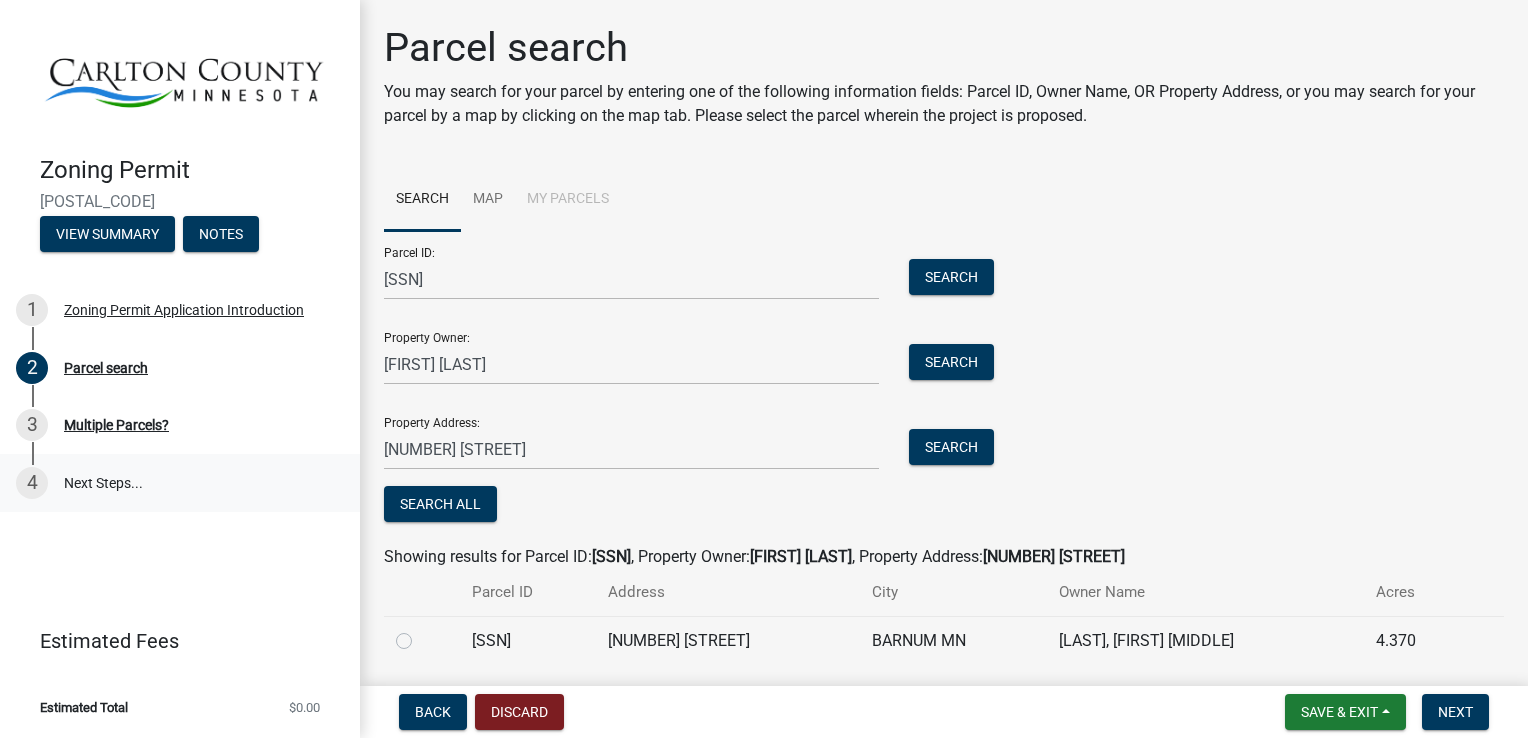 click on "4   Next Steps..." at bounding box center [180, 483] 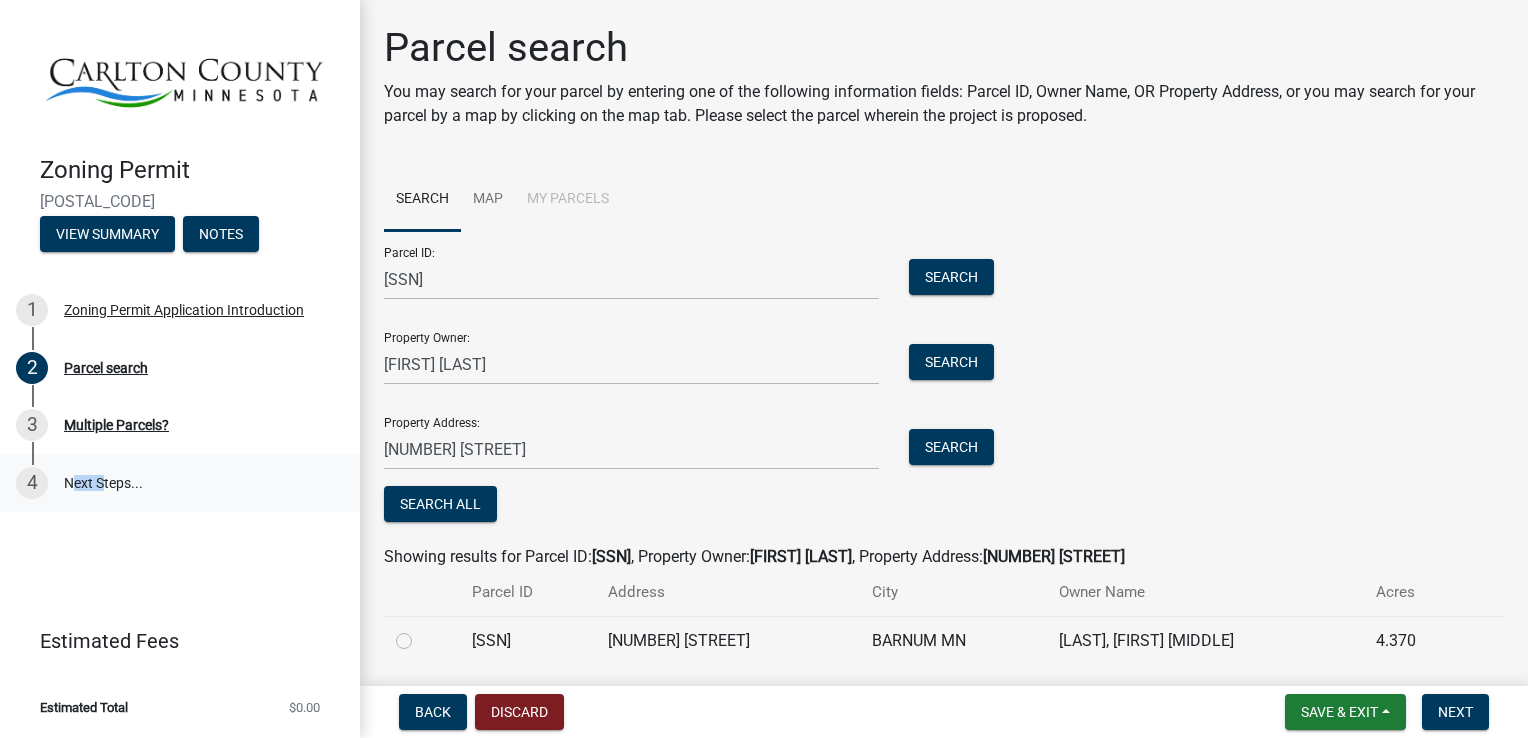 click on "4   Next Steps..." at bounding box center (180, 483) 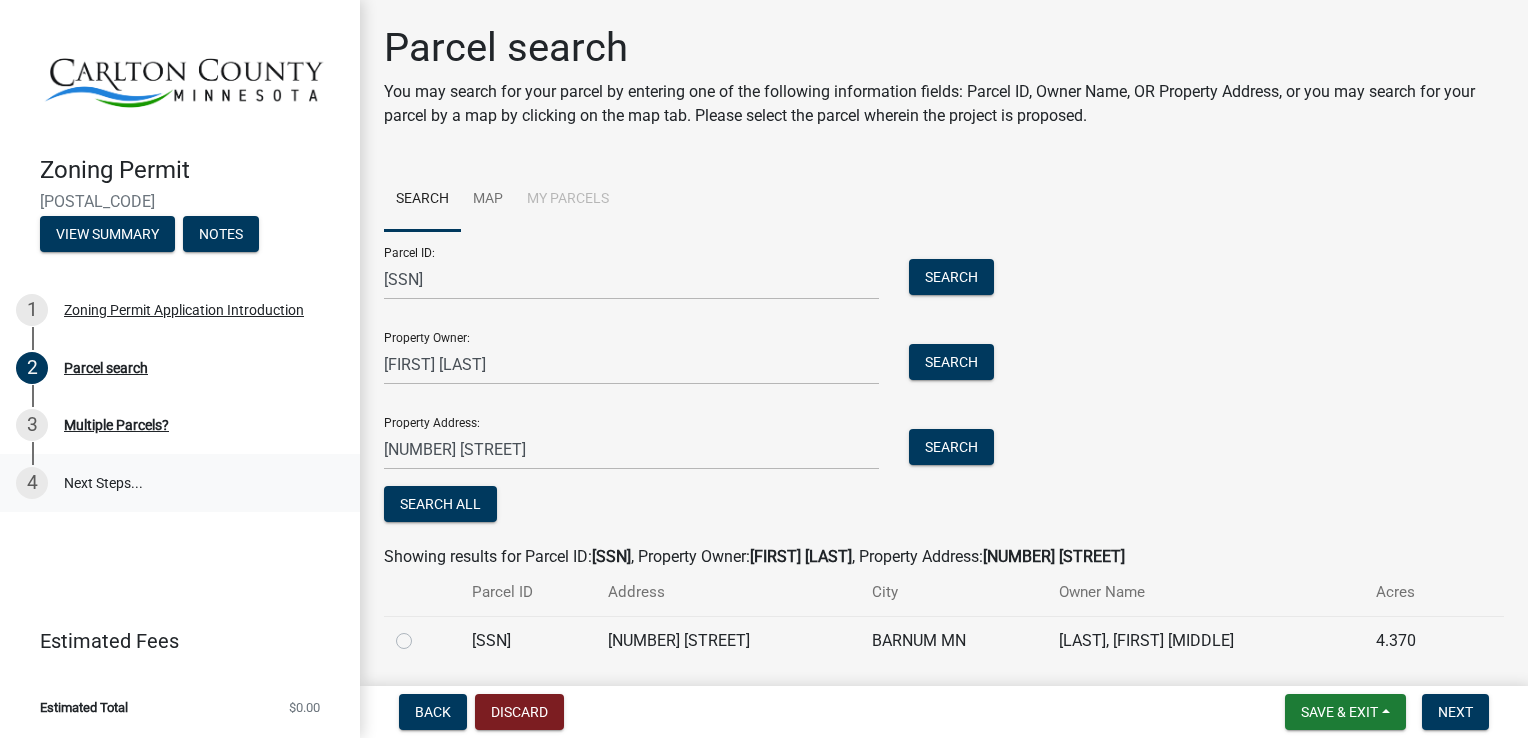 drag, startPoint x: 74, startPoint y: 477, endPoint x: 173, endPoint y: 482, distance: 99.12618 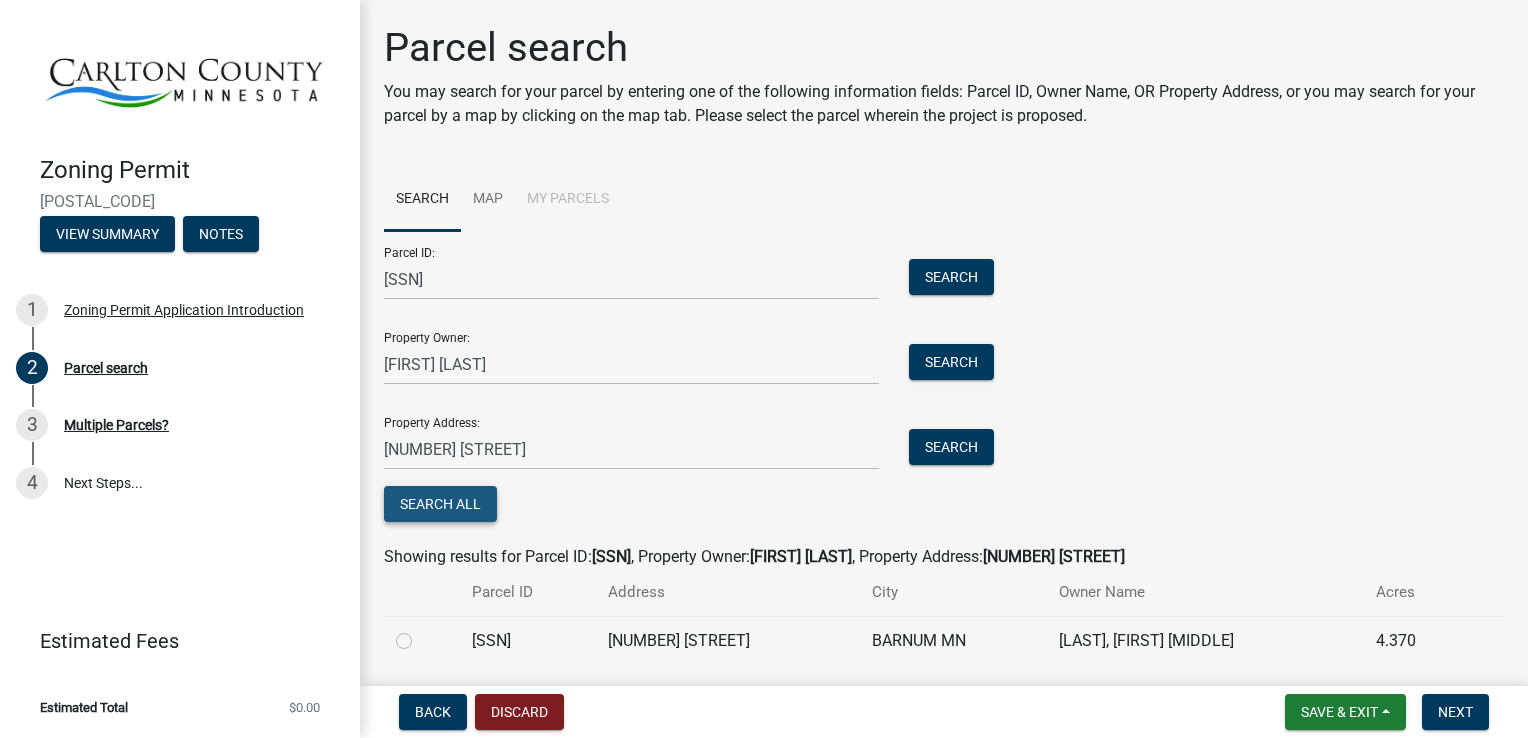 click on "Search All" at bounding box center (440, 504) 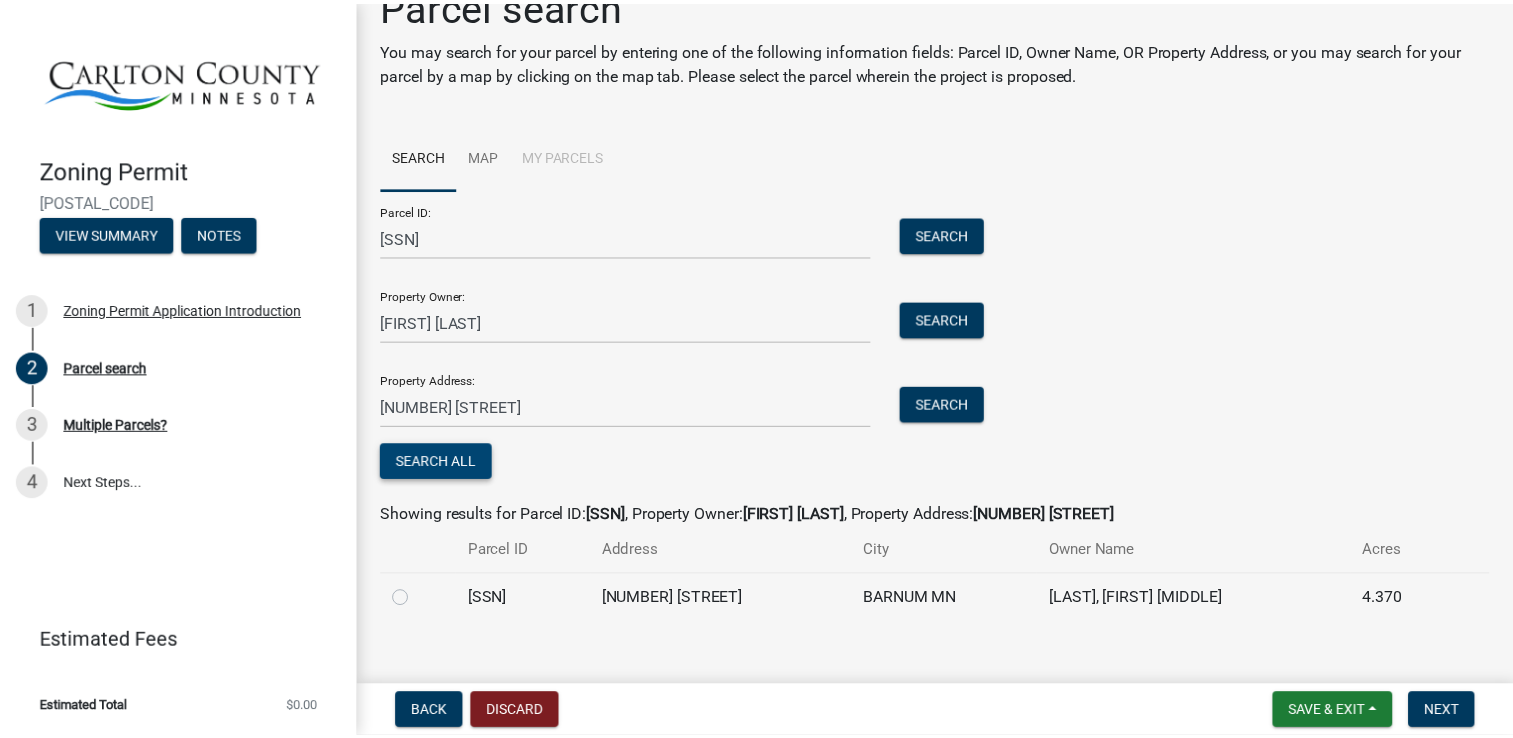 scroll, scrollTop: 64, scrollLeft: 0, axis: vertical 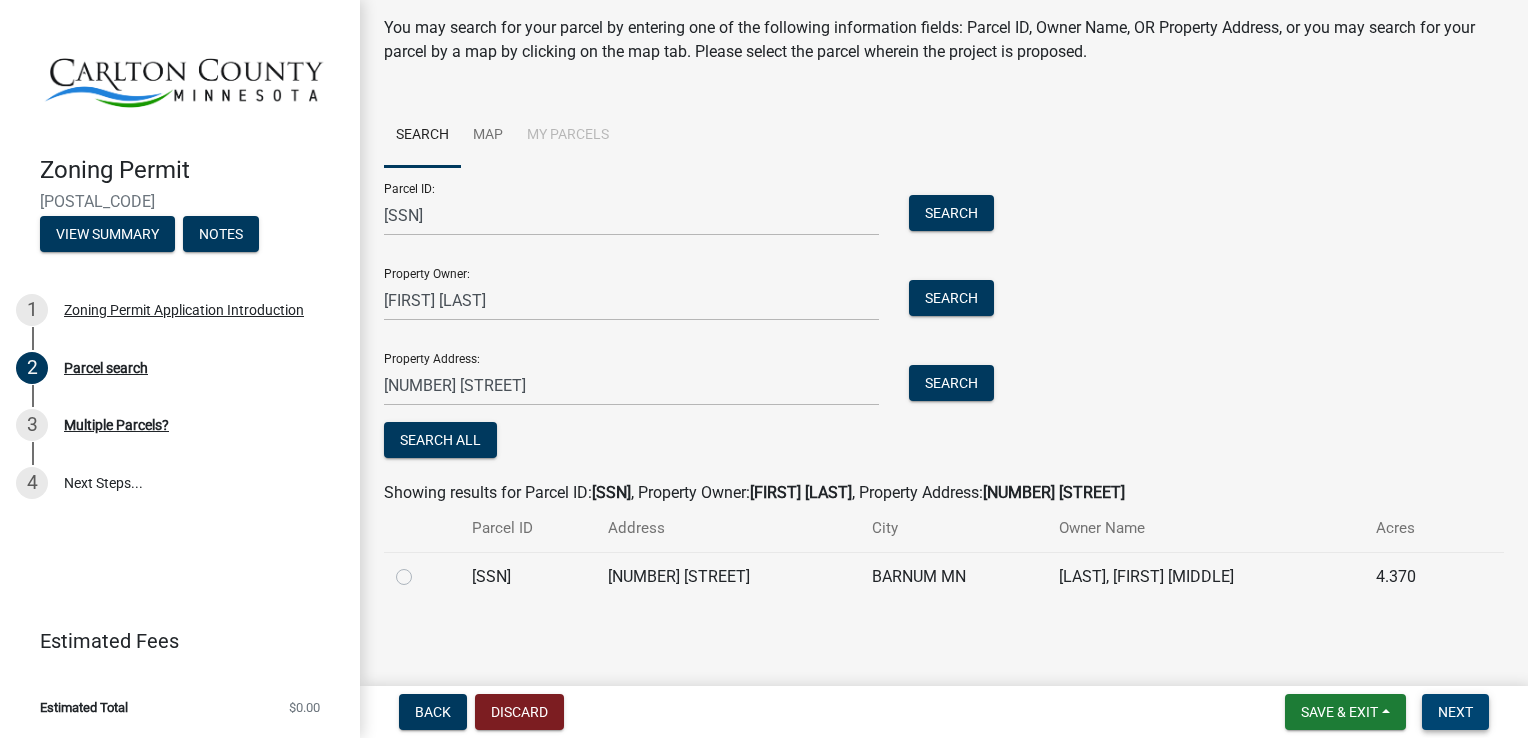 click on "Next" at bounding box center [1455, 712] 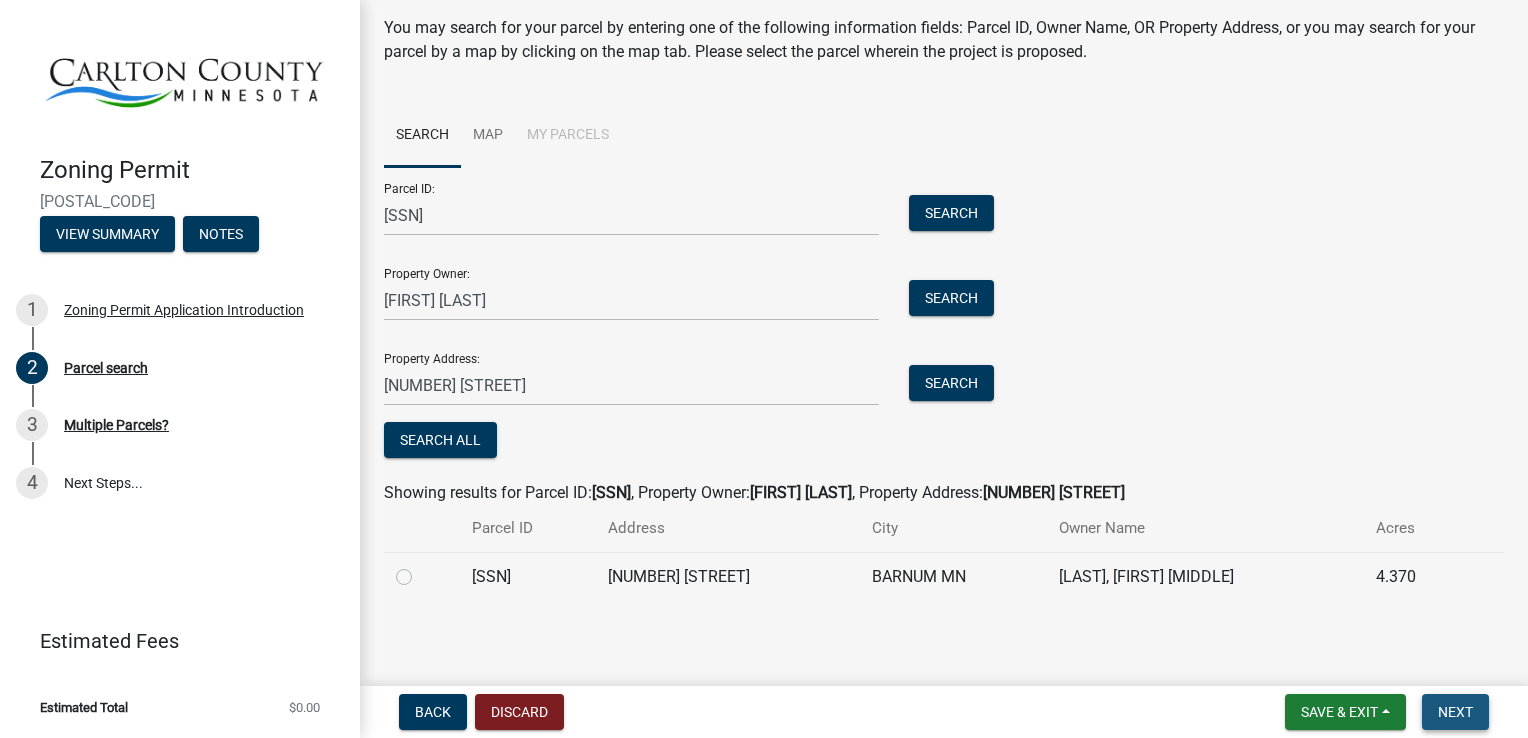 click on "Next" at bounding box center (1455, 712) 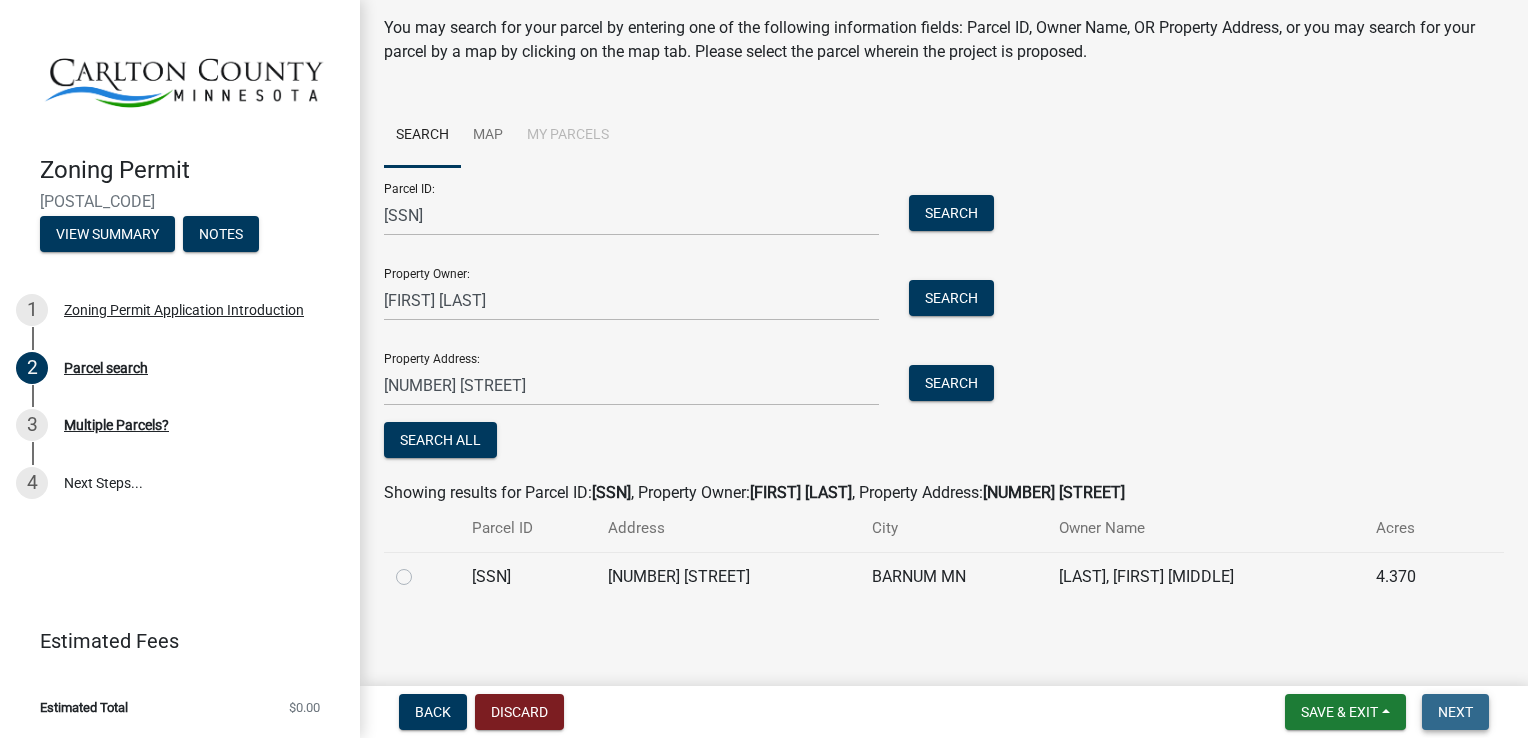 click on "Next" at bounding box center (1455, 712) 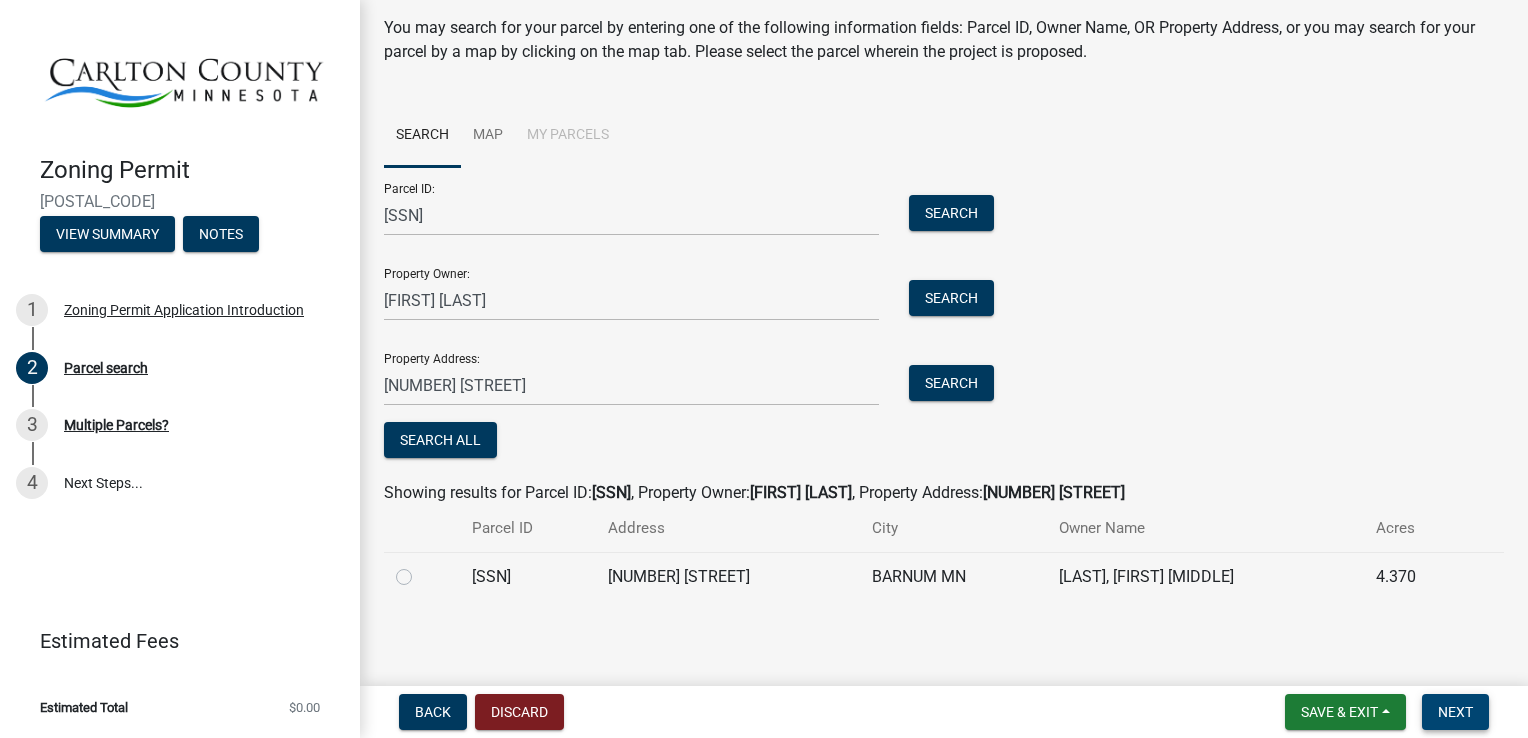 type 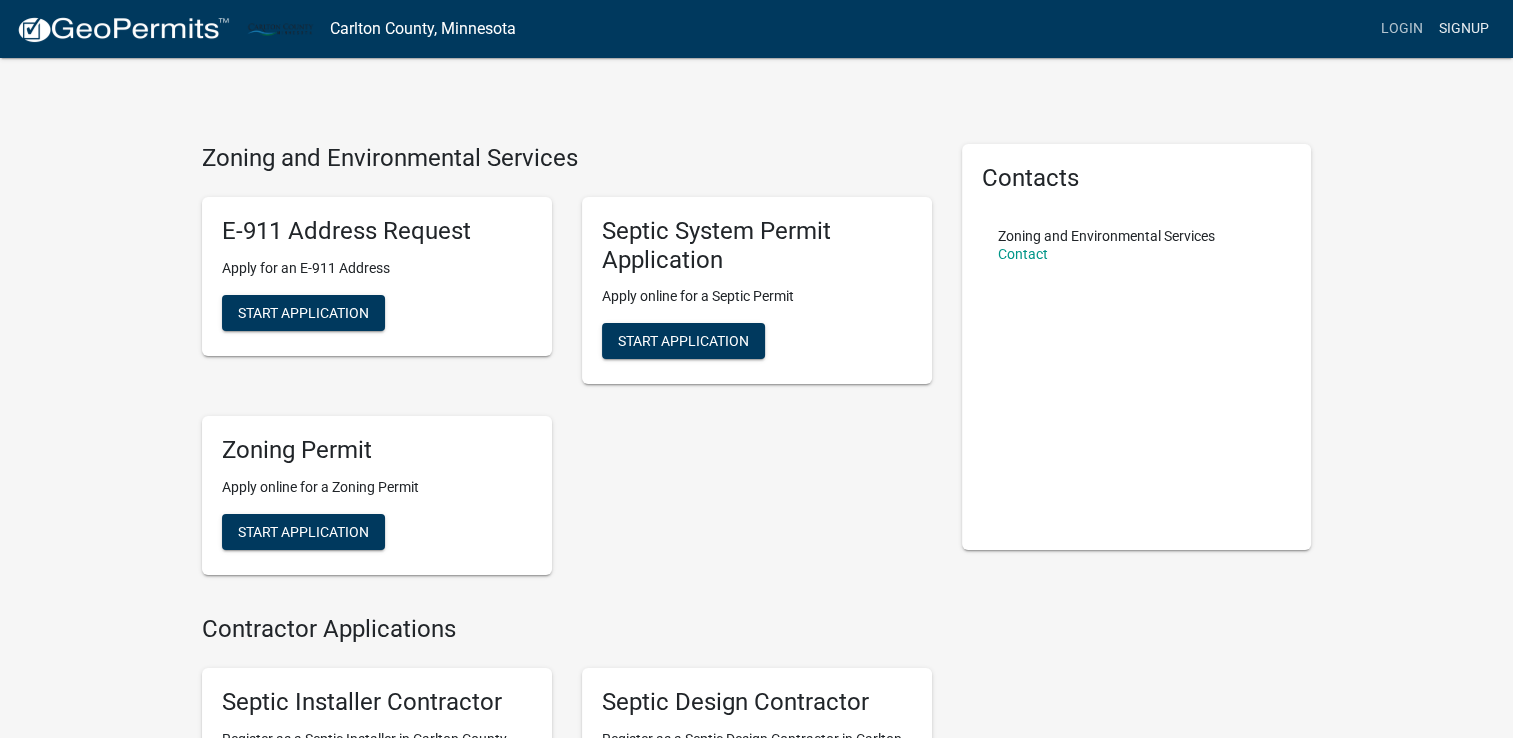 click on "Signup" at bounding box center [1464, 29] 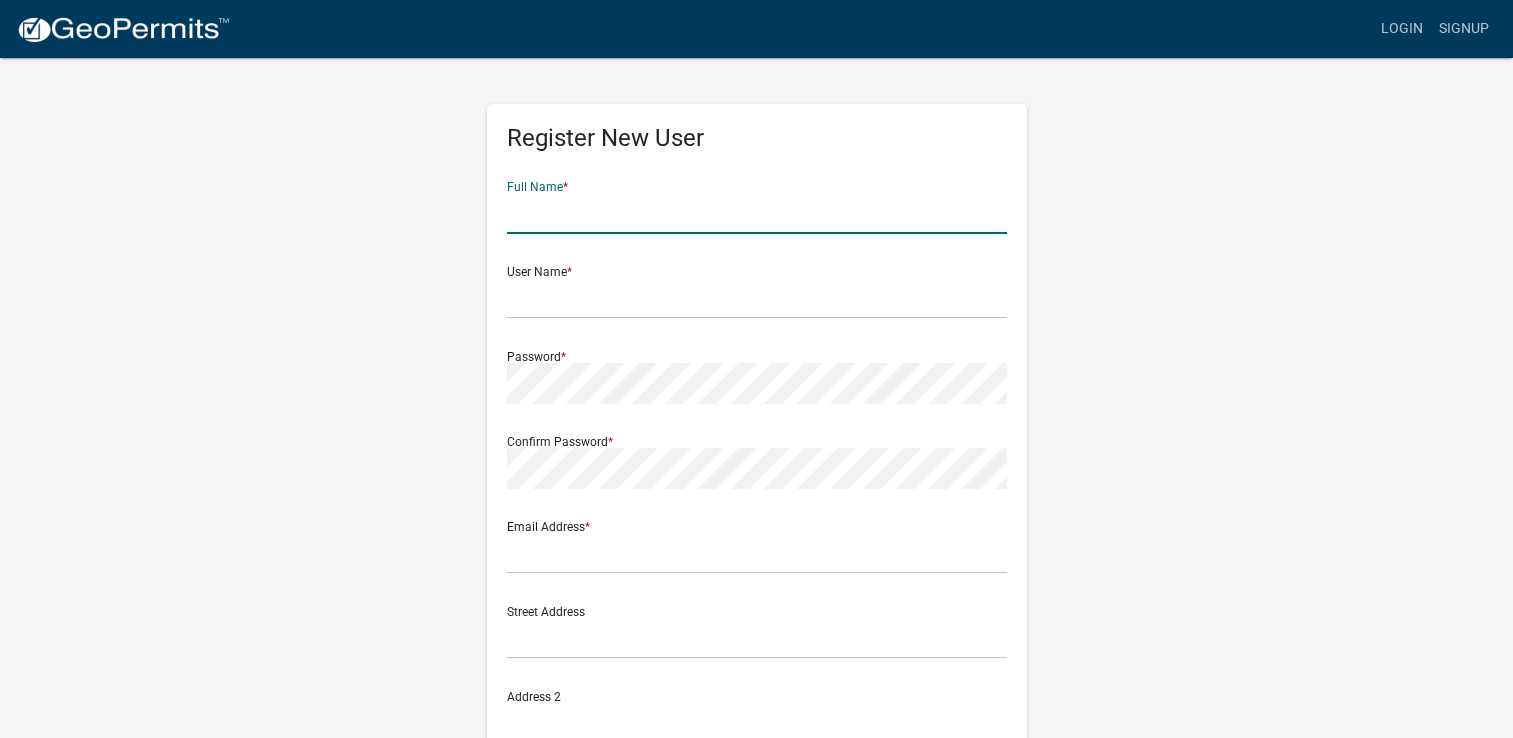 click 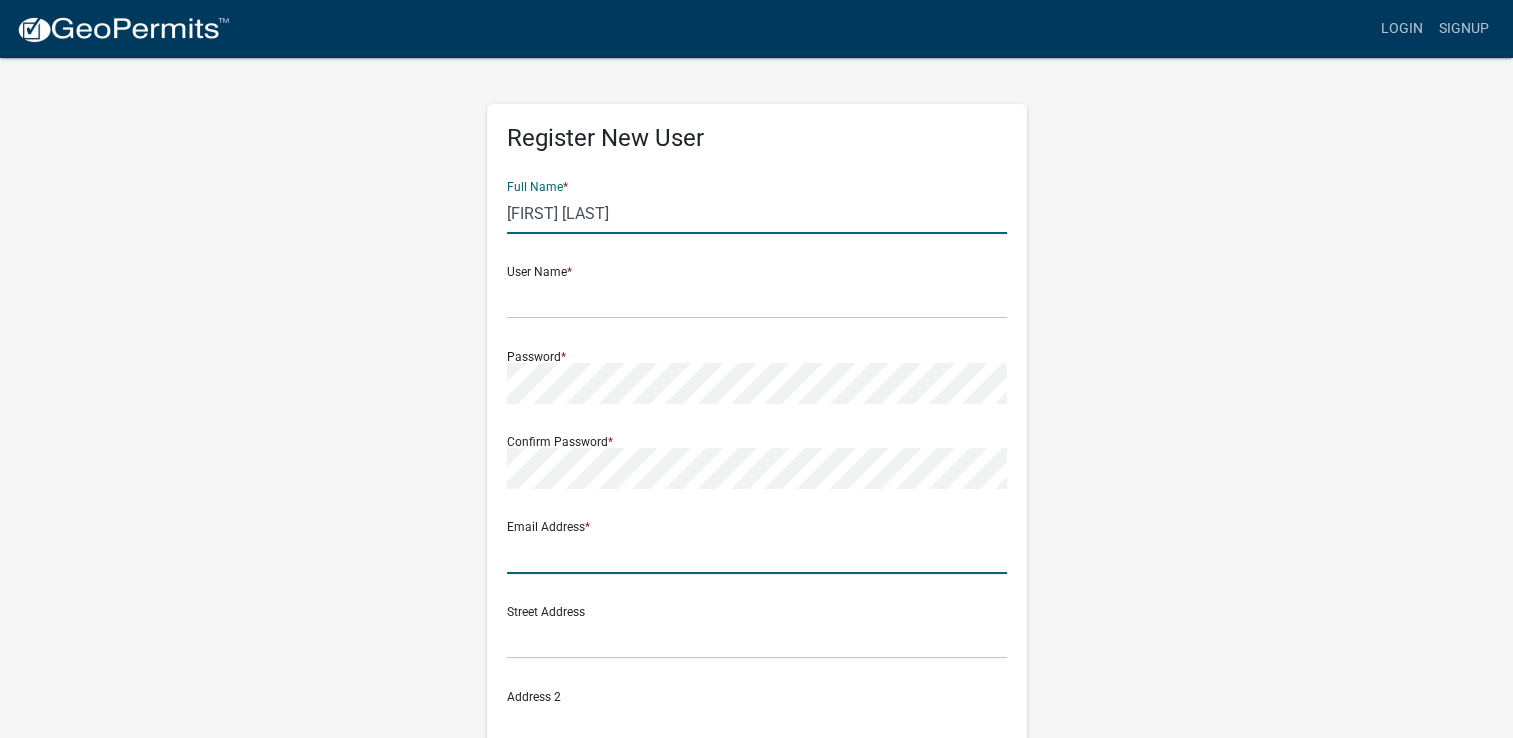 type on "[EMAIL]" 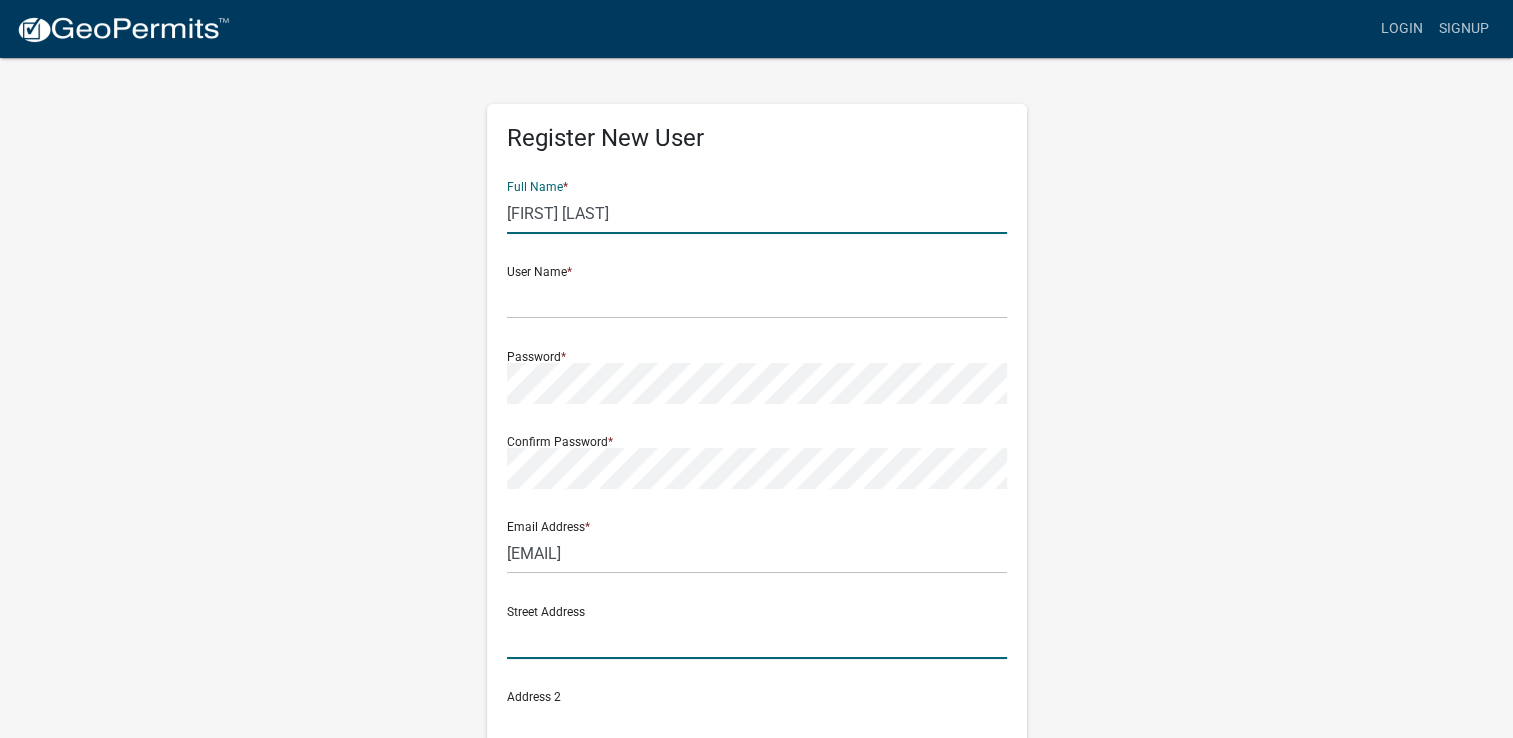 type on "3852 County Road 61" 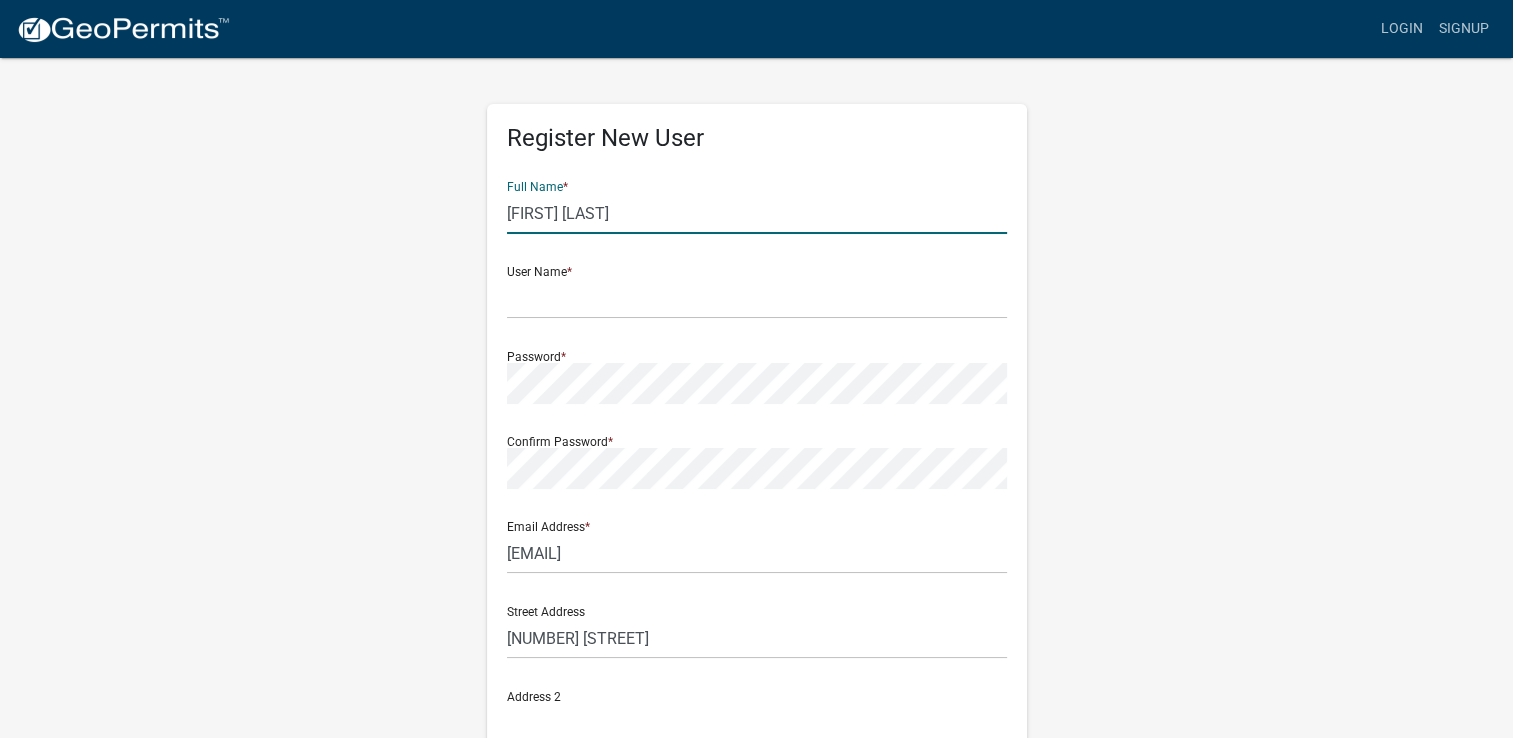 type on "Barnum" 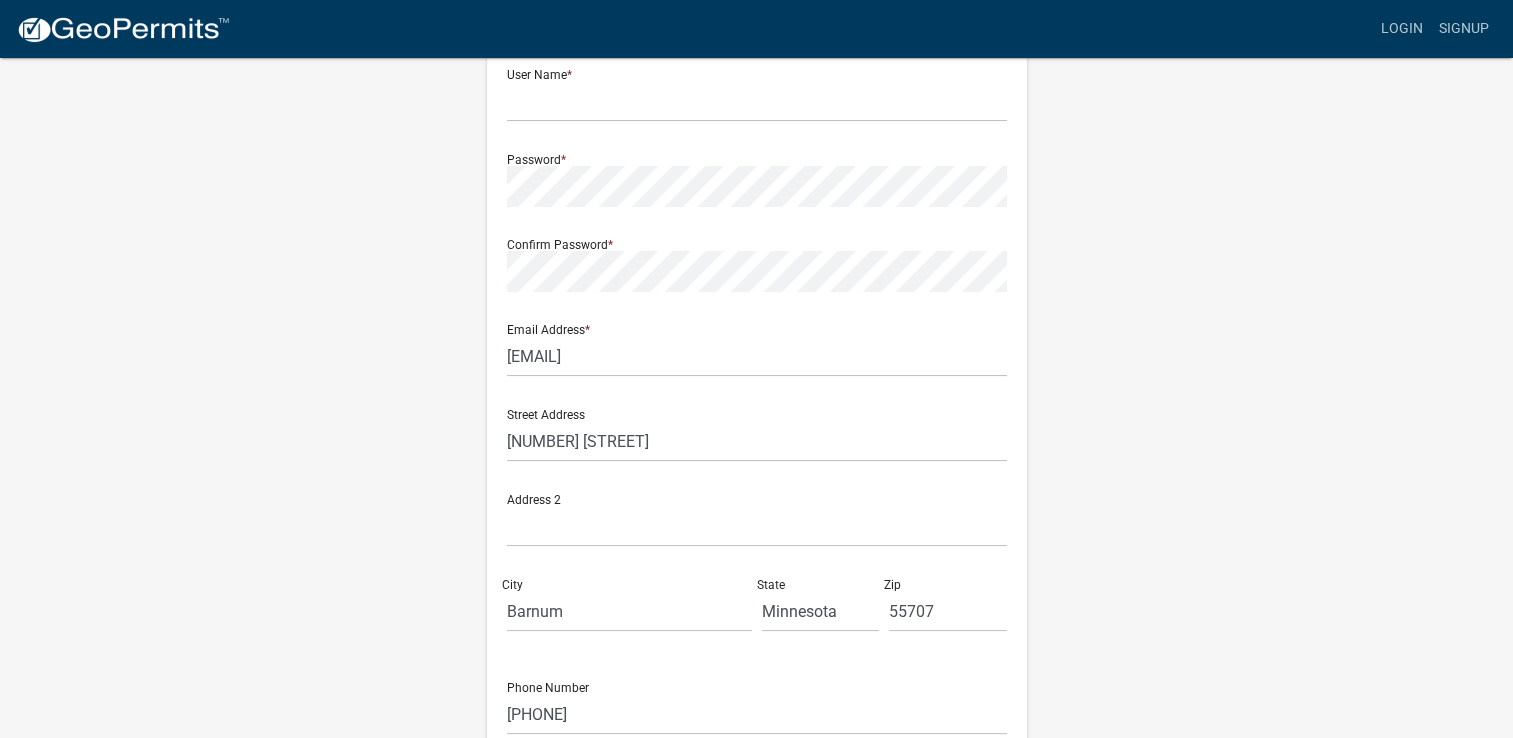scroll, scrollTop: 87, scrollLeft: 0, axis: vertical 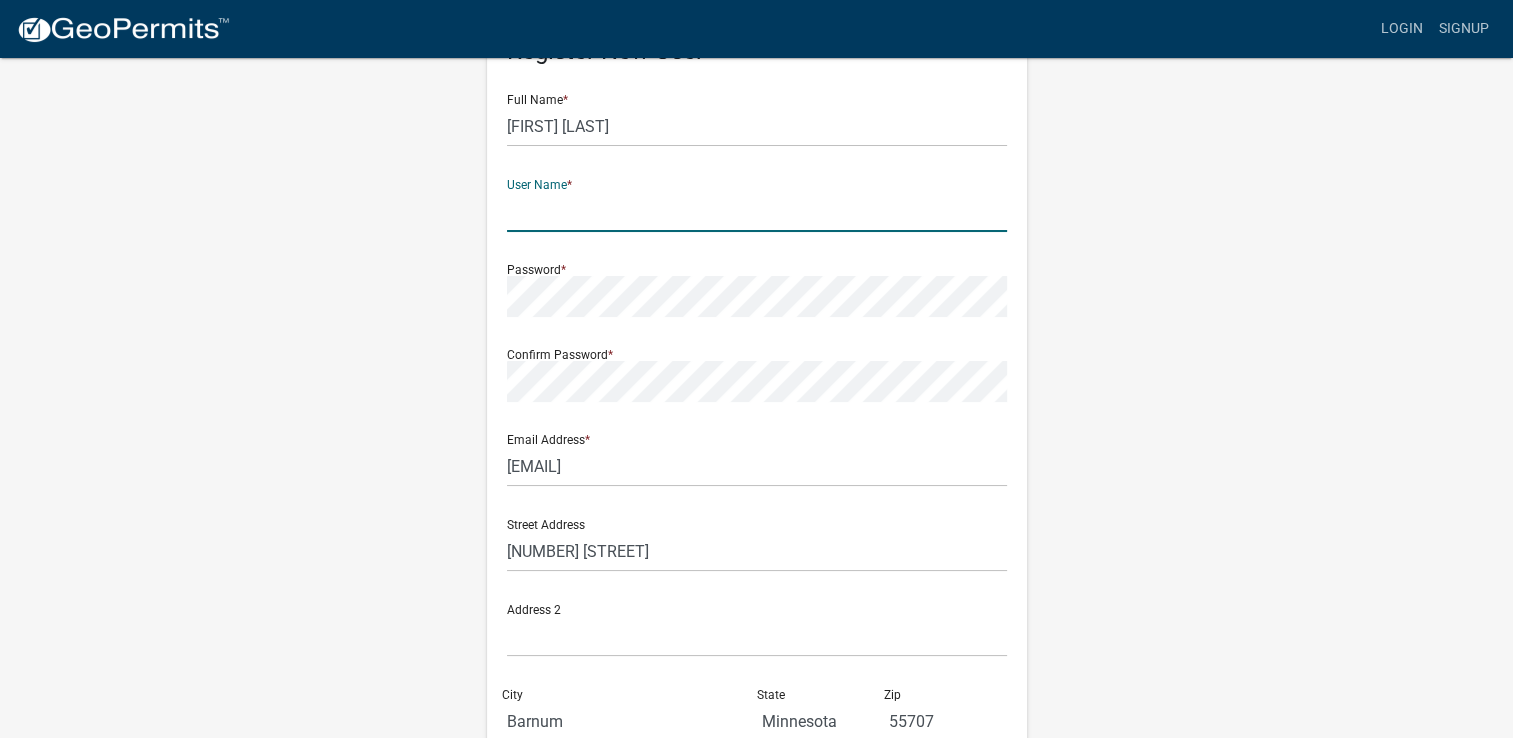 click 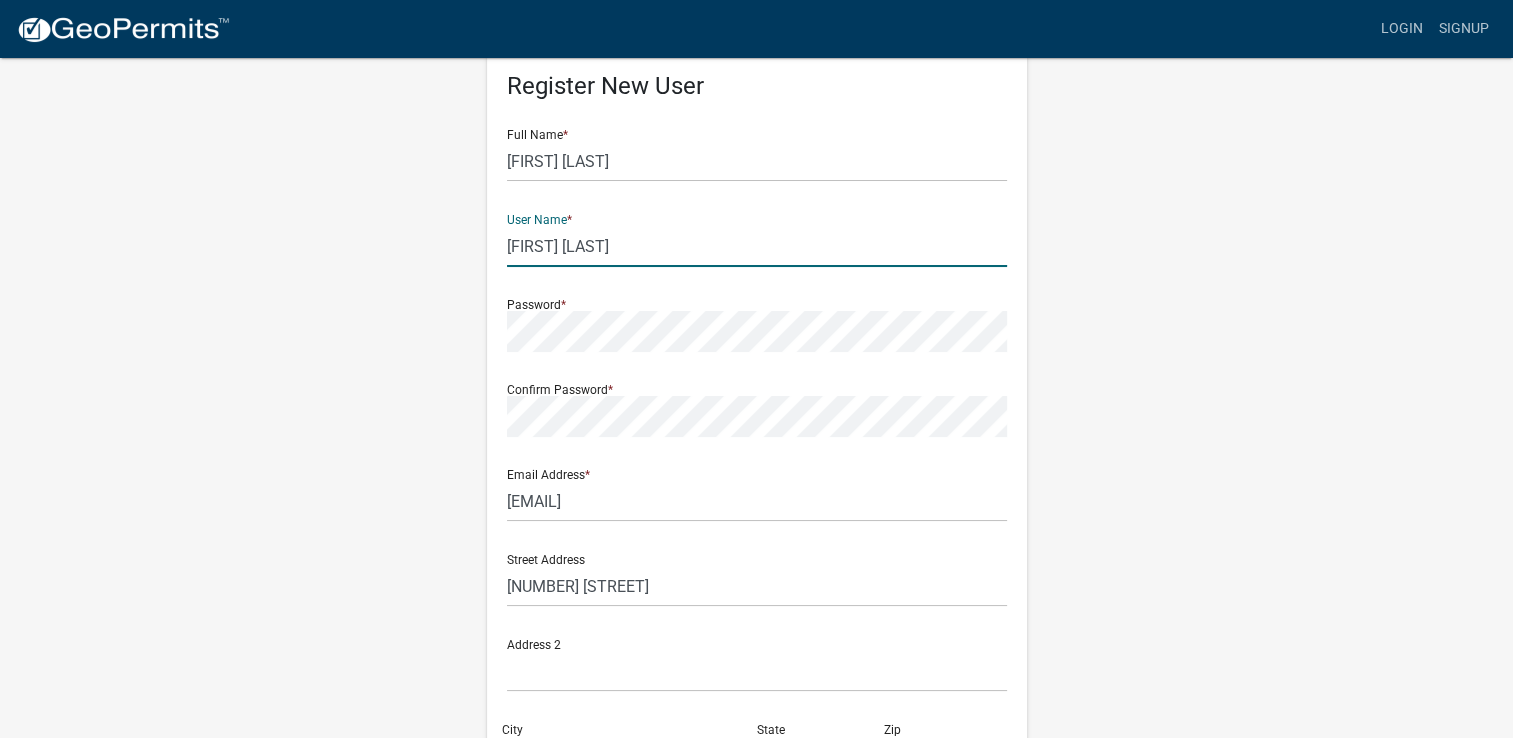 scroll, scrollTop: 0, scrollLeft: 0, axis: both 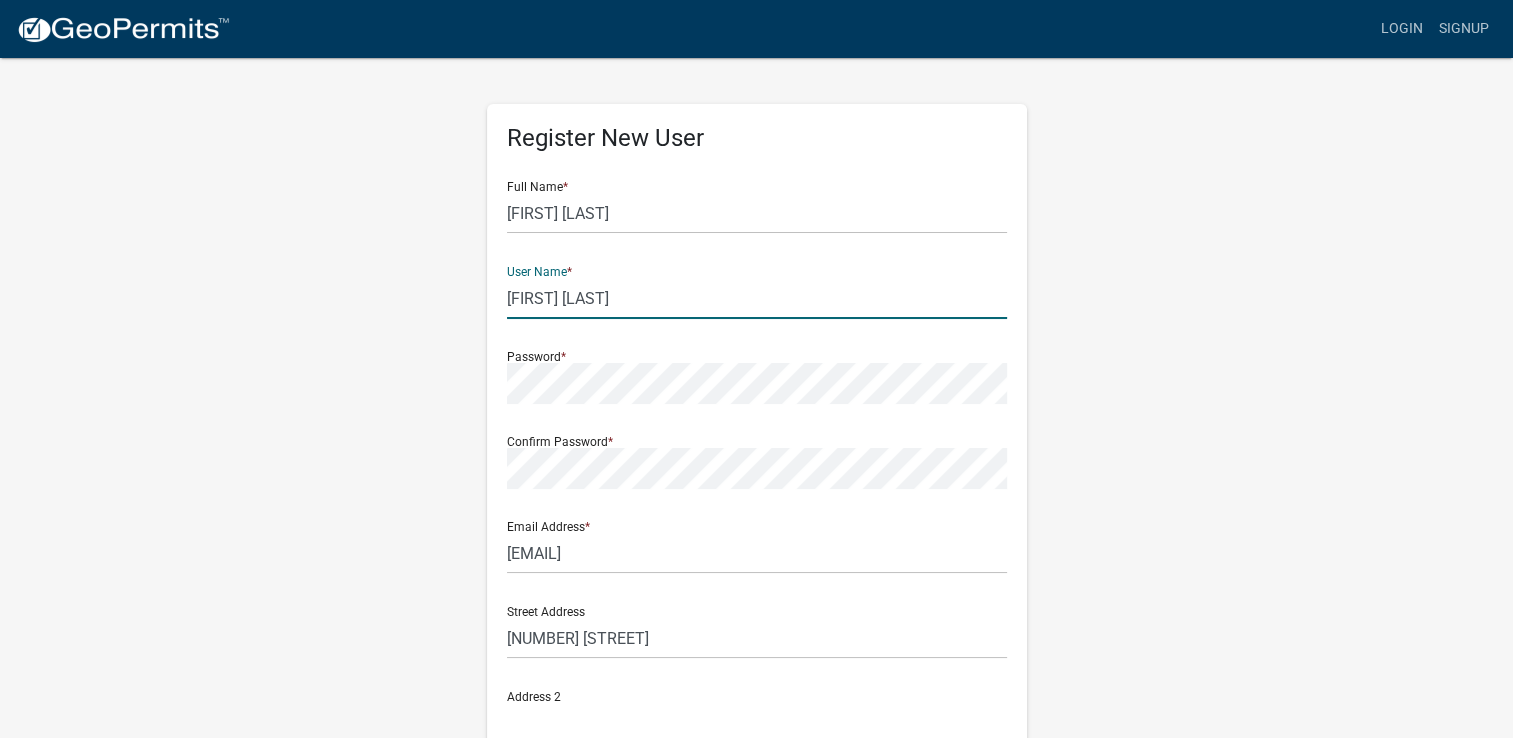 type on "[FIRST] [LAST]" 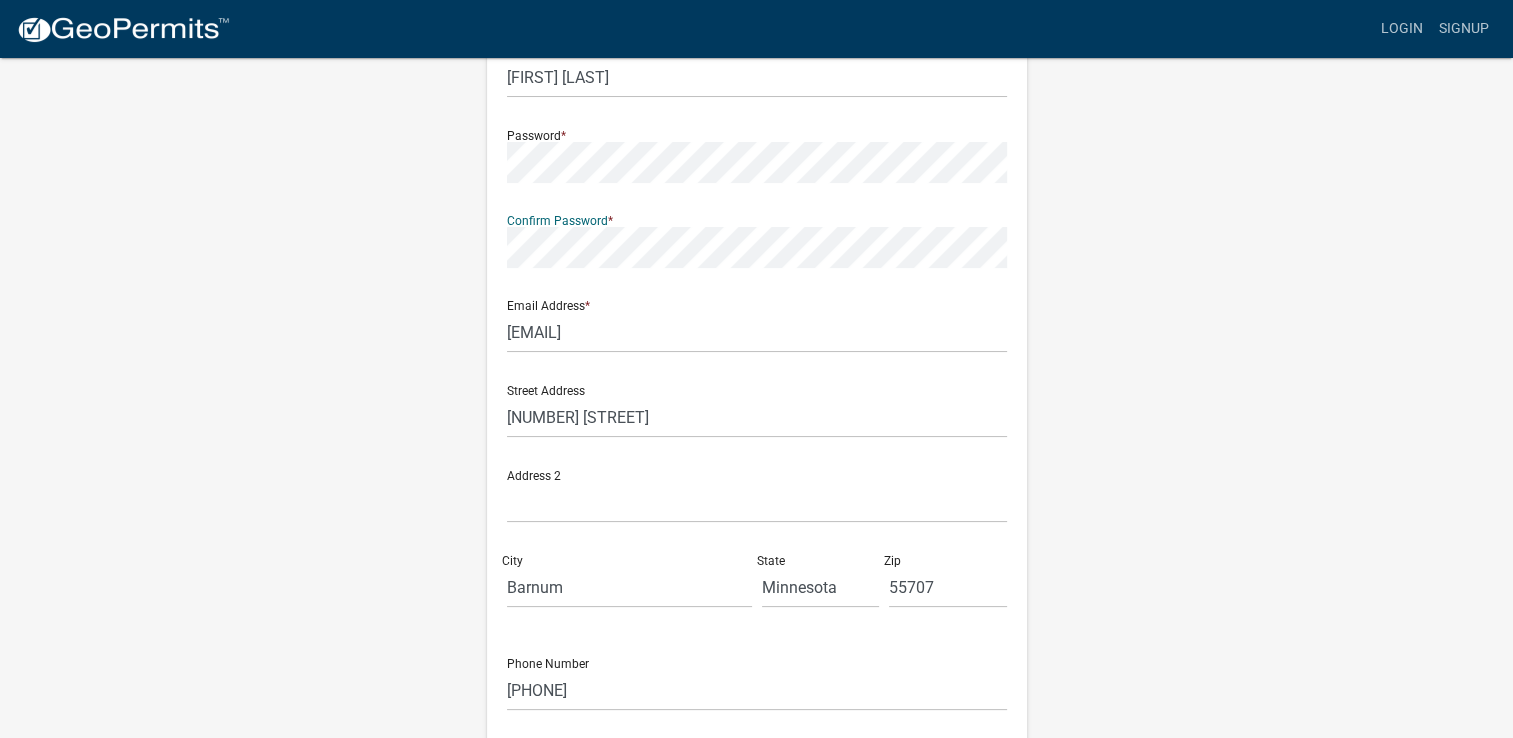 scroll, scrollTop: 300, scrollLeft: 0, axis: vertical 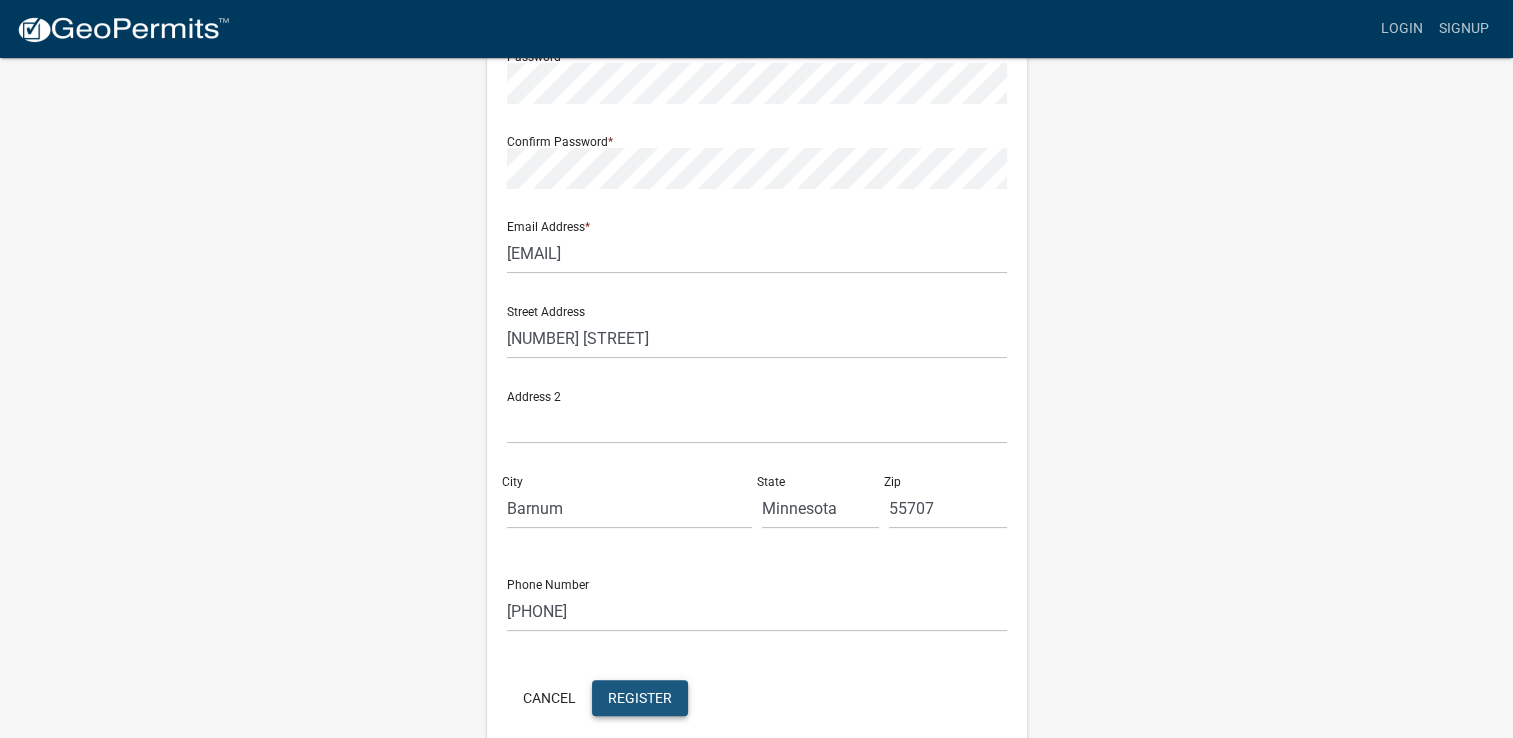 click on "Register" 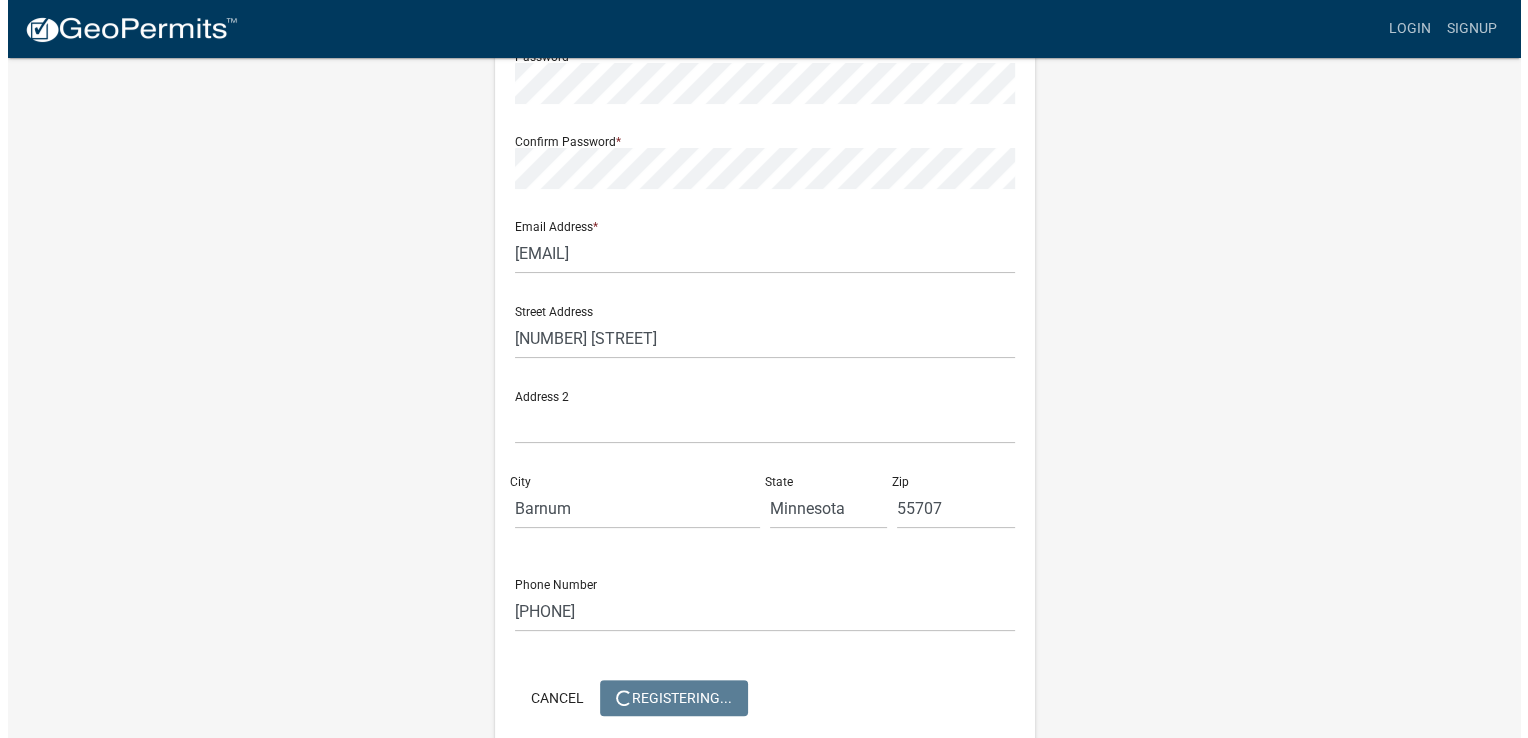 scroll, scrollTop: 0, scrollLeft: 0, axis: both 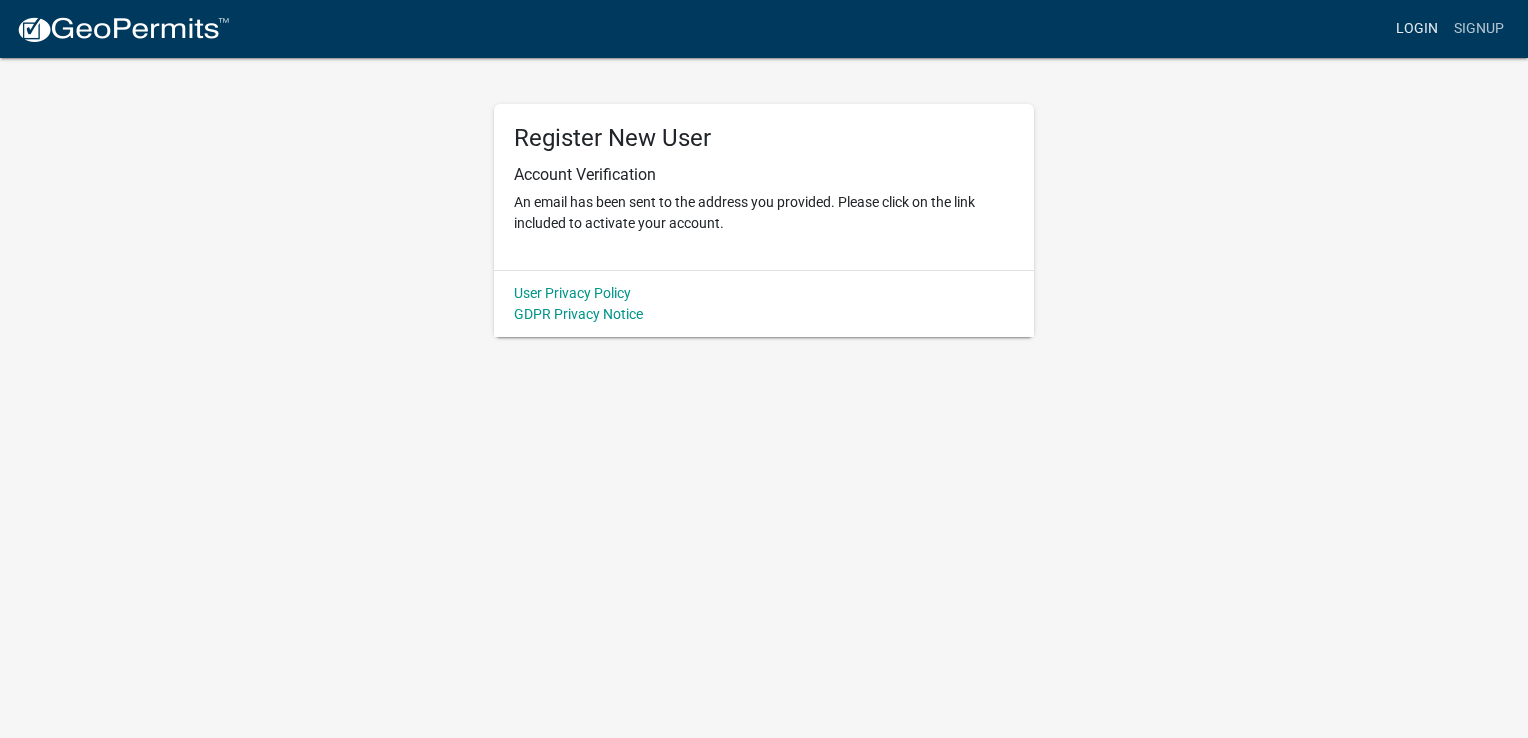 click on "Login" at bounding box center [1417, 29] 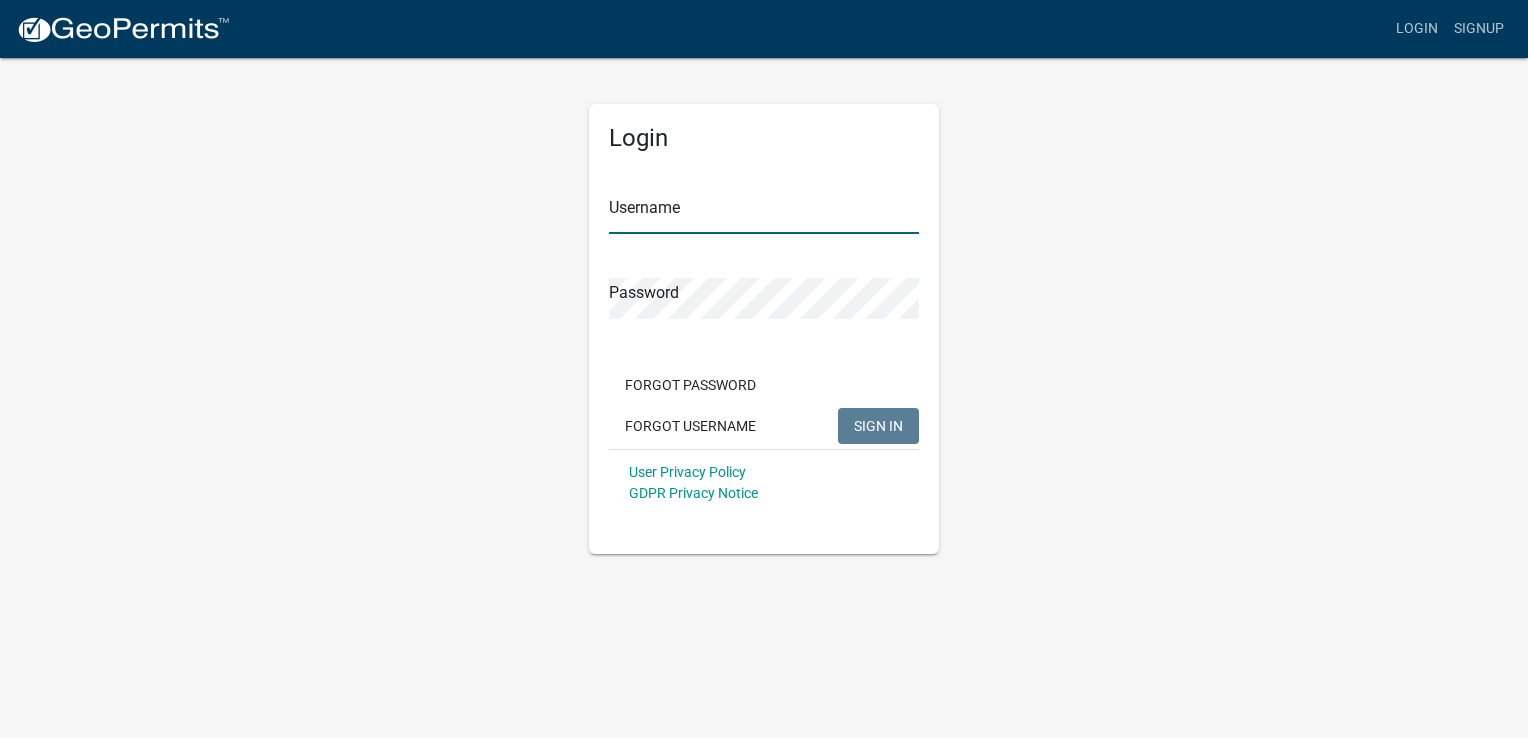 type on "[FIRST] [LAST]" 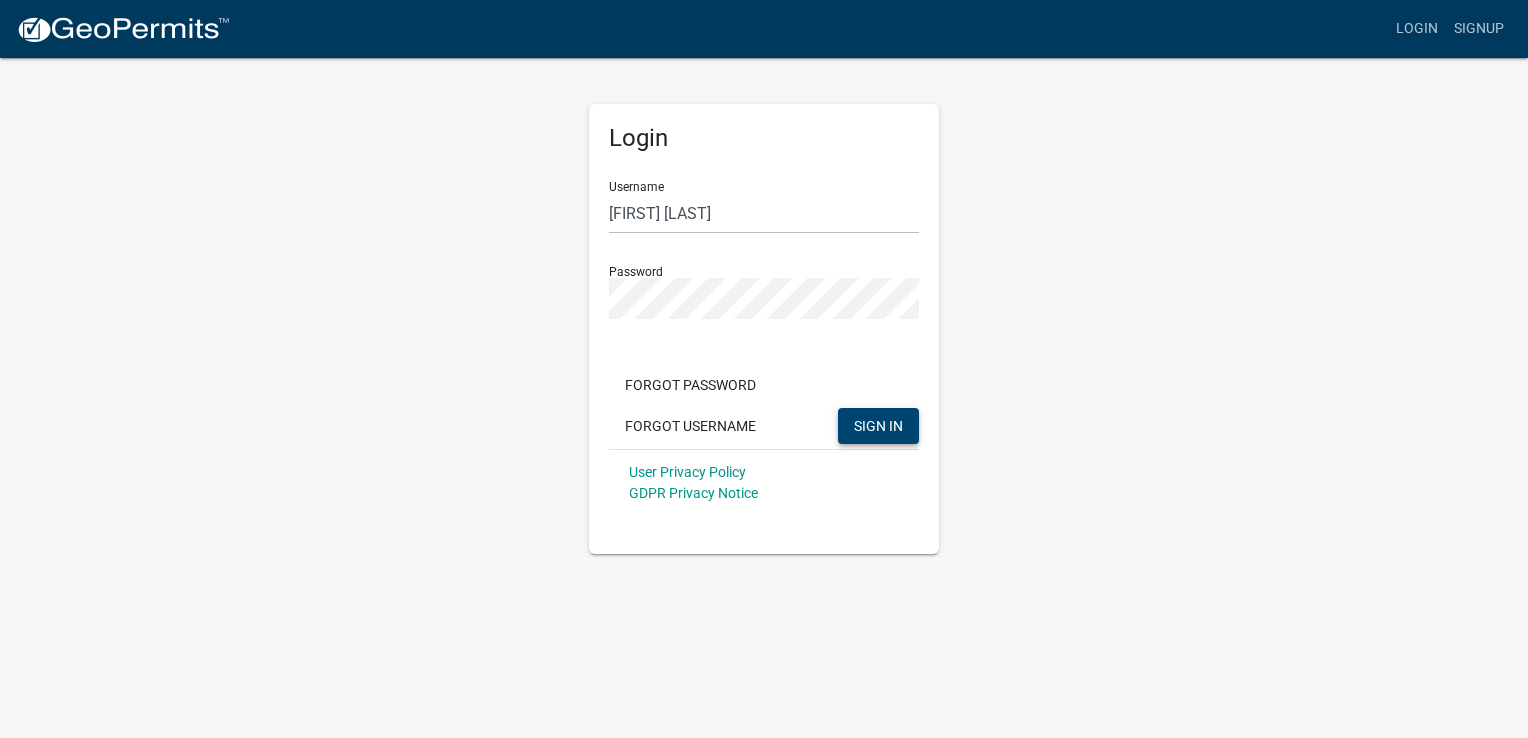click on "SIGN IN" 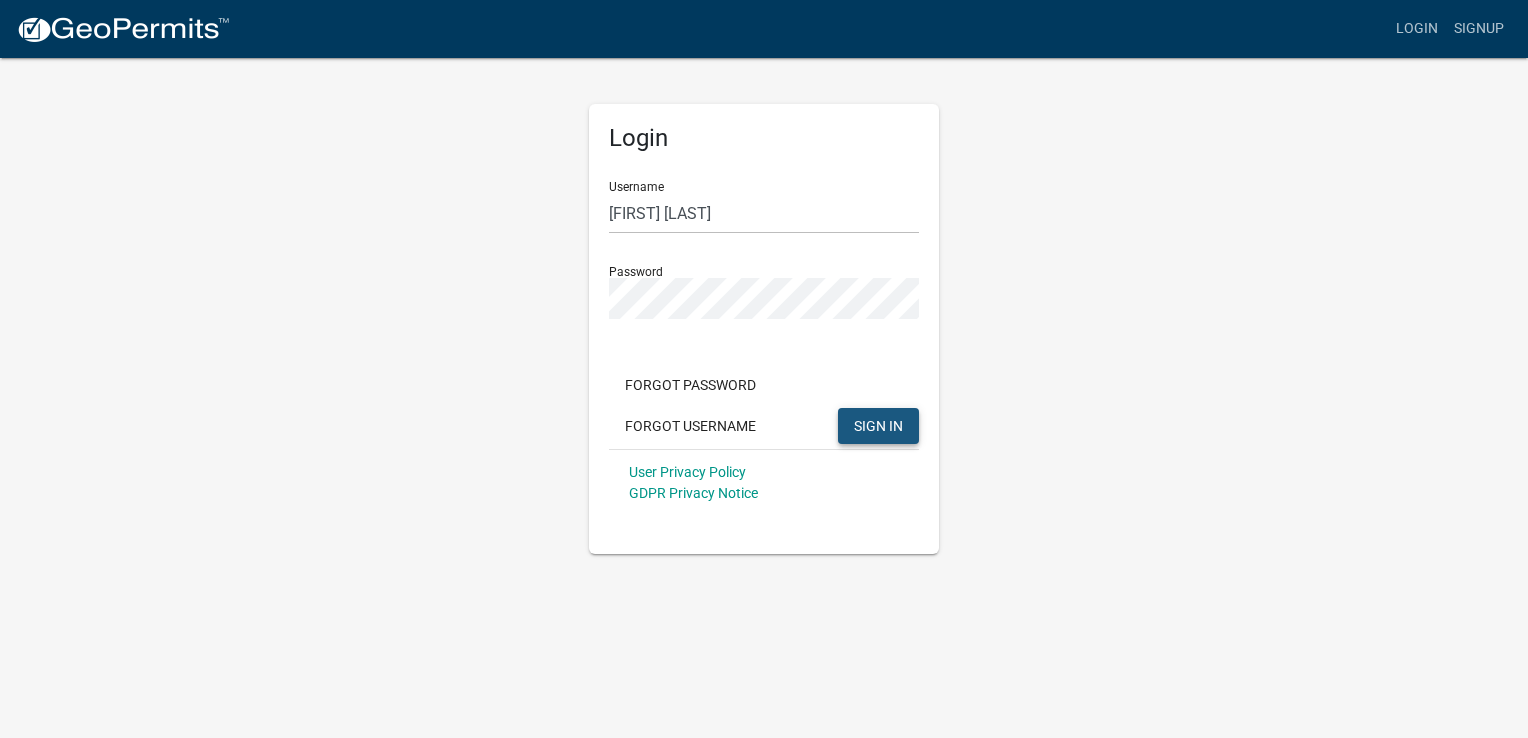 click on "SIGN IN" 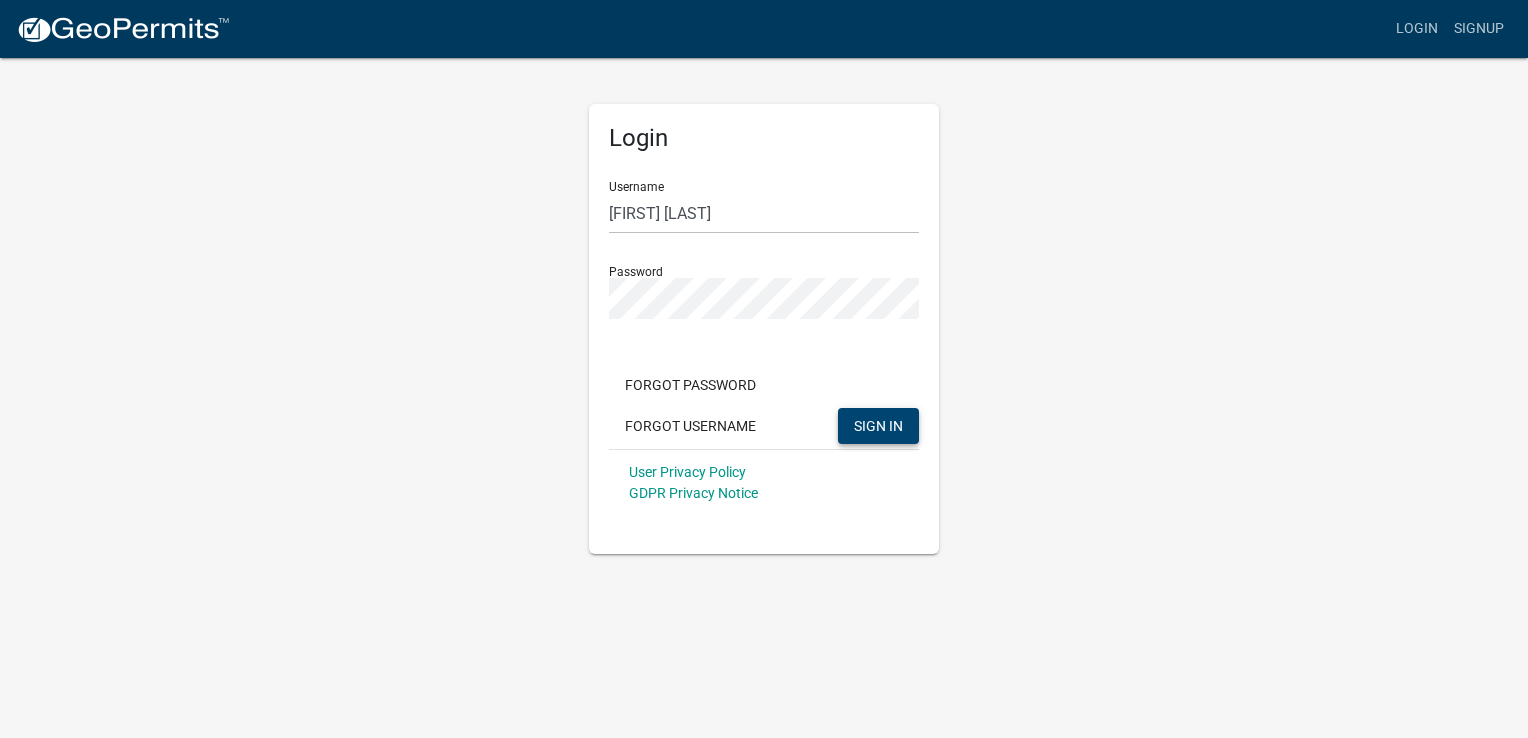 click on "SIGN IN" 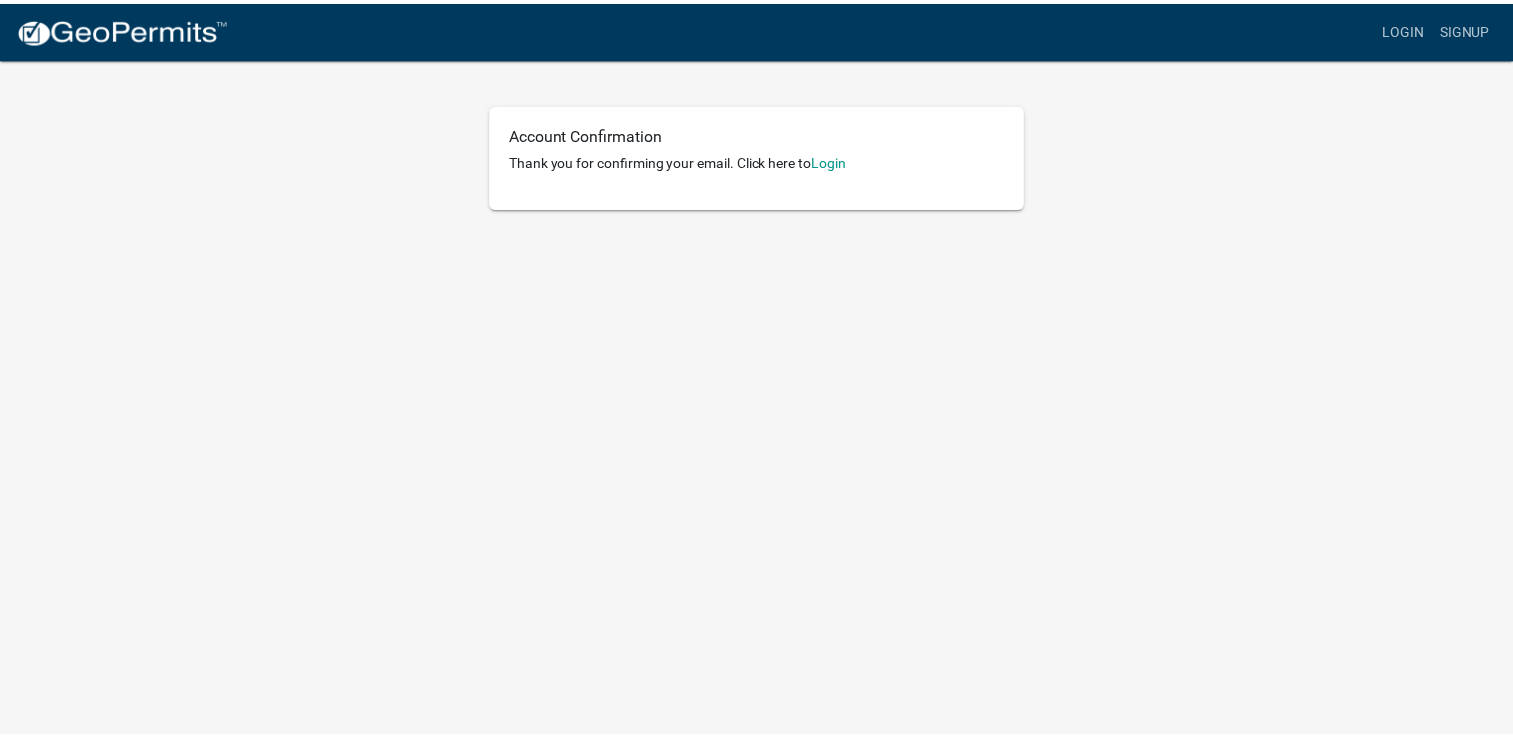 scroll, scrollTop: 0, scrollLeft: 0, axis: both 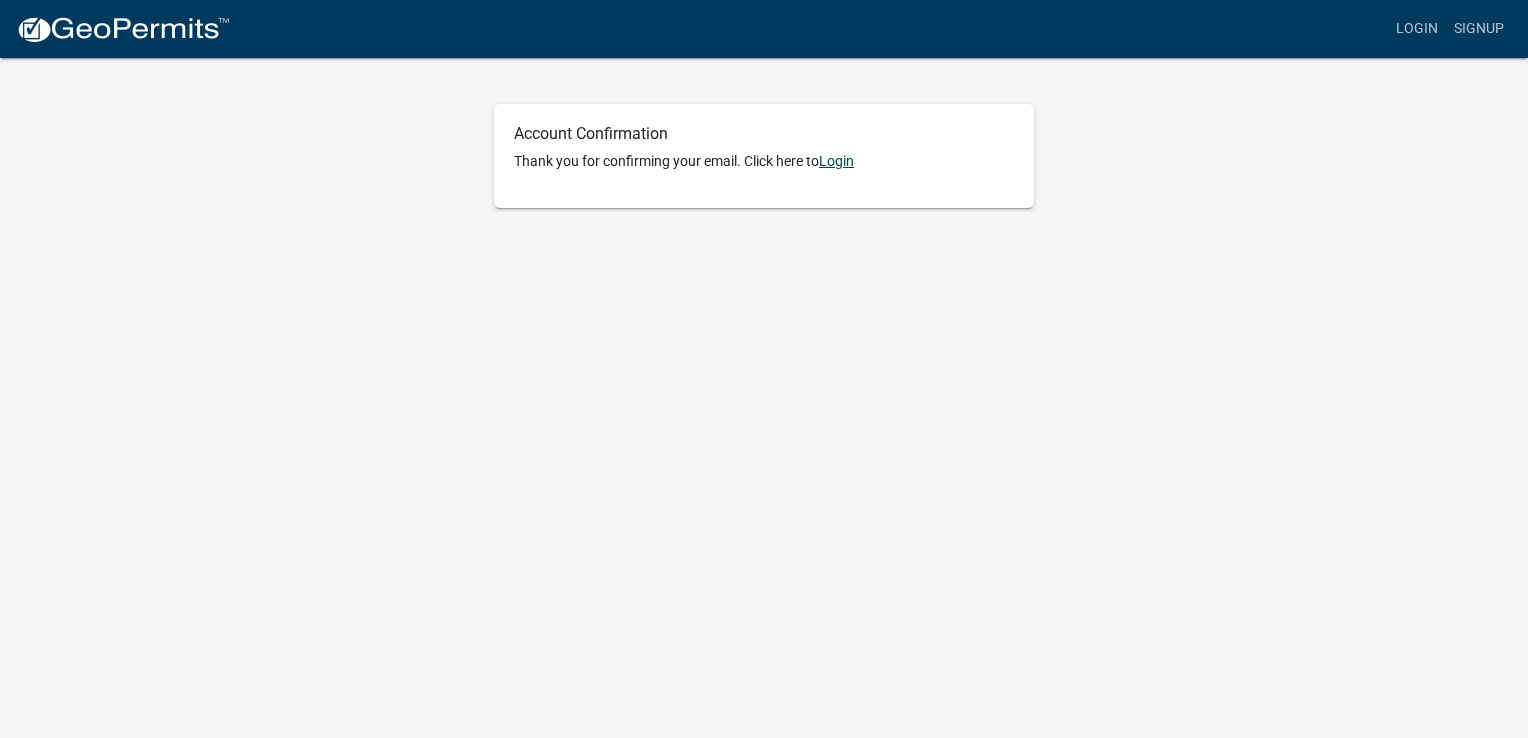 click on "Login" 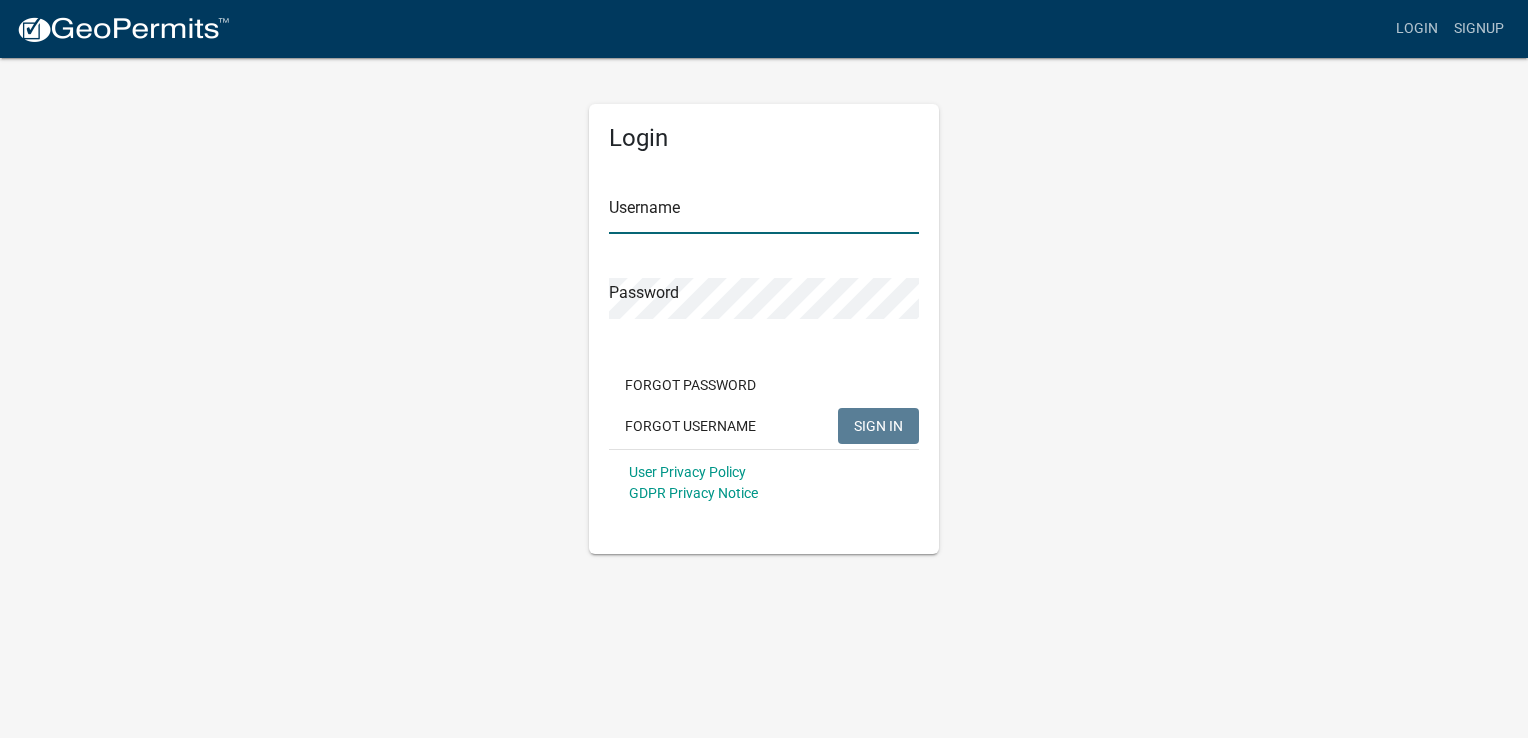 type on "[FIRST] [LAST]" 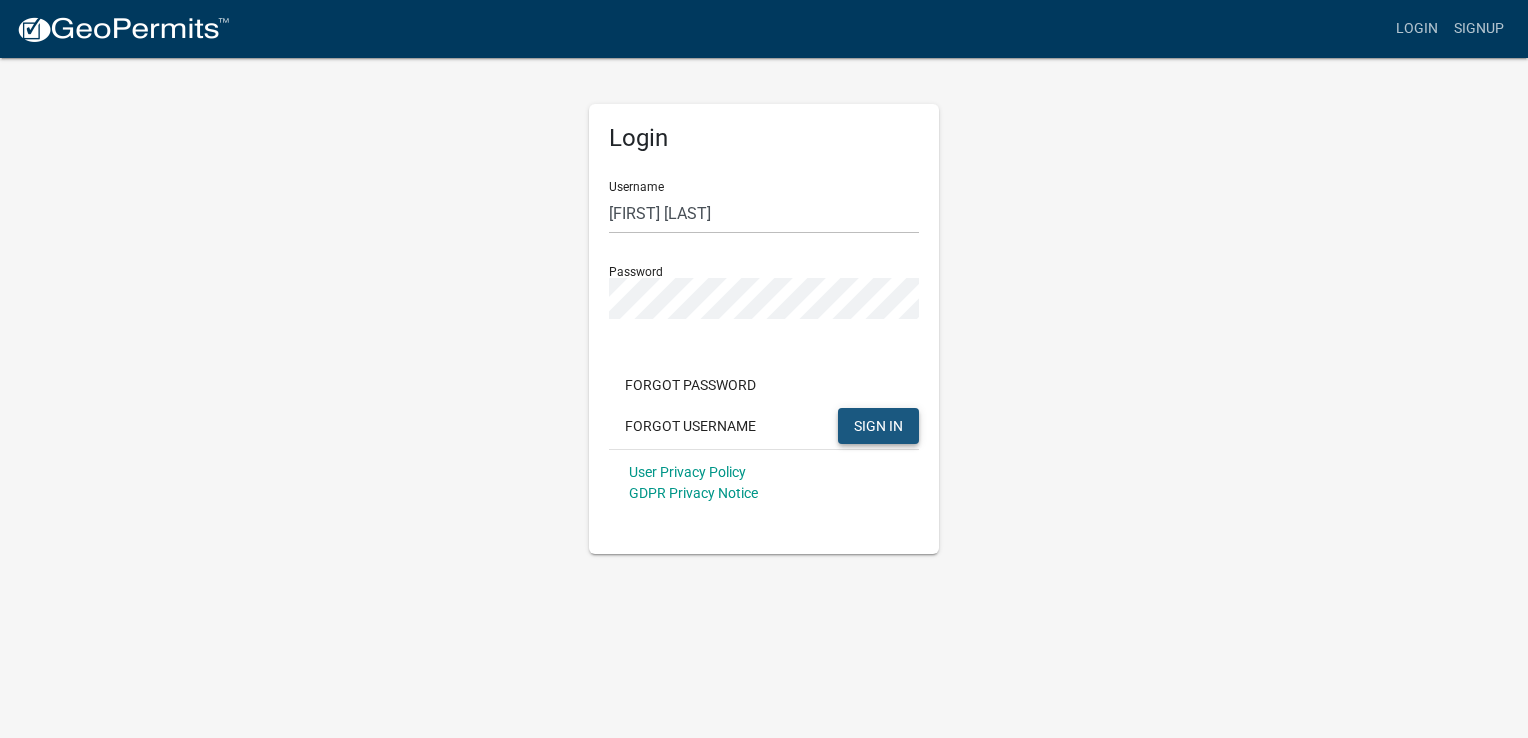 click on "SIGN IN" 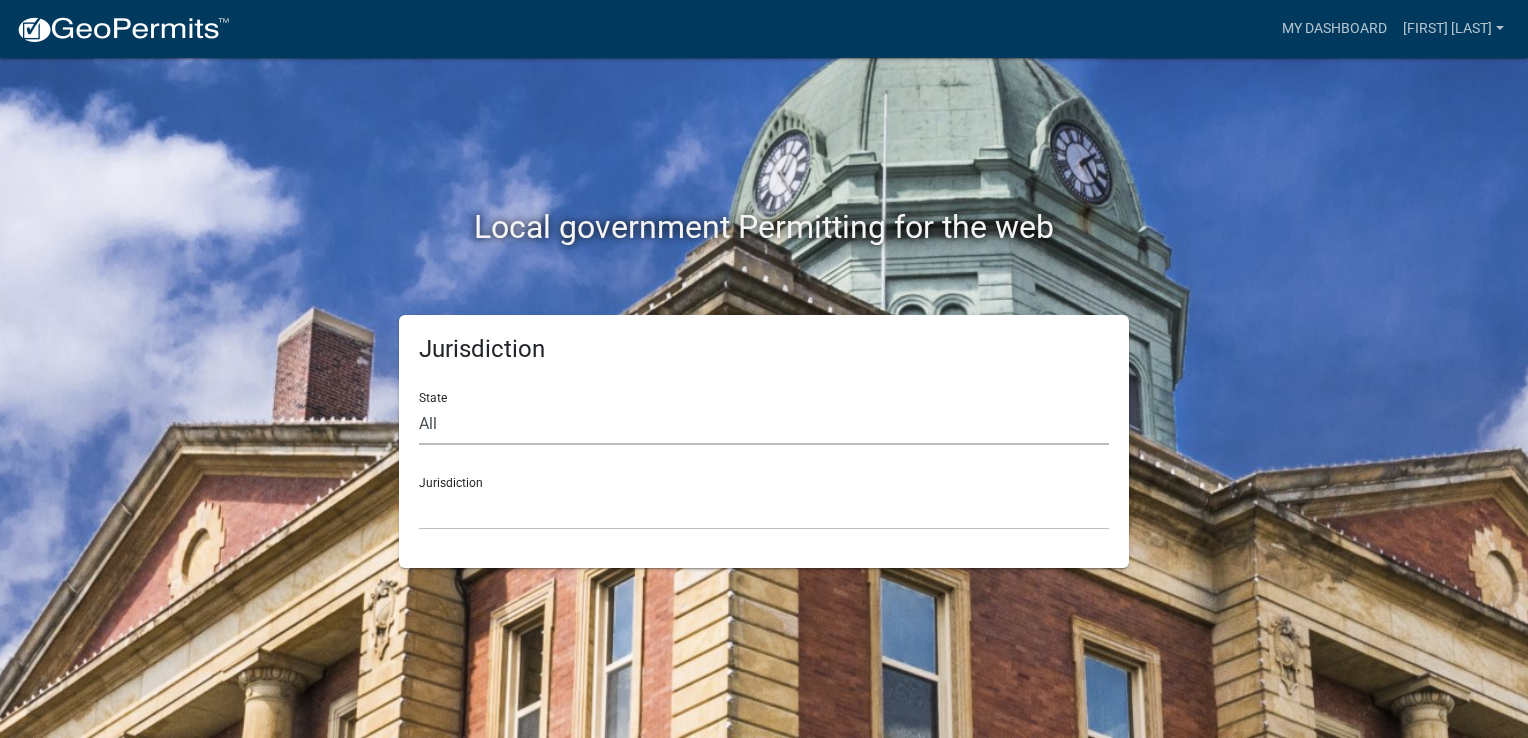 click on "All  Colorado   Georgia   Indiana   Iowa   Kansas   Minnesota   Ohio   South Carolina   Wisconsin" 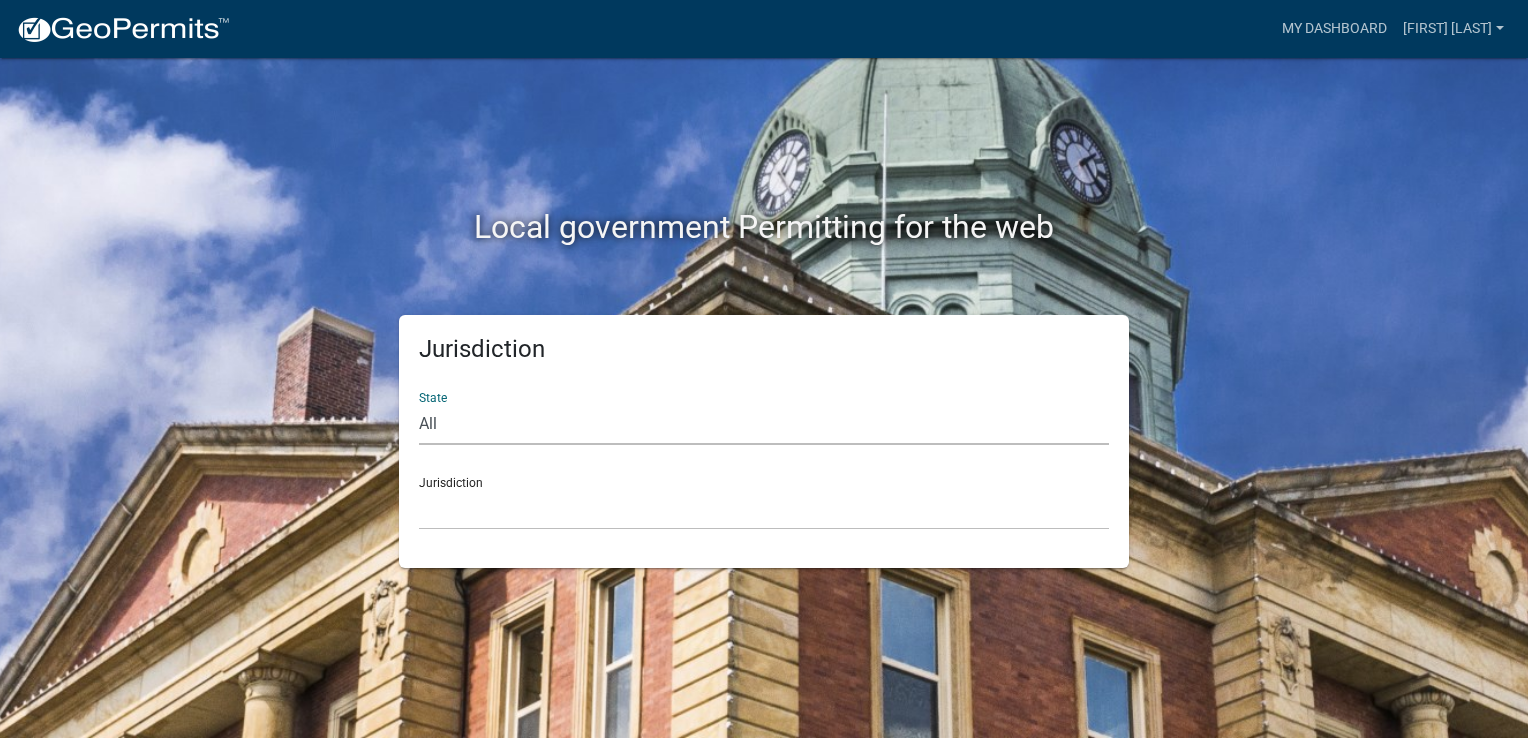 select on "Minnesota" 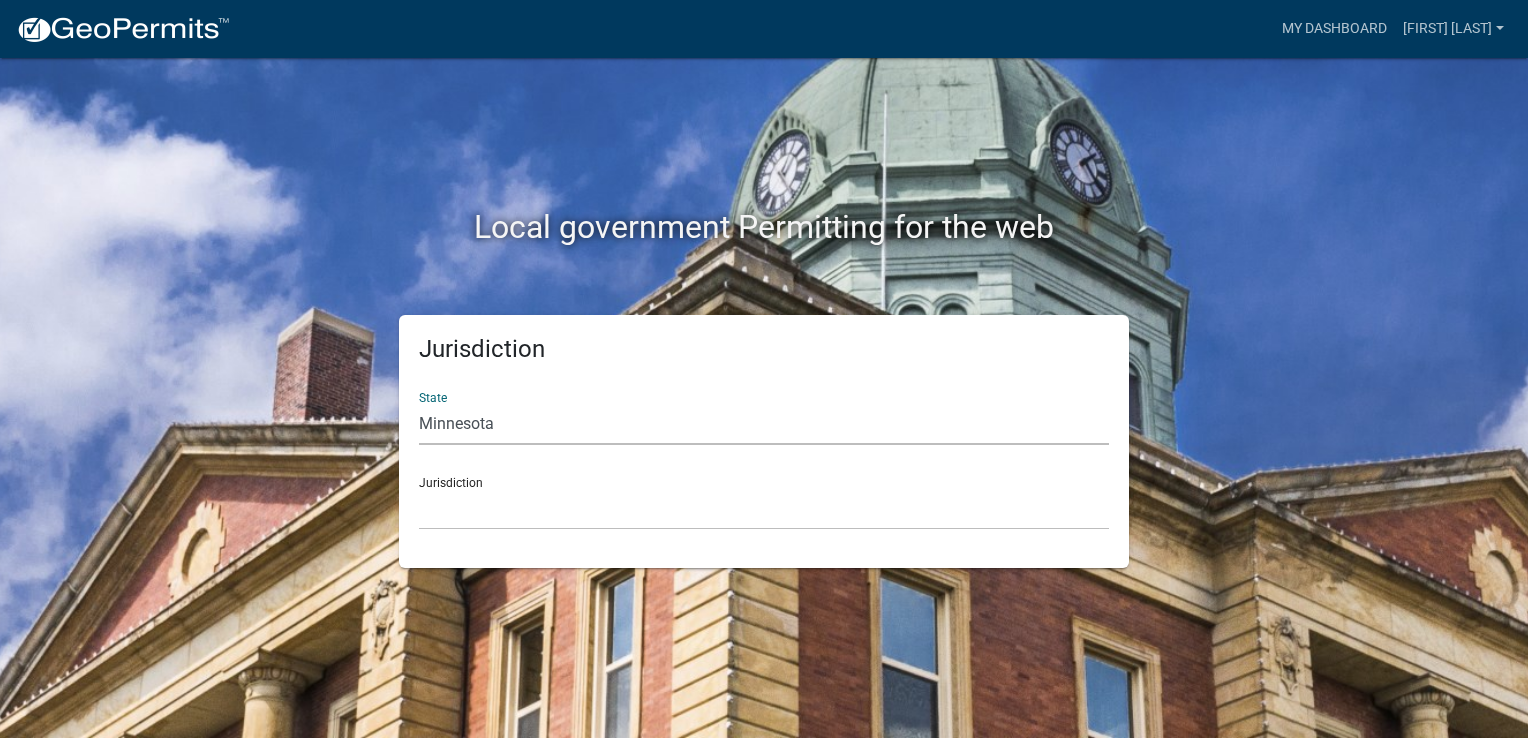 click on "All  Colorado   Georgia   Indiana   Iowa   Kansas   Minnesota   Ohio   South Carolina   Wisconsin" 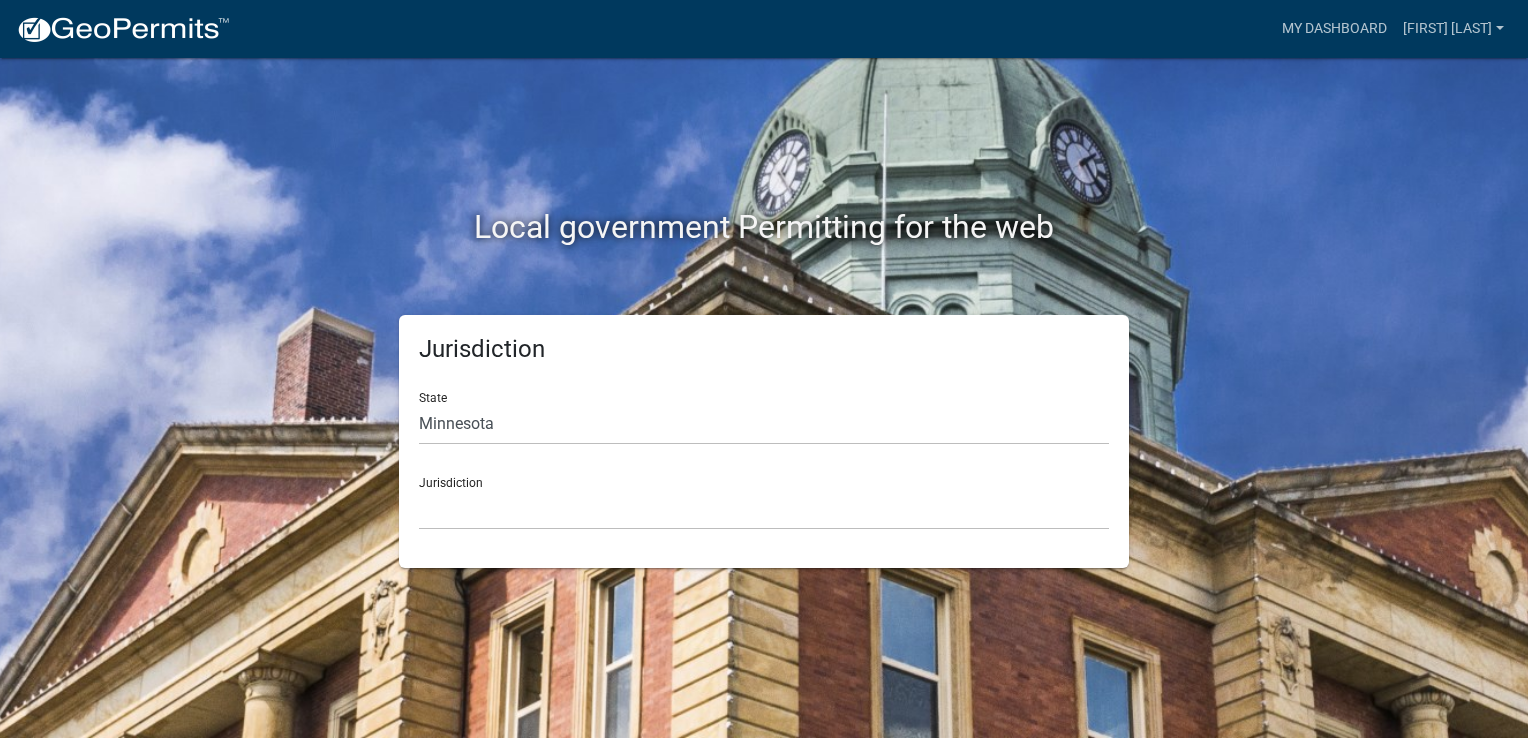 click on "Jurisdiction Becker County, Minnesota Benton County, Minnesota Carlton County, Minnesota City of La Crescent, Minnesota City of Luverne, Minnesota City of New Ulm, Minnesota Freeborn County, Minnesota Houston County, Minnesota Isanti County, Minnesota Le Sueur County, Minnesota Mower County, Minnesota Murray County, Minnesota Otter Tail County, Minnesota Pine County, Minnesota Rice County, Minnesota Wabasha County, Minnesota Waseca County, Minnesota" 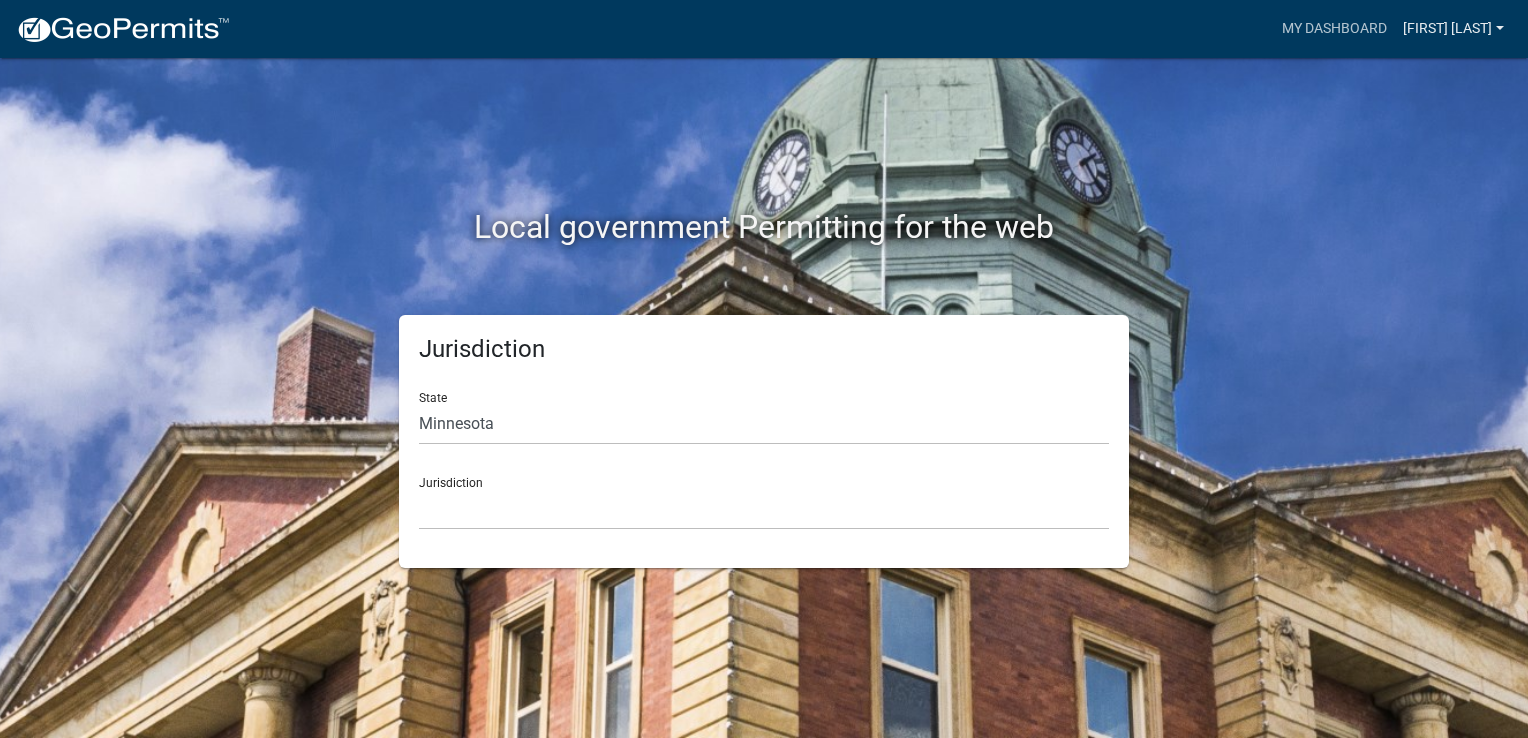 click on "[FIRST] [LAST]" at bounding box center [1453, 29] 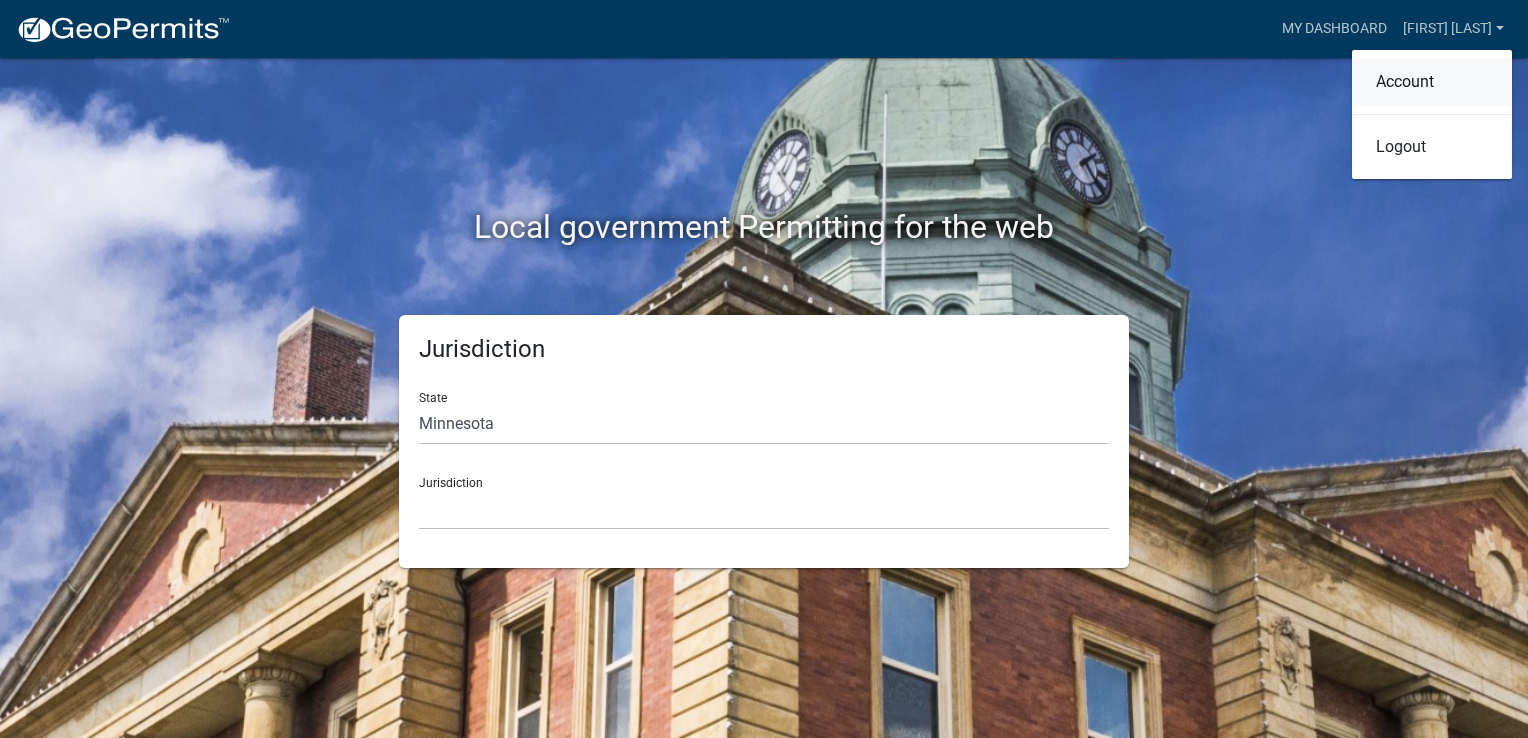 click on "Account" at bounding box center [1432, 82] 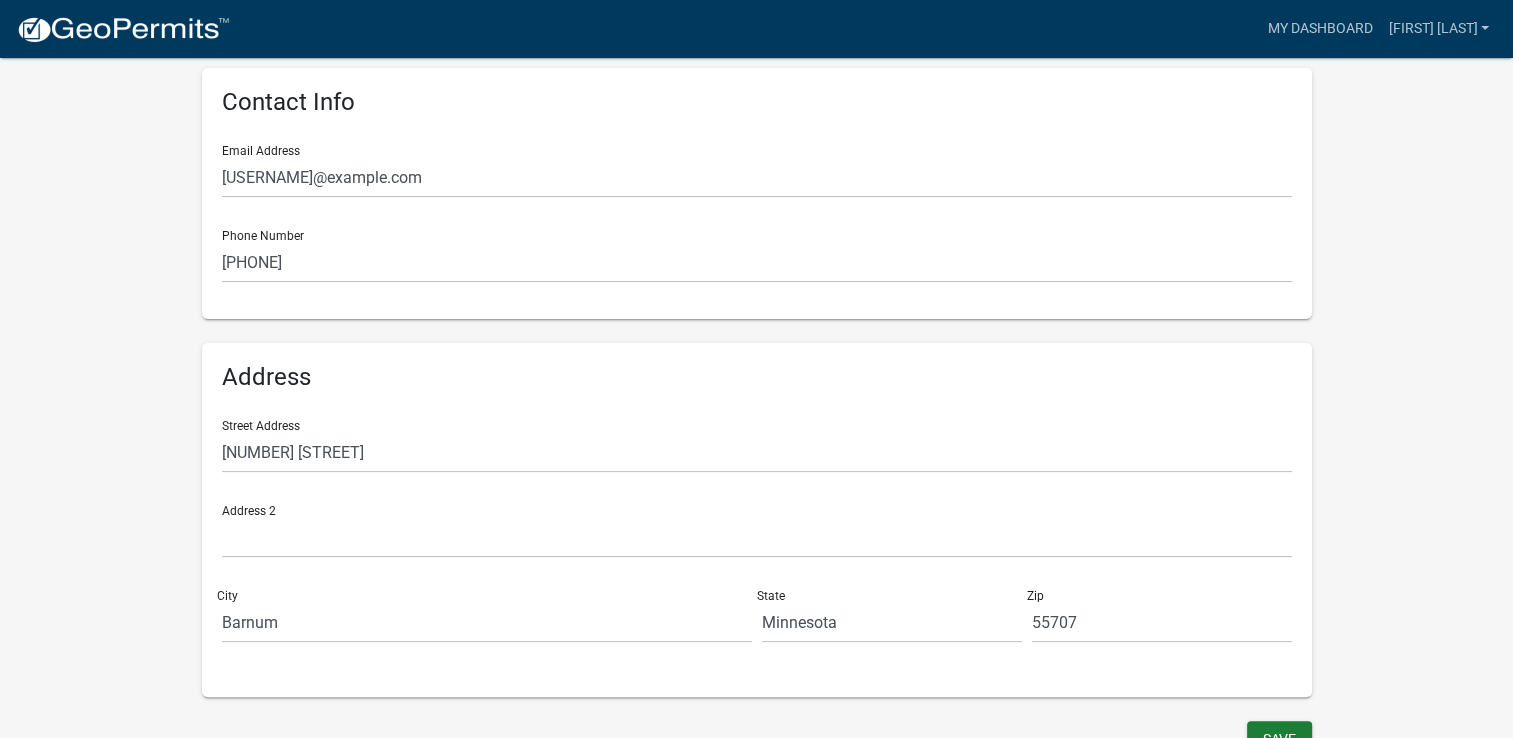 scroll, scrollTop: 426, scrollLeft: 0, axis: vertical 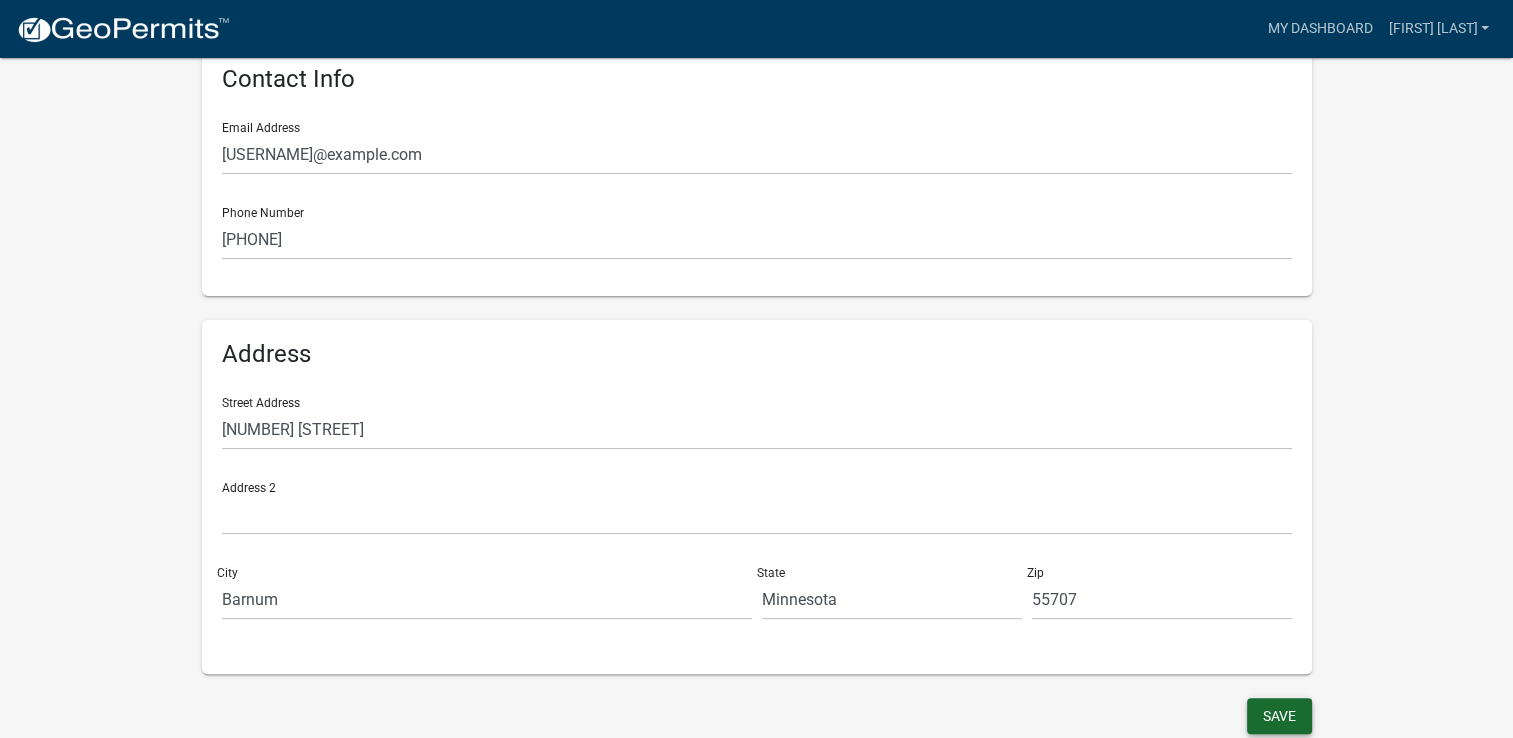 click on "Save" 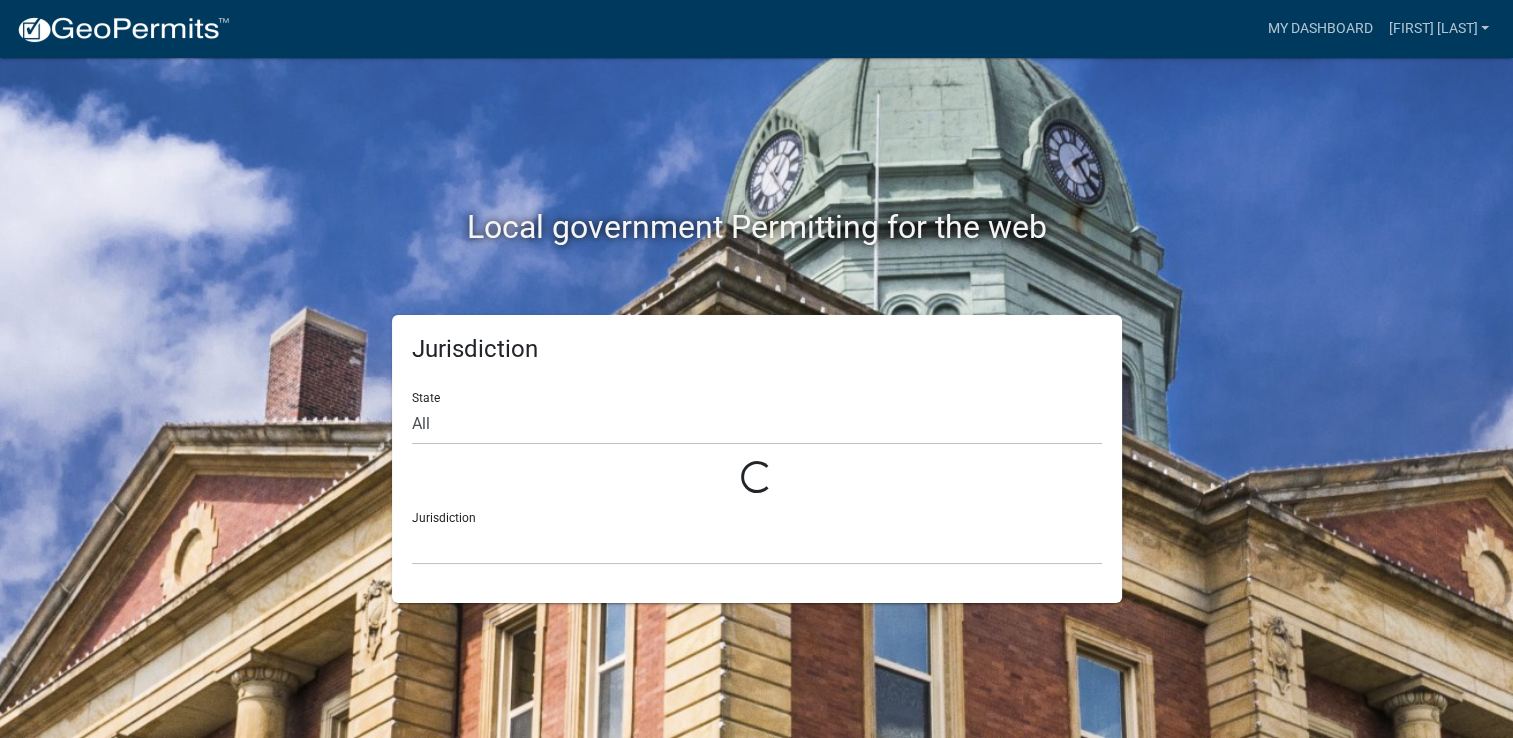 scroll, scrollTop: 0, scrollLeft: 0, axis: both 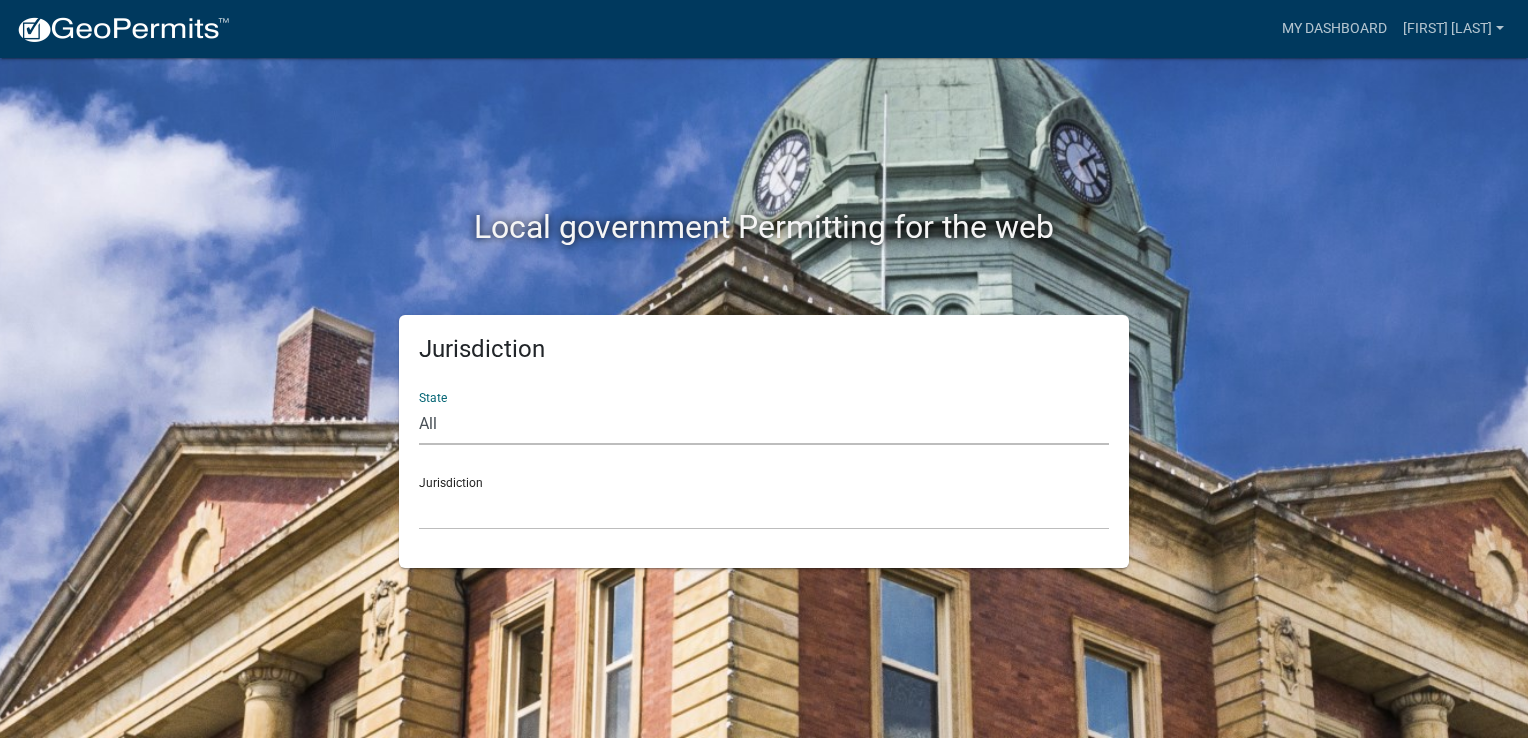 click on "All  Colorado   Georgia   Indiana   Iowa   Kansas   Minnesota   Ohio   South Carolina   Wisconsin" 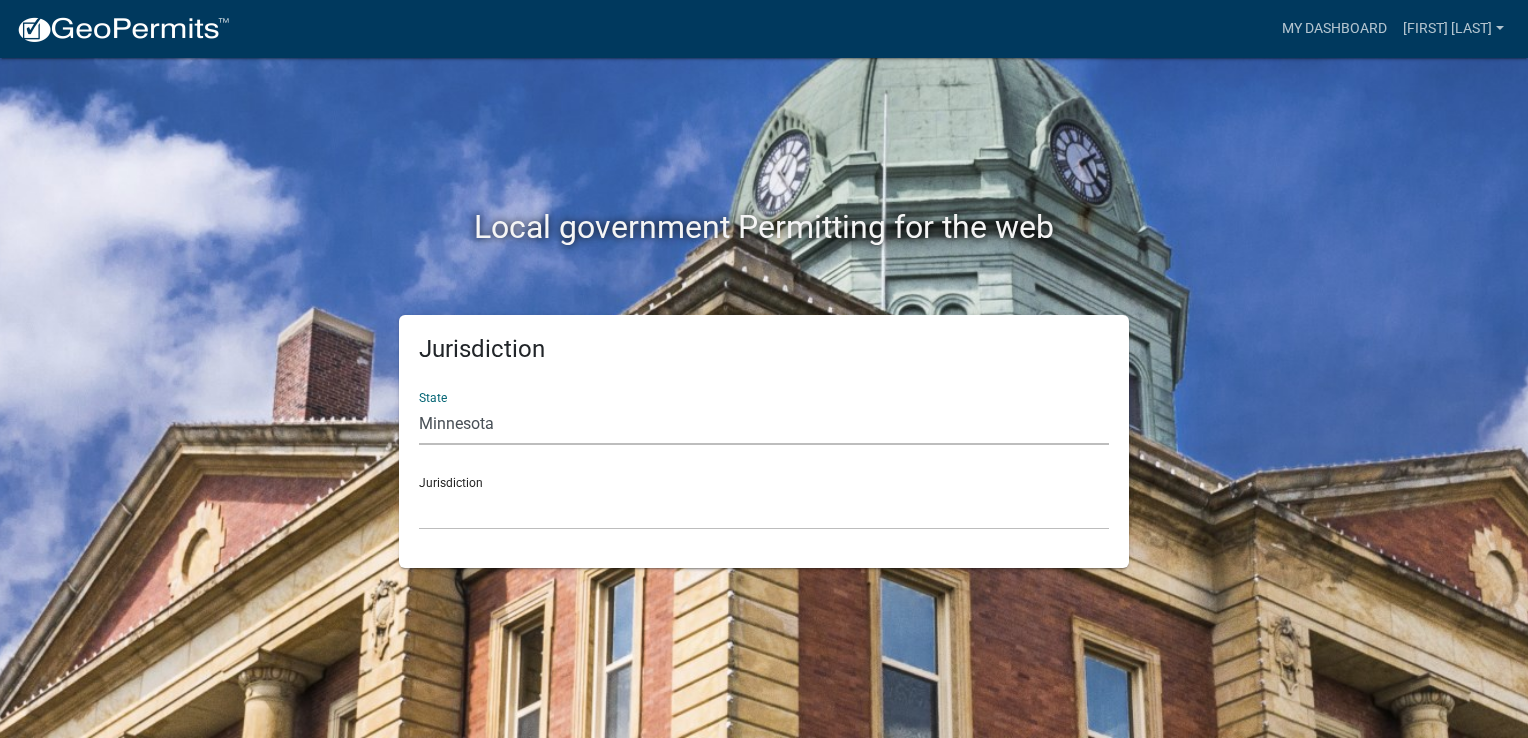 click on "All  Colorado   Georgia   Indiana   Iowa   Kansas   Minnesota   Ohio   South Carolina   Wisconsin" 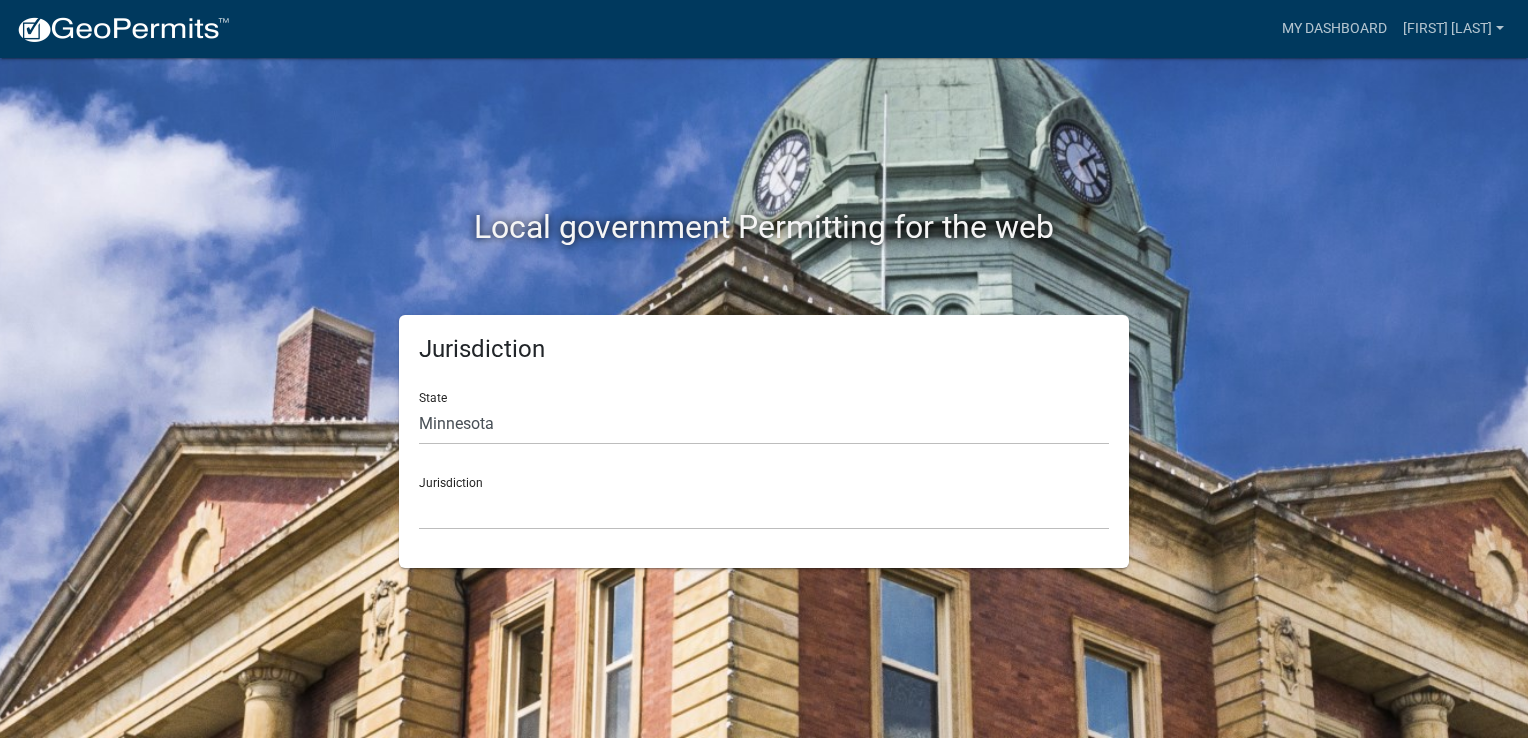 click on "Jurisdiction Becker County, Minnesota Benton County, Minnesota Carlton County, Minnesota City of La Crescent, Minnesota City of Luverne, Minnesota City of New Ulm, Minnesota Freeborn County, Minnesota Houston County, Minnesota Isanti County, Minnesota Le Sueur County, Minnesota Mower County, Minnesota Murray County, Minnesota Otter Tail County, Minnesota Pine County, Minnesota Rice County, Minnesota Wabasha County, Minnesota Waseca County, Minnesota" 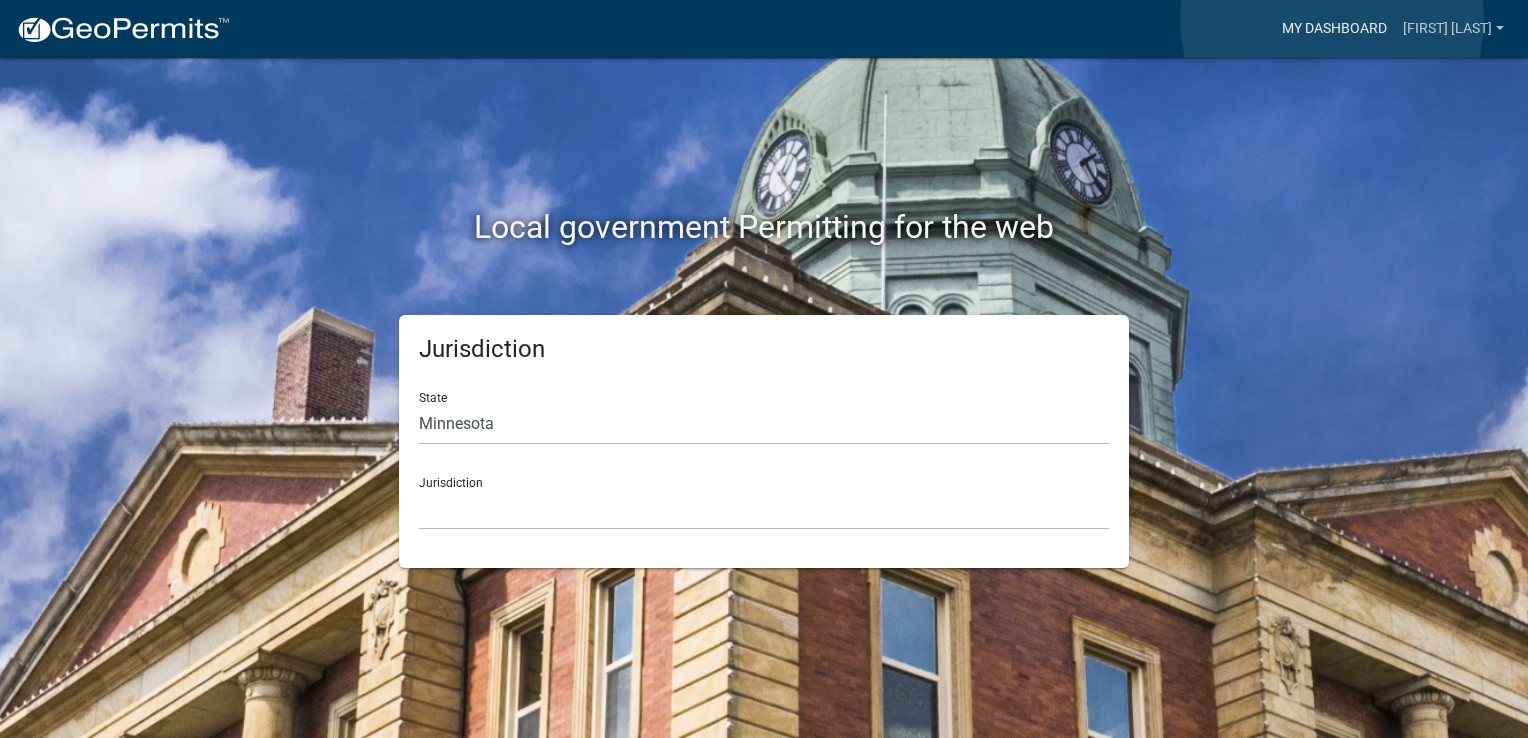 click on "My Dashboard" at bounding box center (1334, 29) 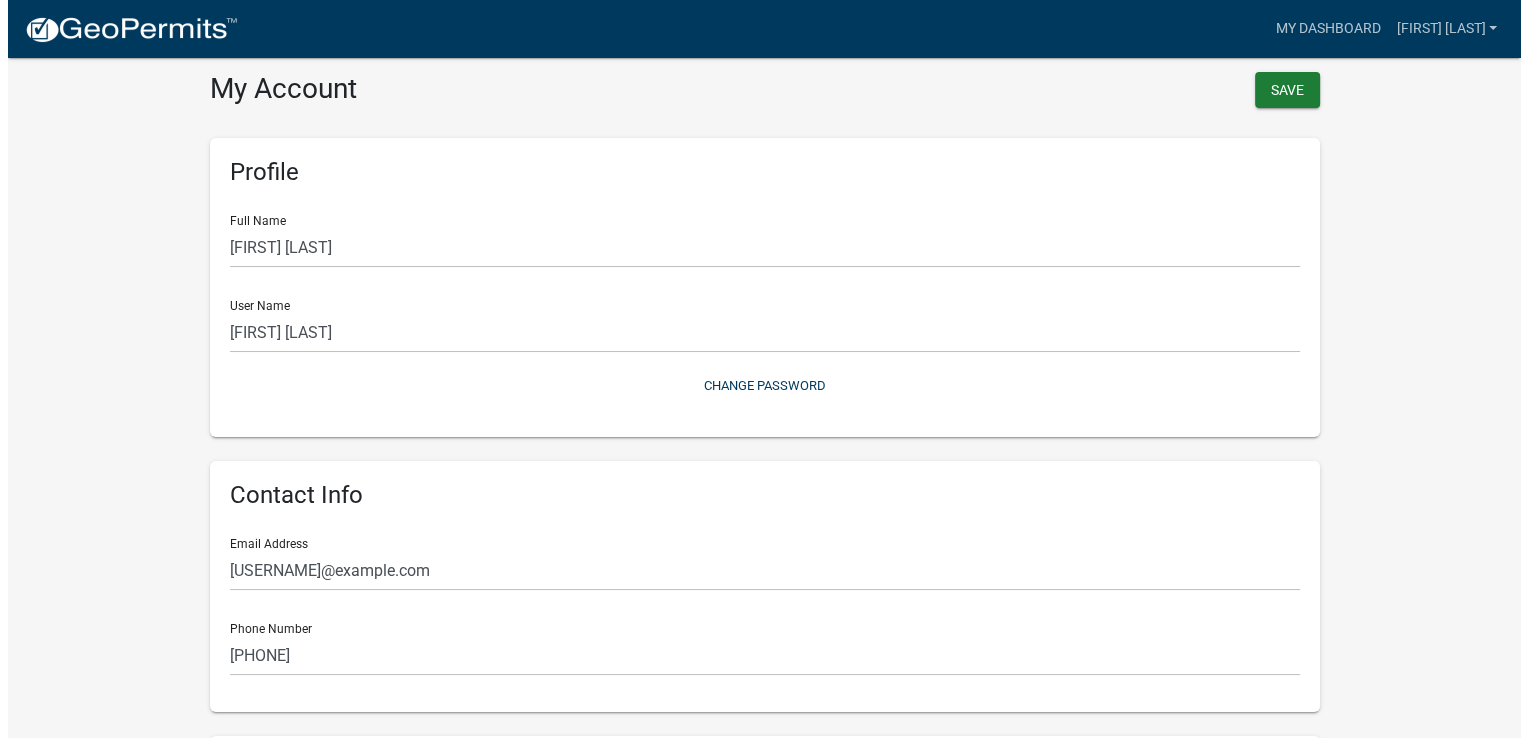 scroll, scrollTop: 0, scrollLeft: 0, axis: both 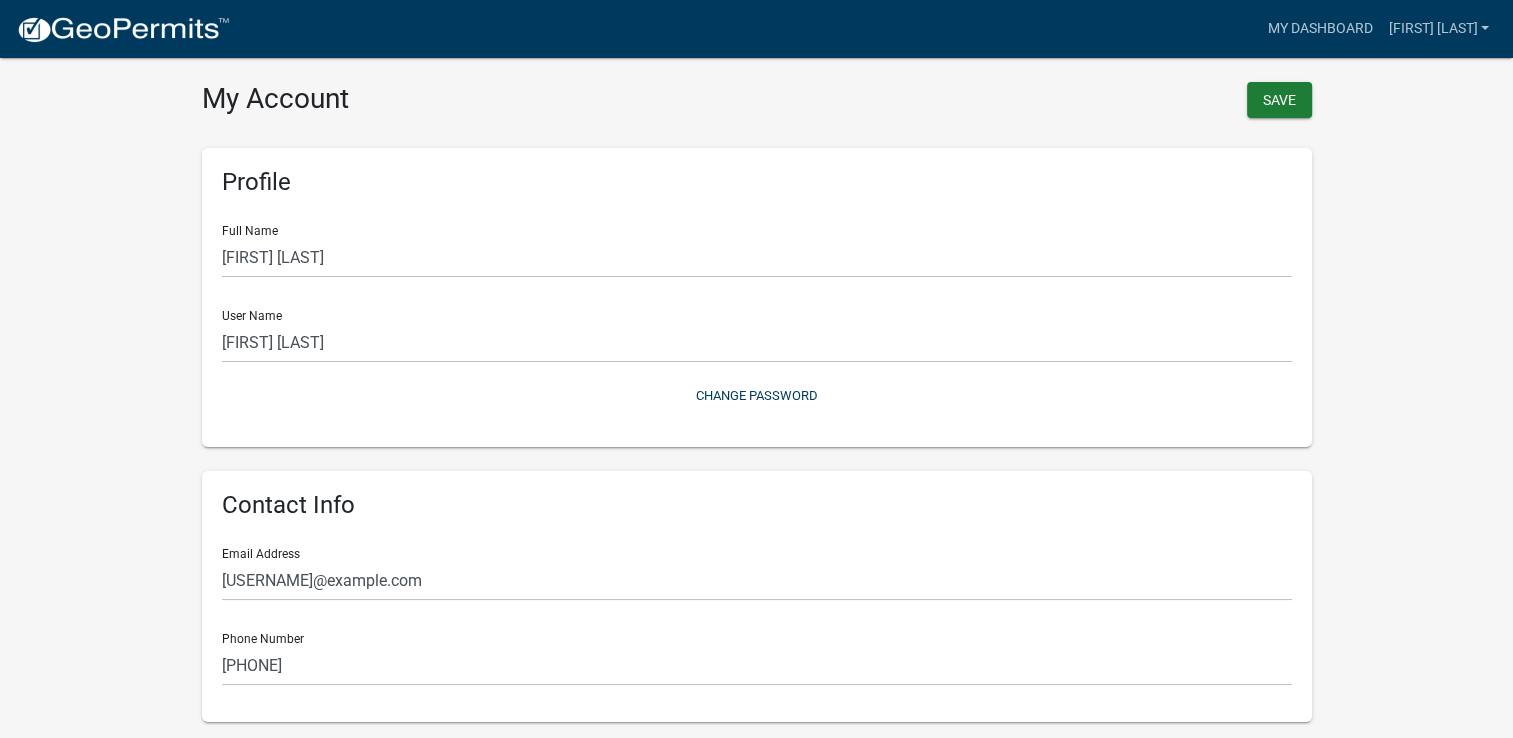 click on "My Dashboard   Bruce Smith  Account Logout" at bounding box center (871, 29) 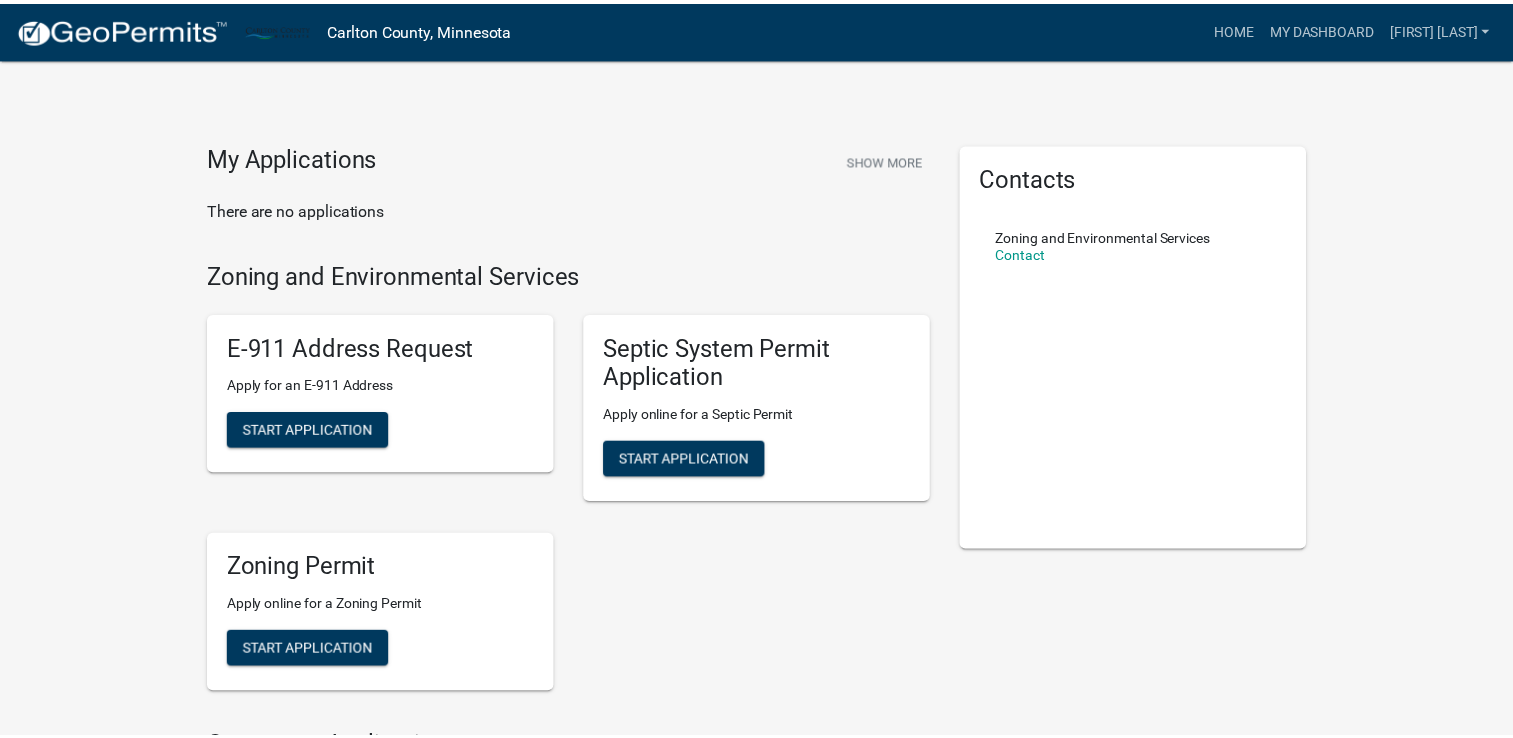 scroll, scrollTop: 0, scrollLeft: 0, axis: both 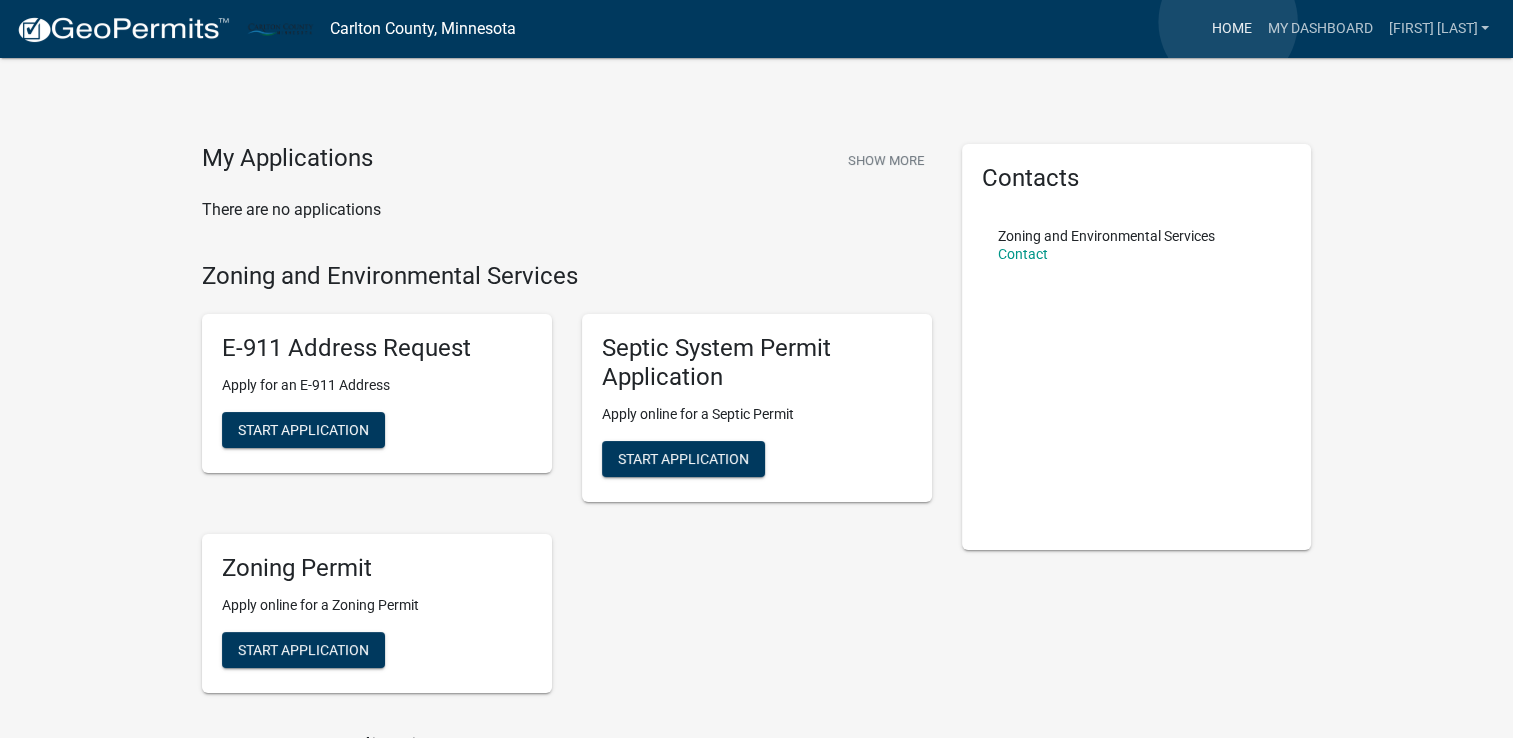 click on "Home" at bounding box center (1231, 29) 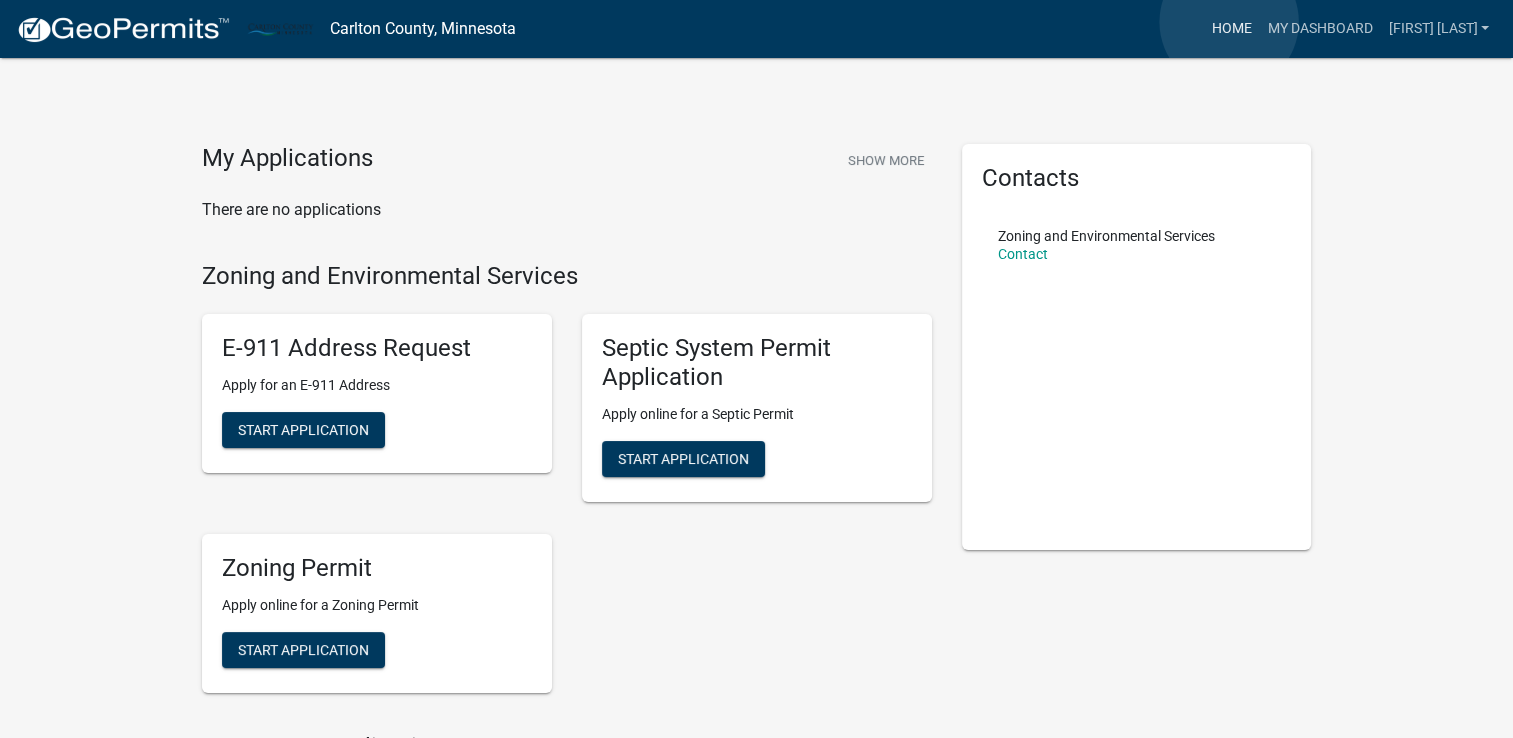 click on "Home" at bounding box center [1231, 29] 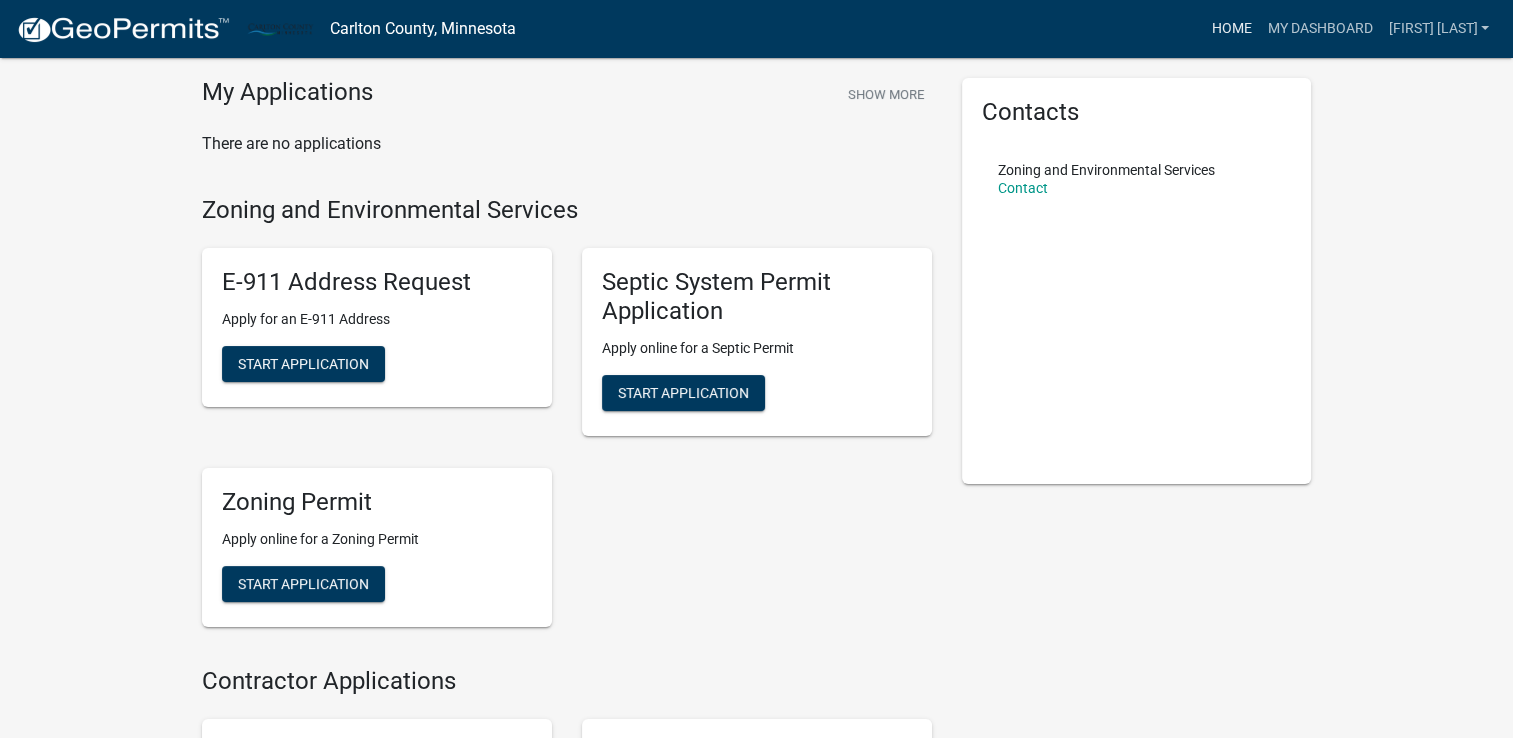 scroll, scrollTop: 100, scrollLeft: 0, axis: vertical 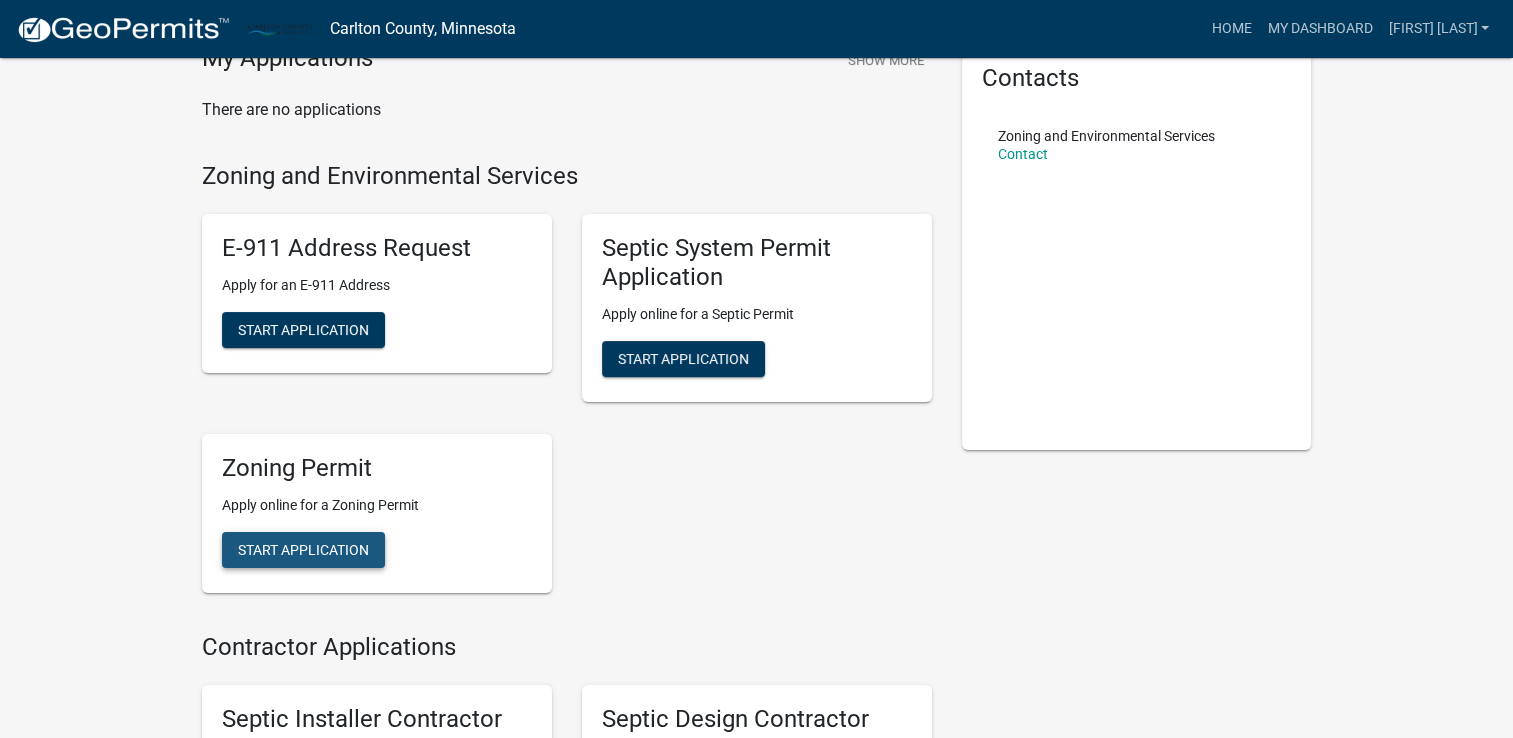 click on "Start Application" at bounding box center [303, 549] 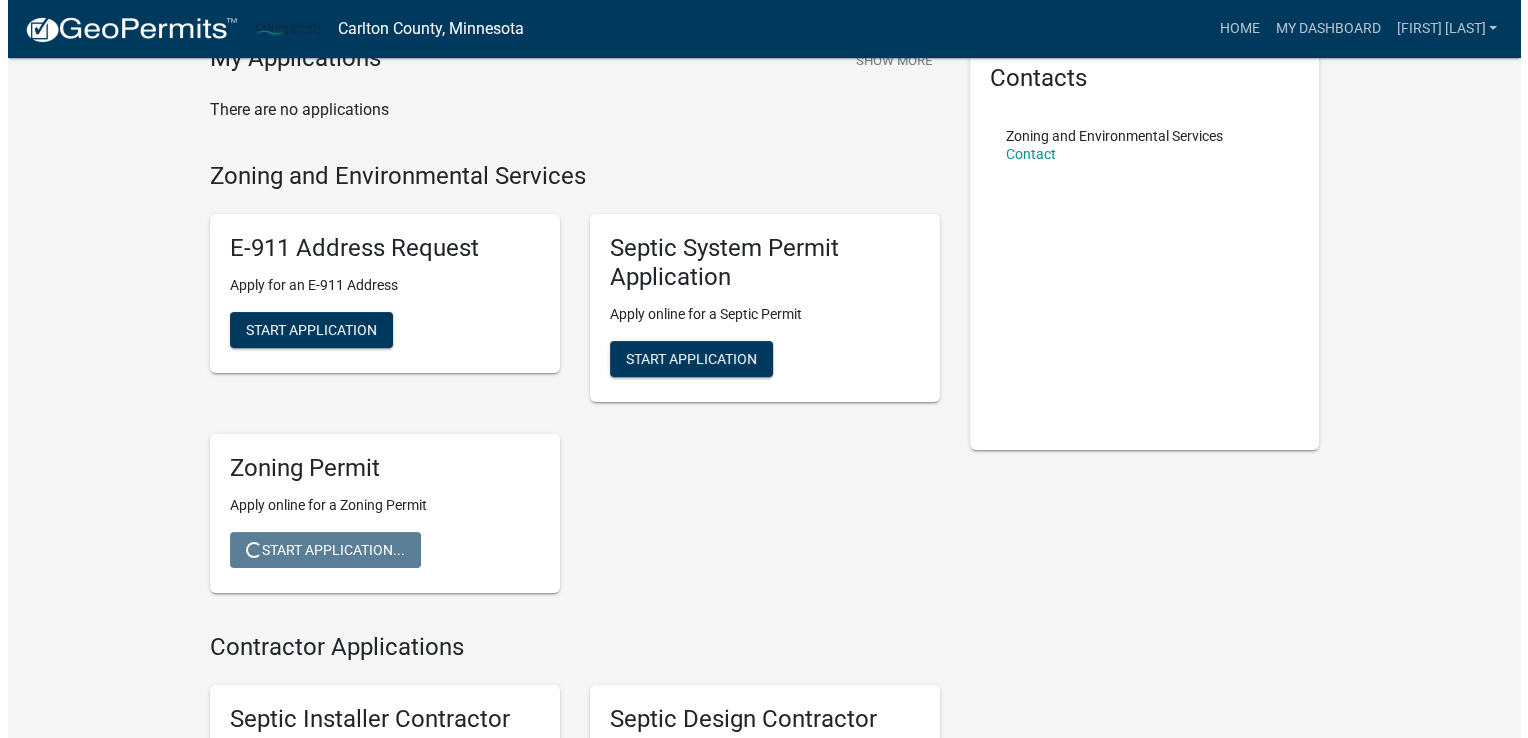 scroll, scrollTop: 0, scrollLeft: 0, axis: both 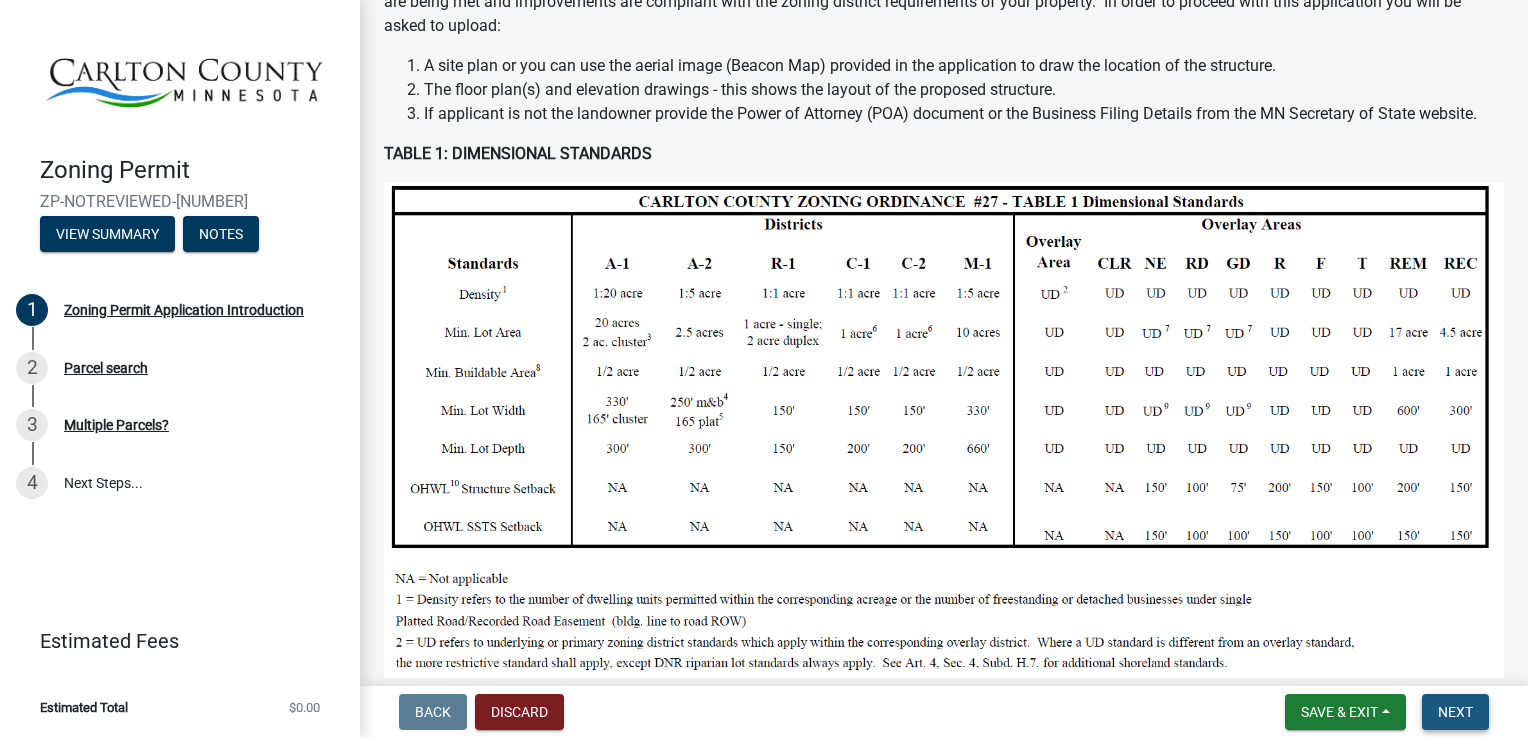 click on "Next" at bounding box center [1455, 712] 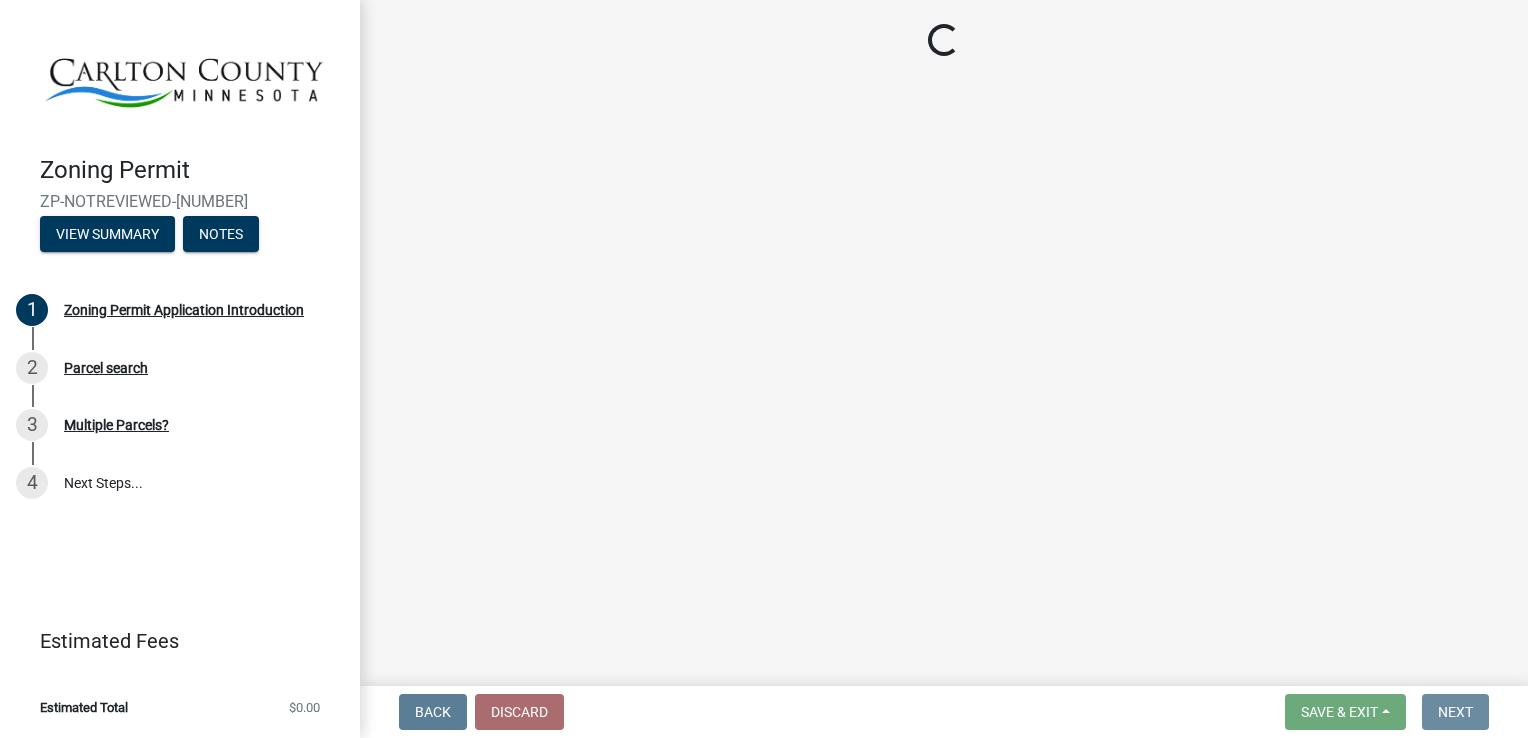 scroll, scrollTop: 0, scrollLeft: 0, axis: both 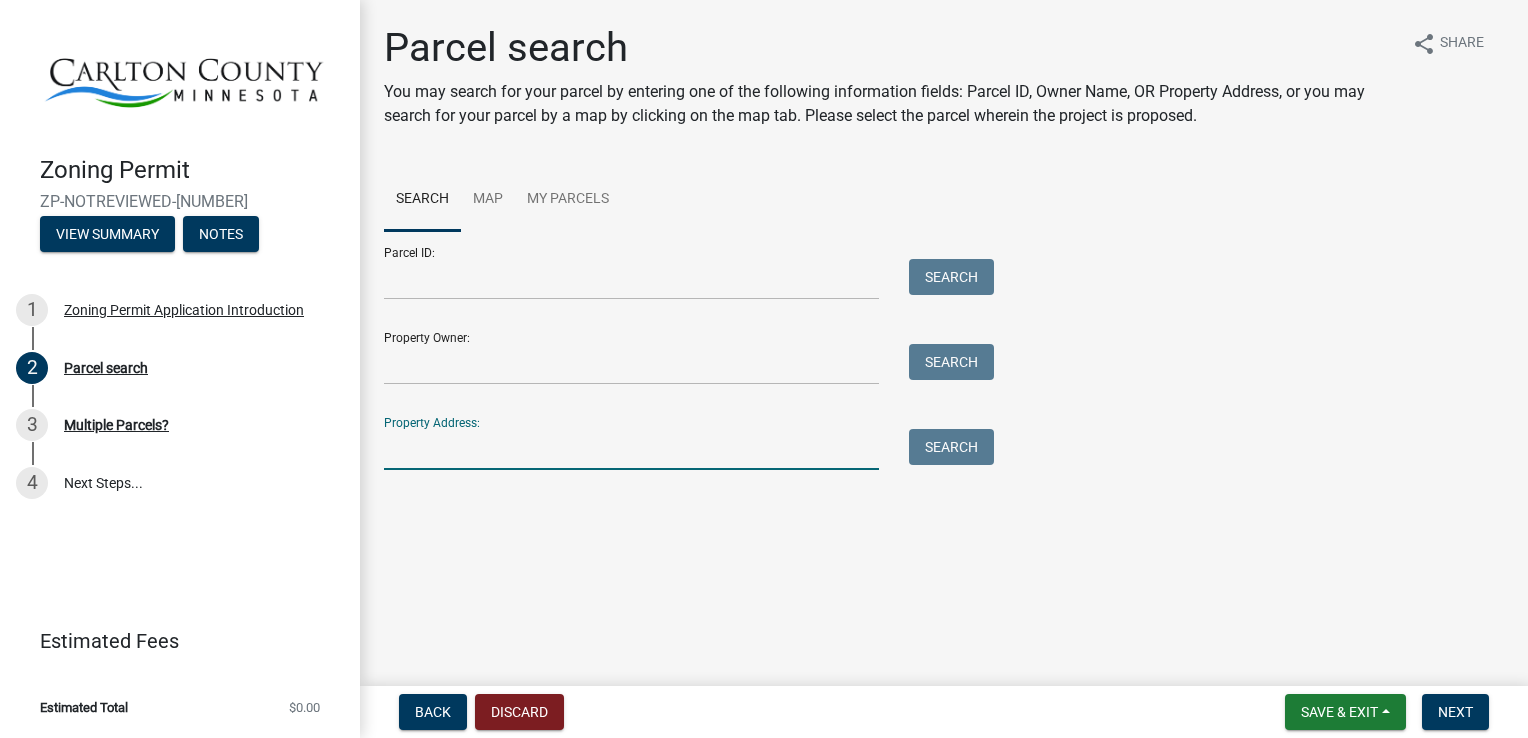 click on "Property Address:" at bounding box center [631, 449] 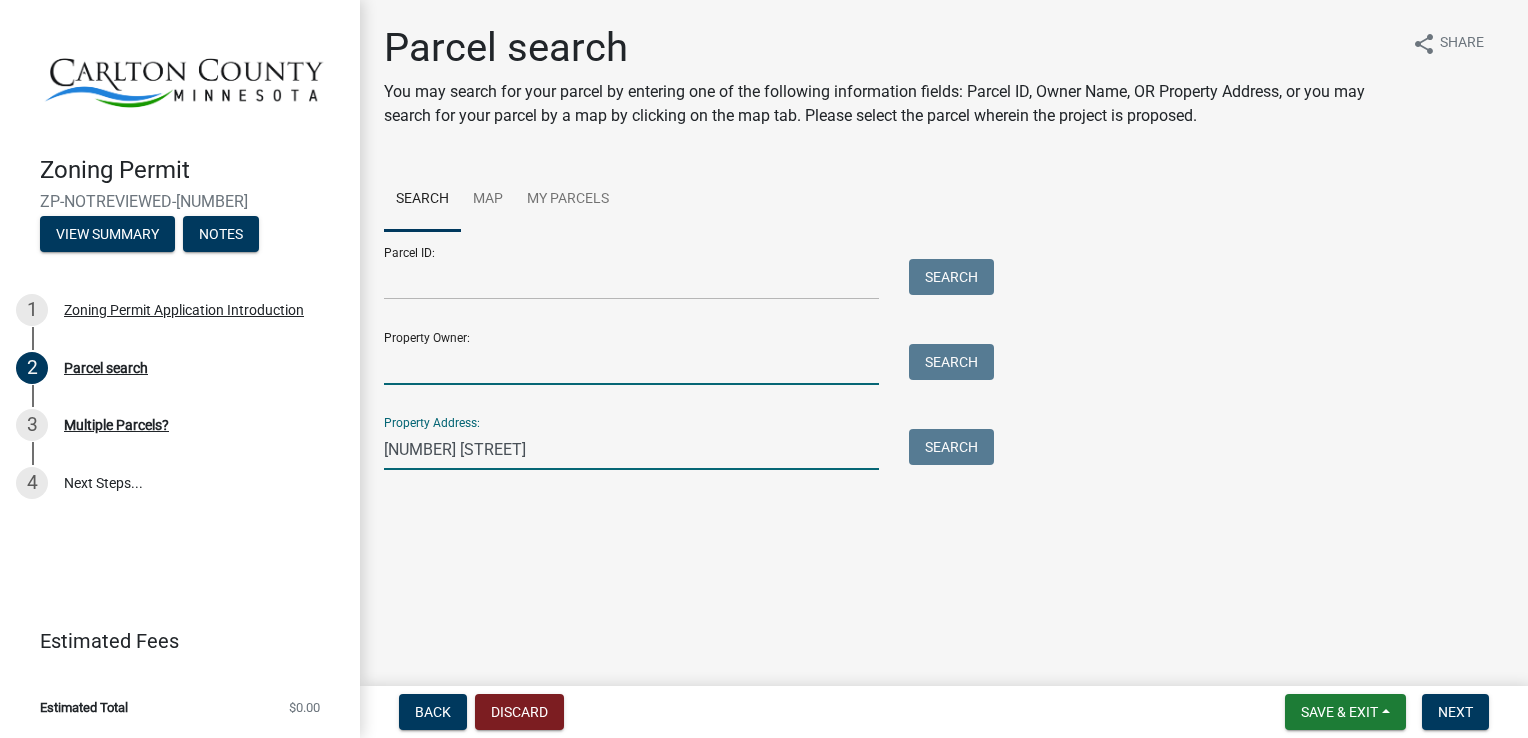type on "[FIRST] [LAST]" 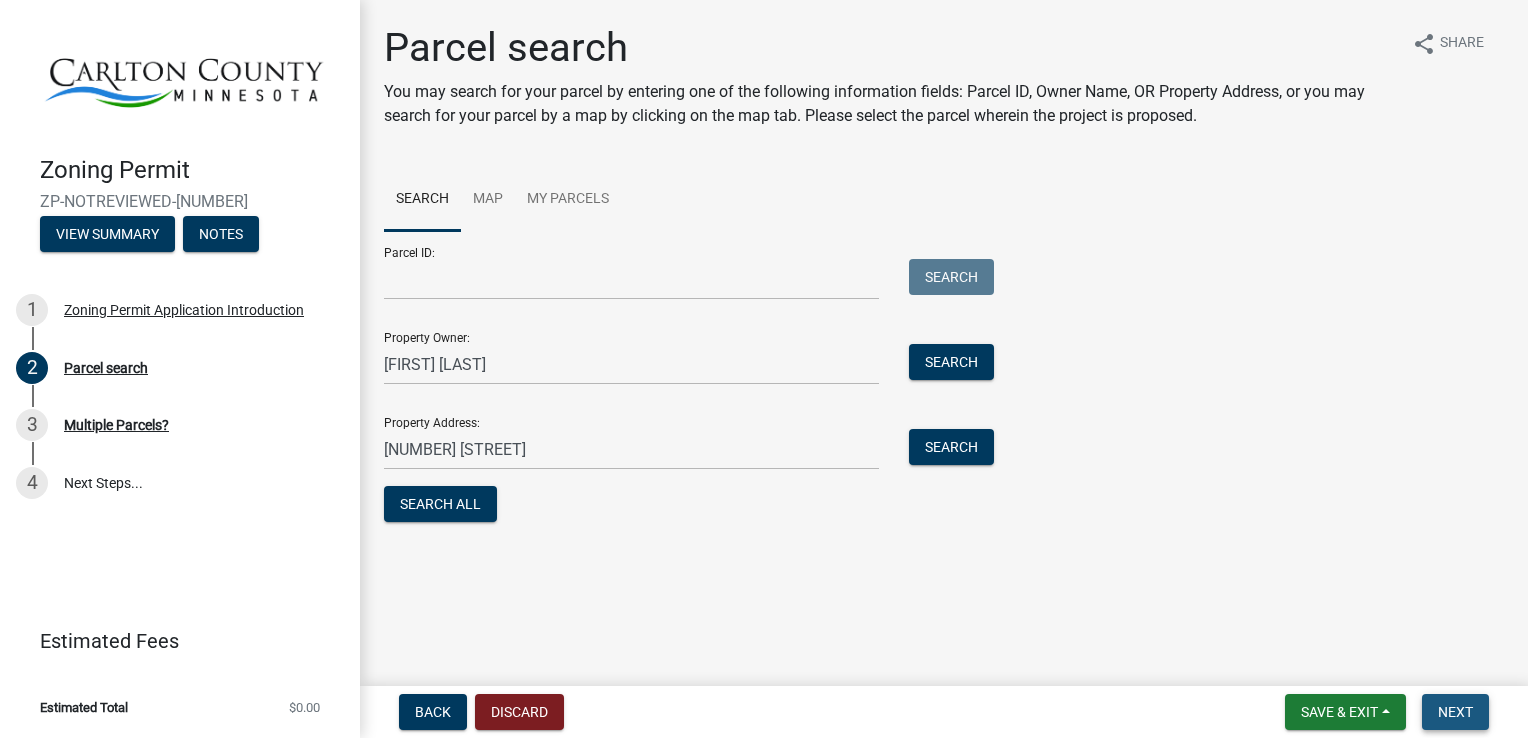 click on "Next" at bounding box center [1455, 712] 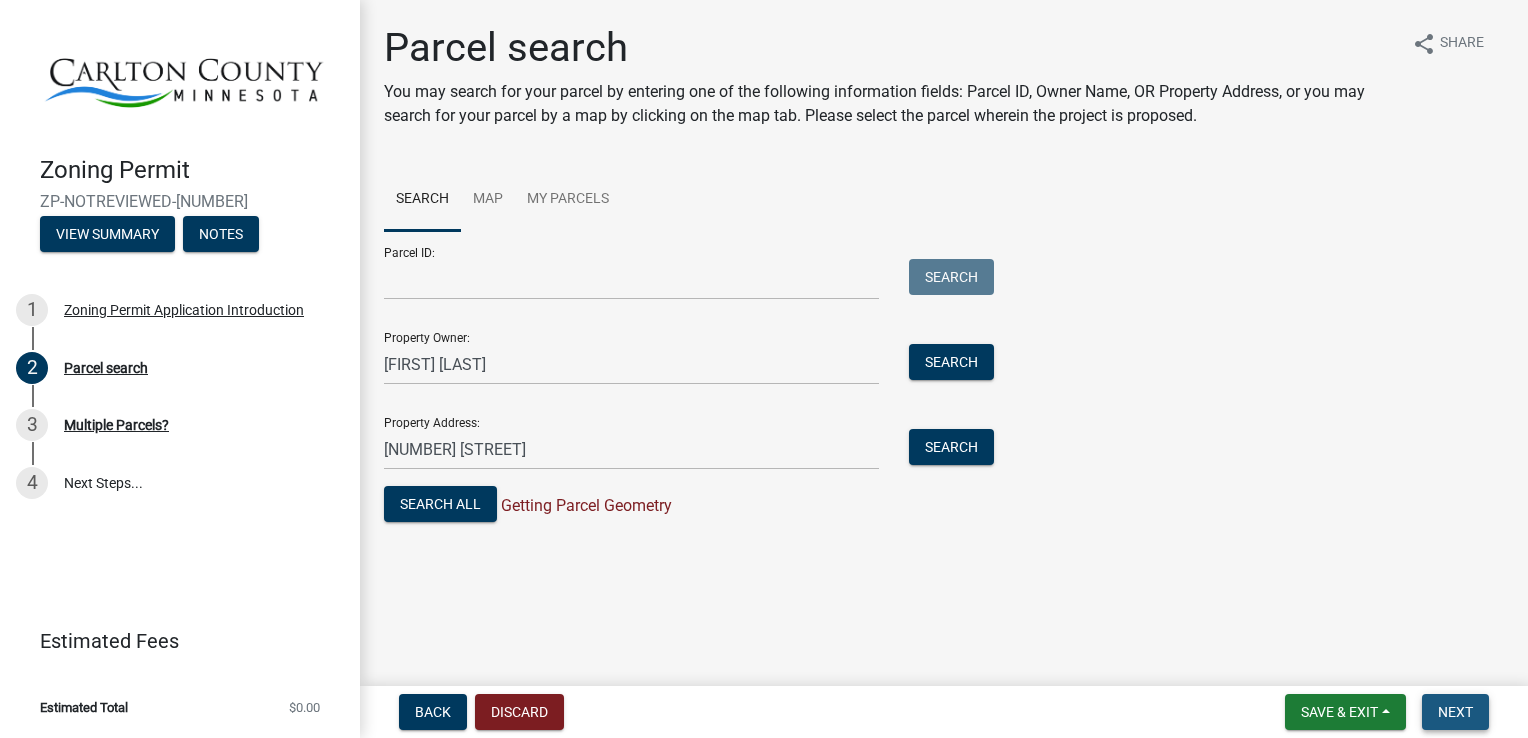 click on "Next" at bounding box center (1455, 712) 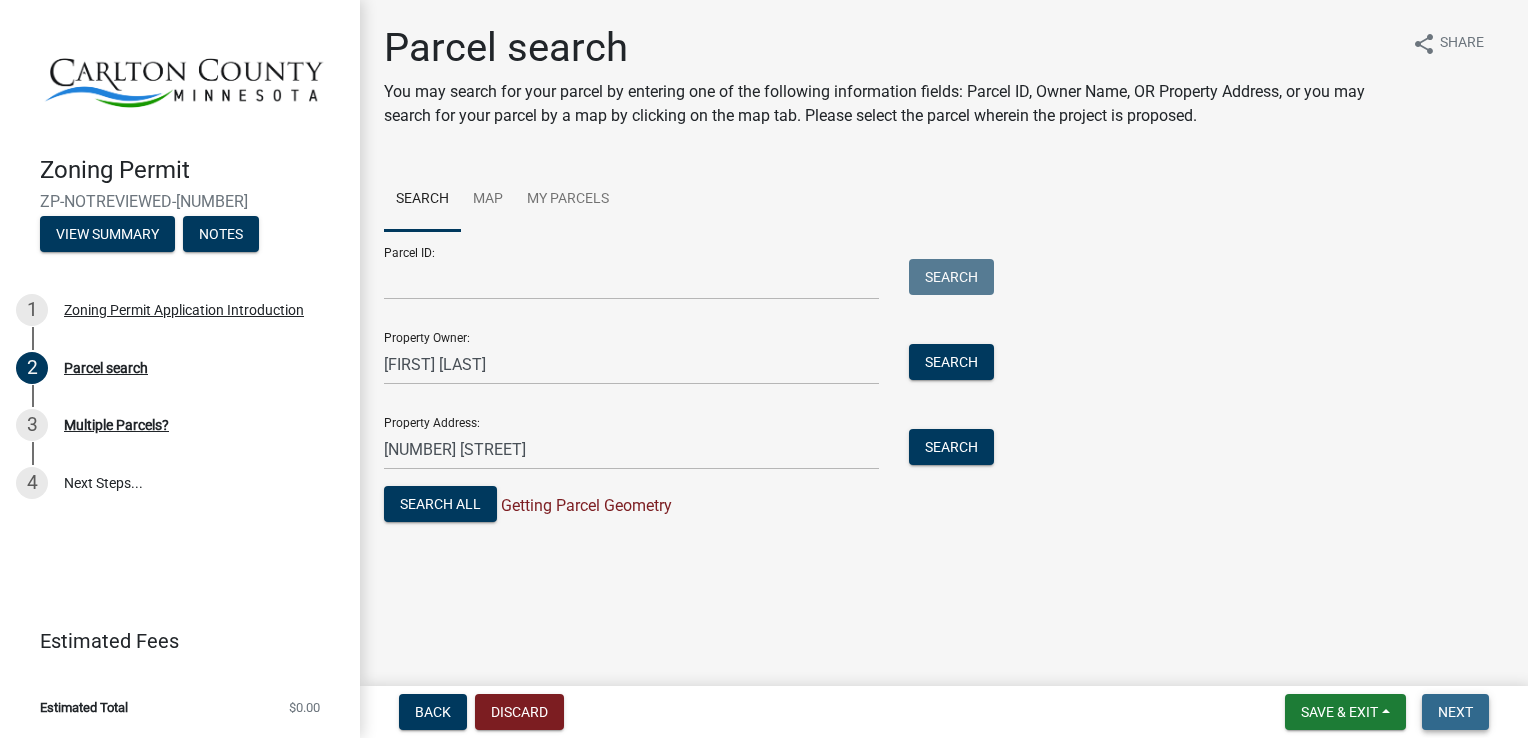 click on "Next" at bounding box center [1455, 712] 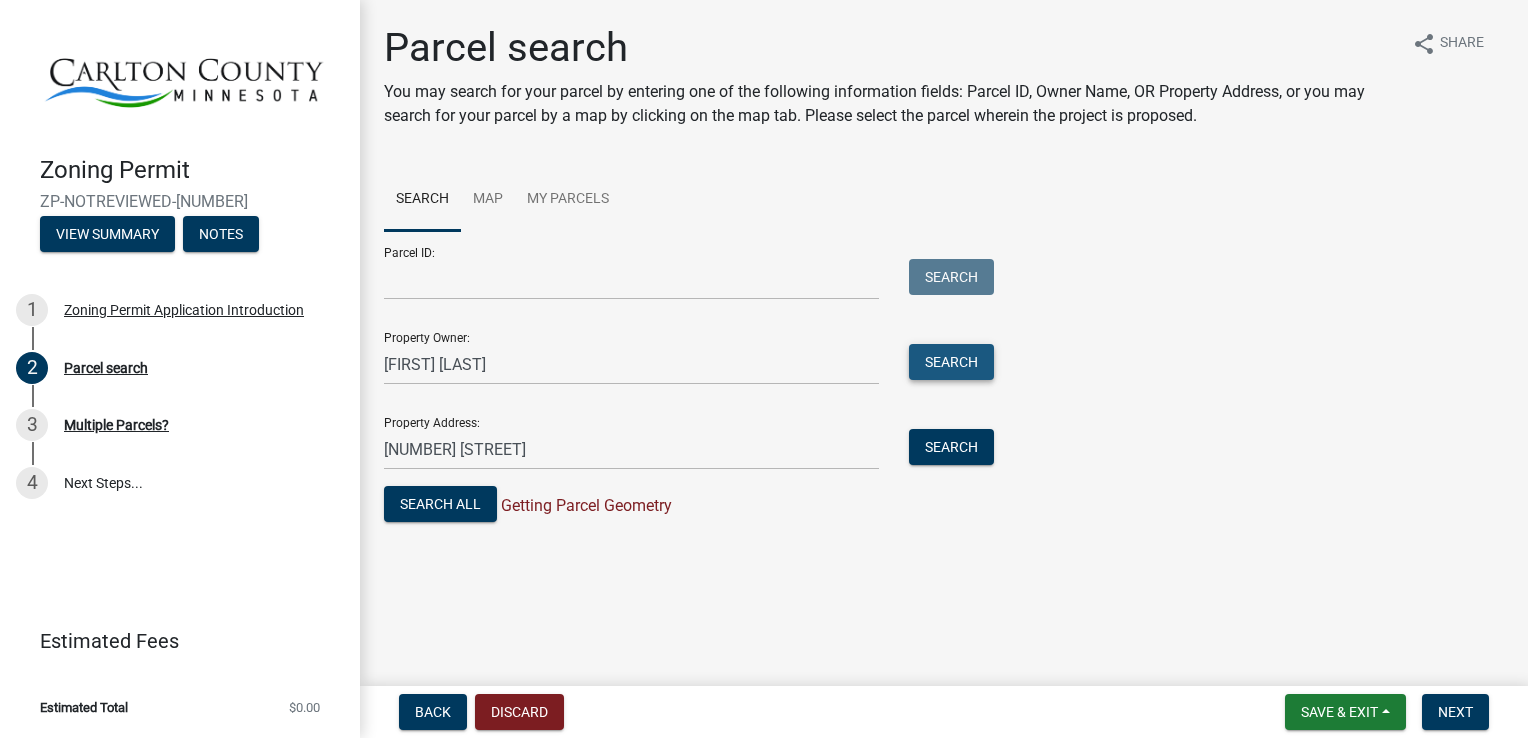 click on "Search" at bounding box center [951, 362] 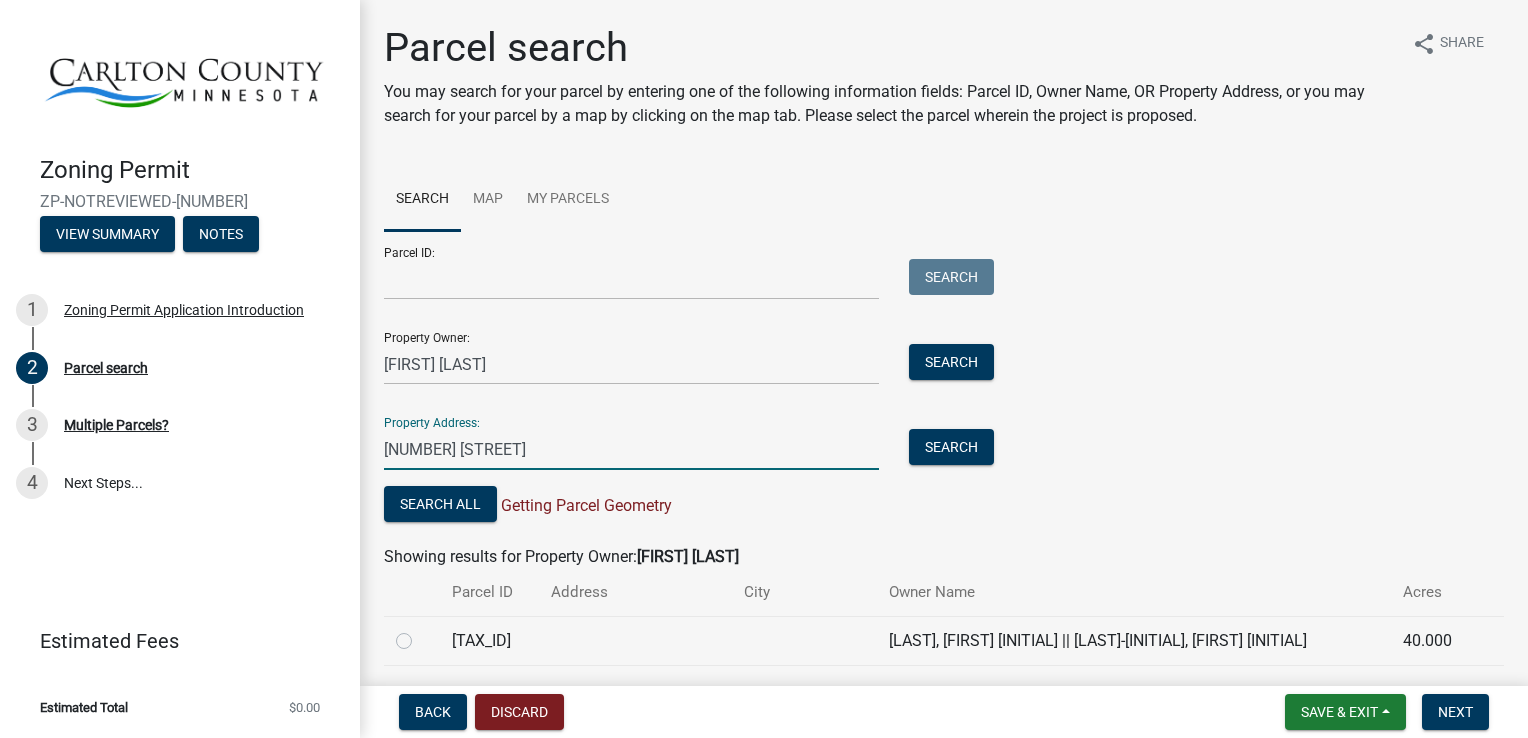 click on "[NUMBER] [STREET]" at bounding box center (631, 449) 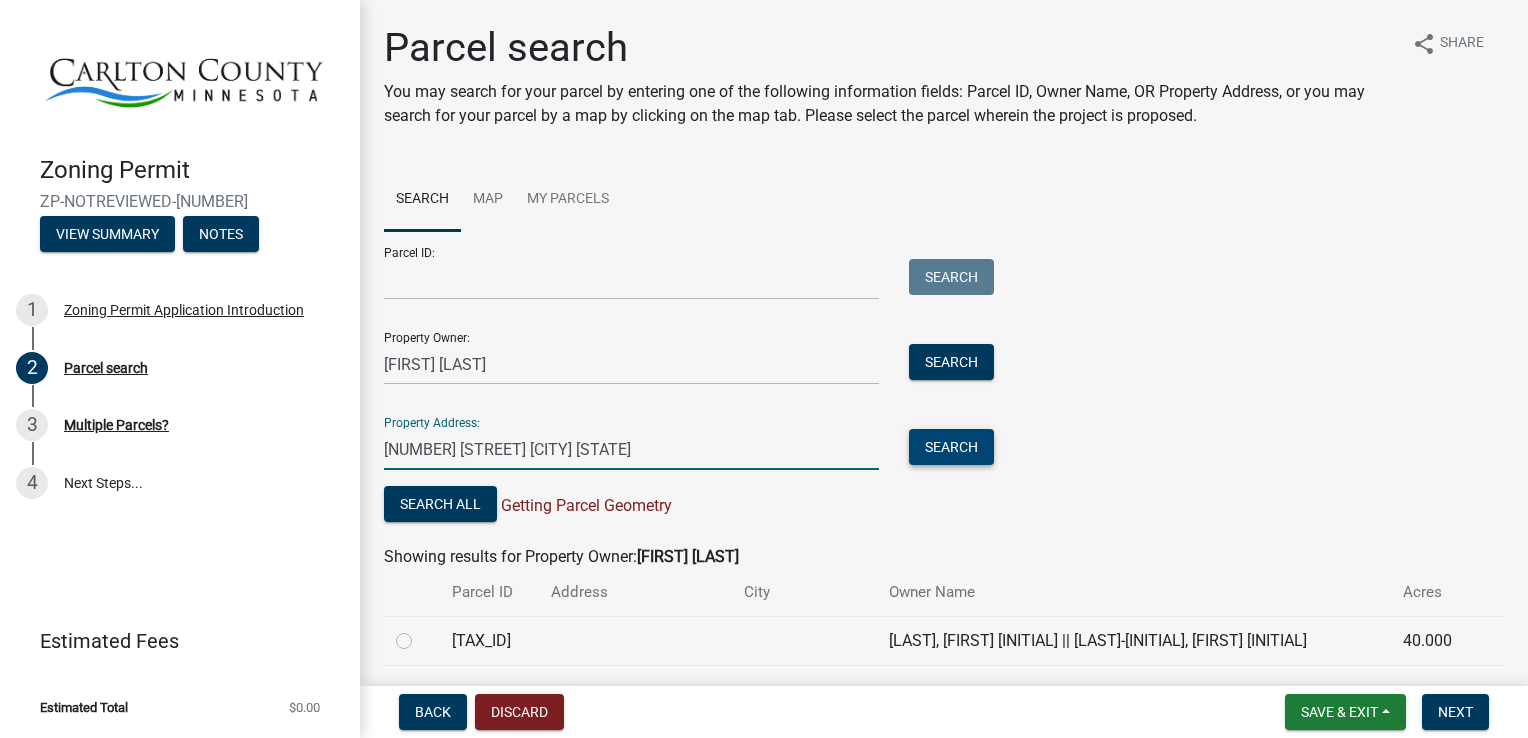 type on "[NUMBER] [STREET] [CITY] [STATE]" 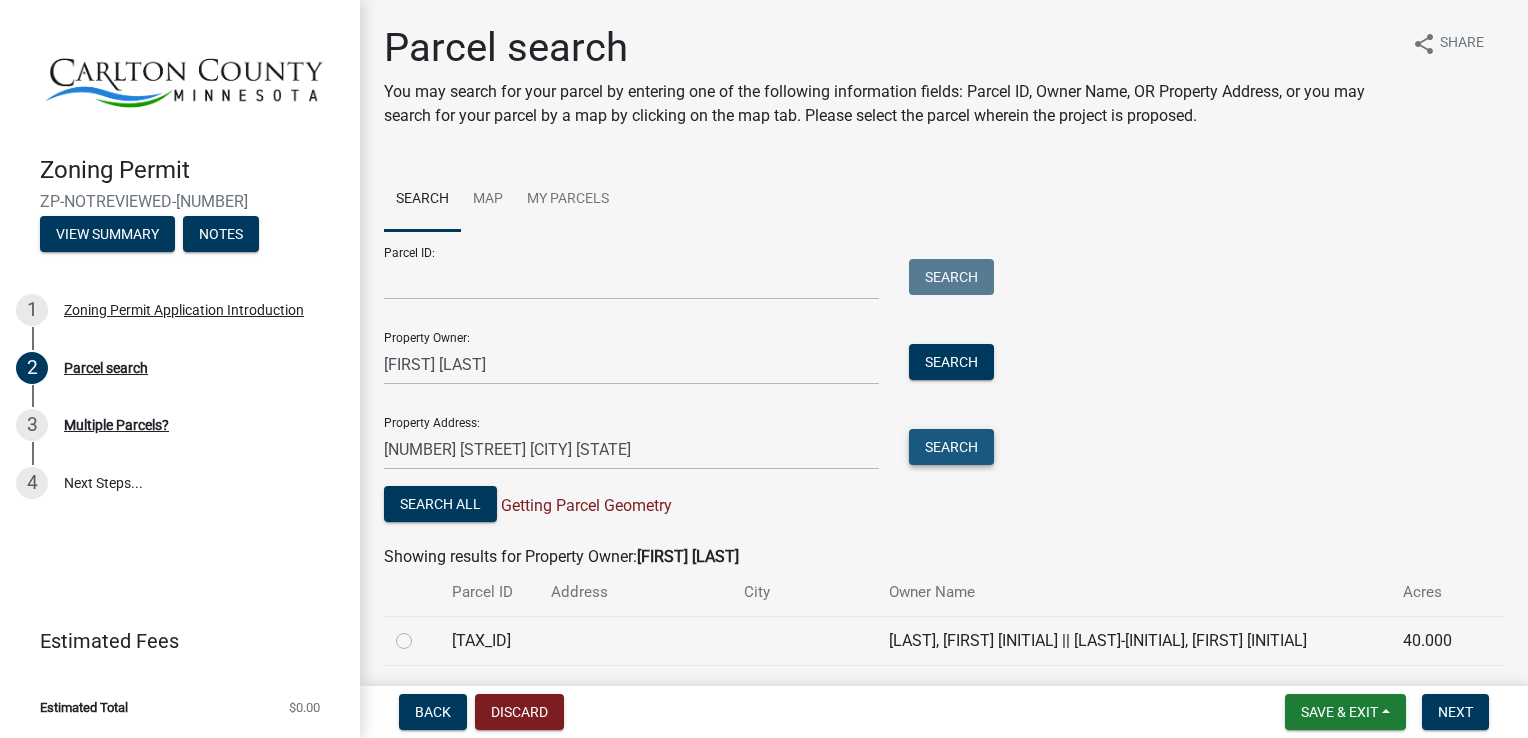 click on "Search" at bounding box center [951, 447] 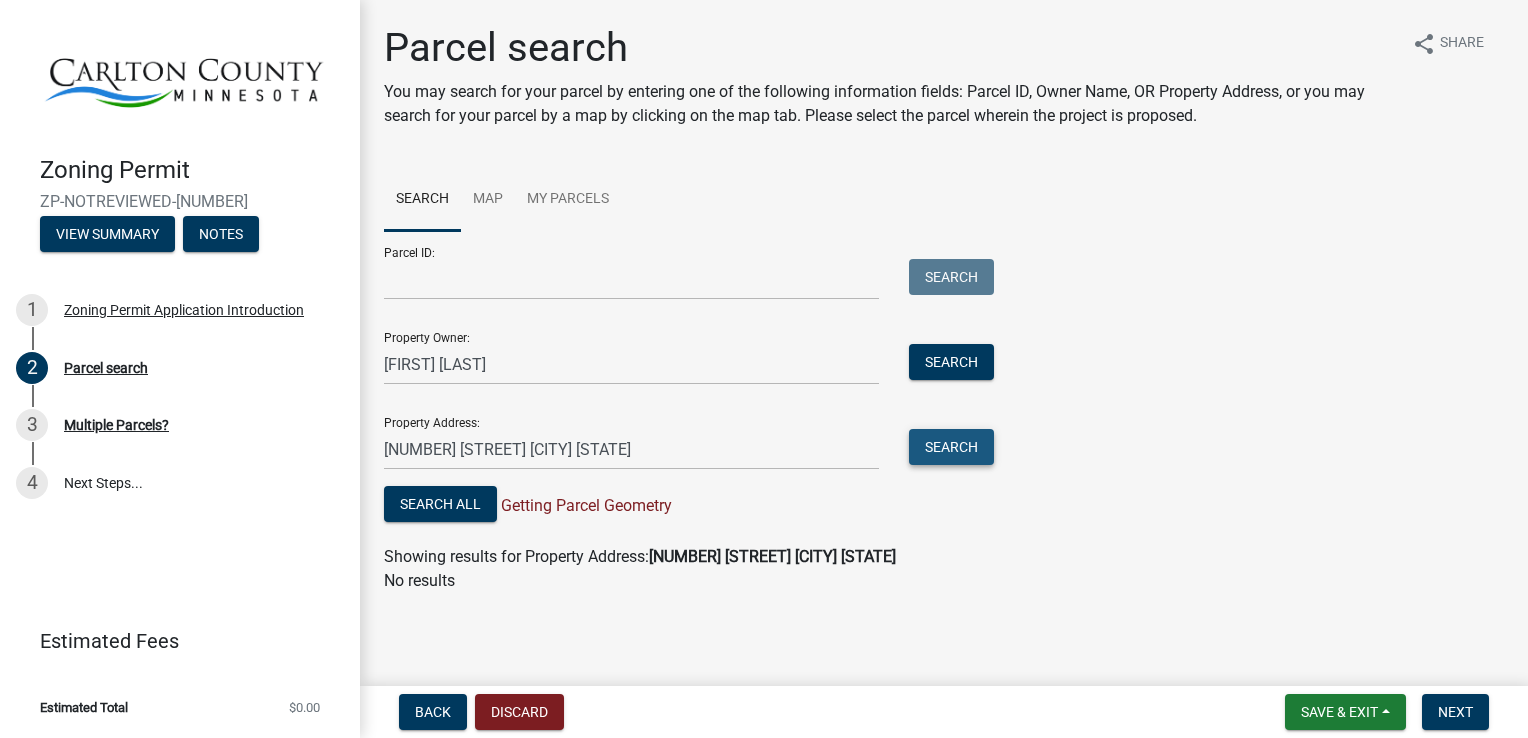 click on "Search" at bounding box center [951, 447] 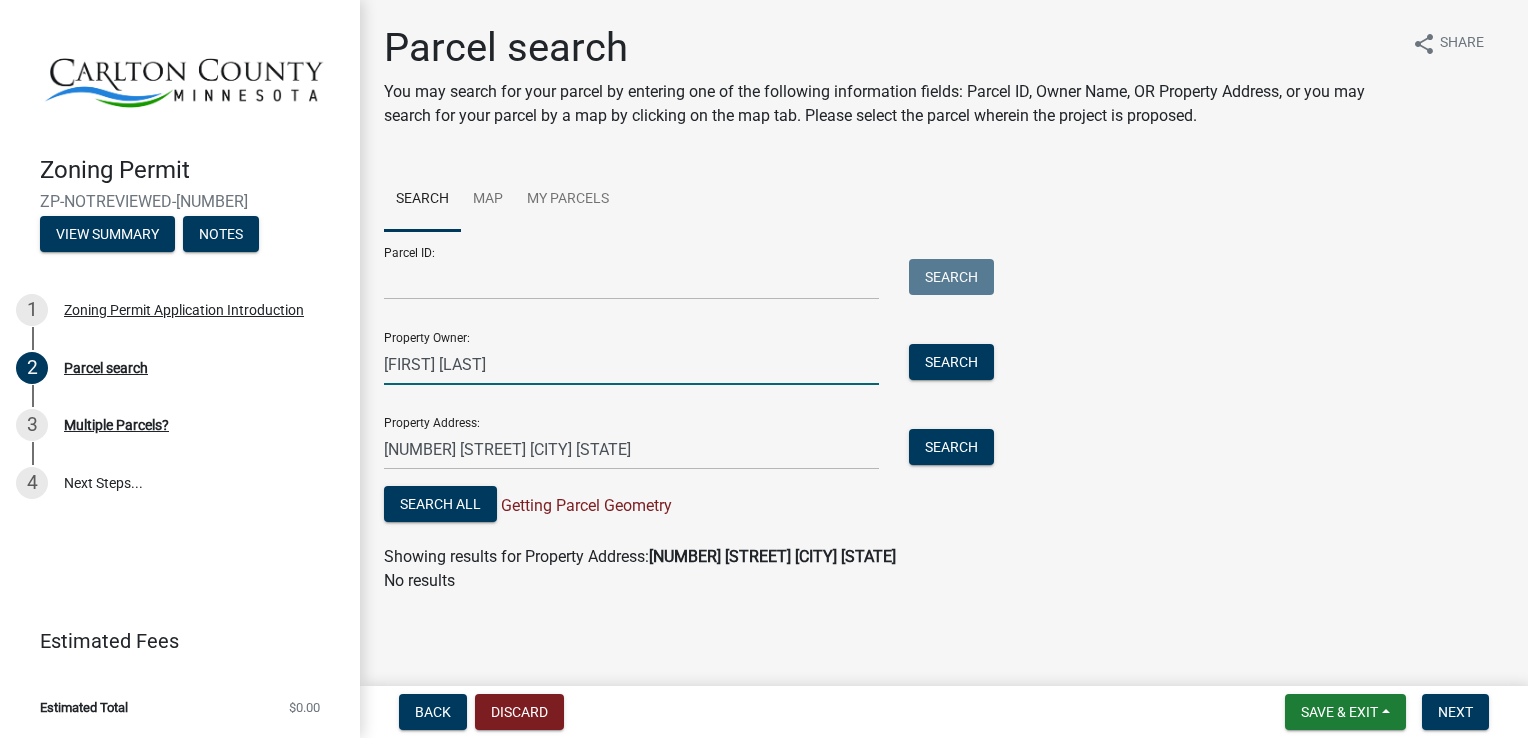 click on "[FIRST] [LAST]" at bounding box center (631, 364) 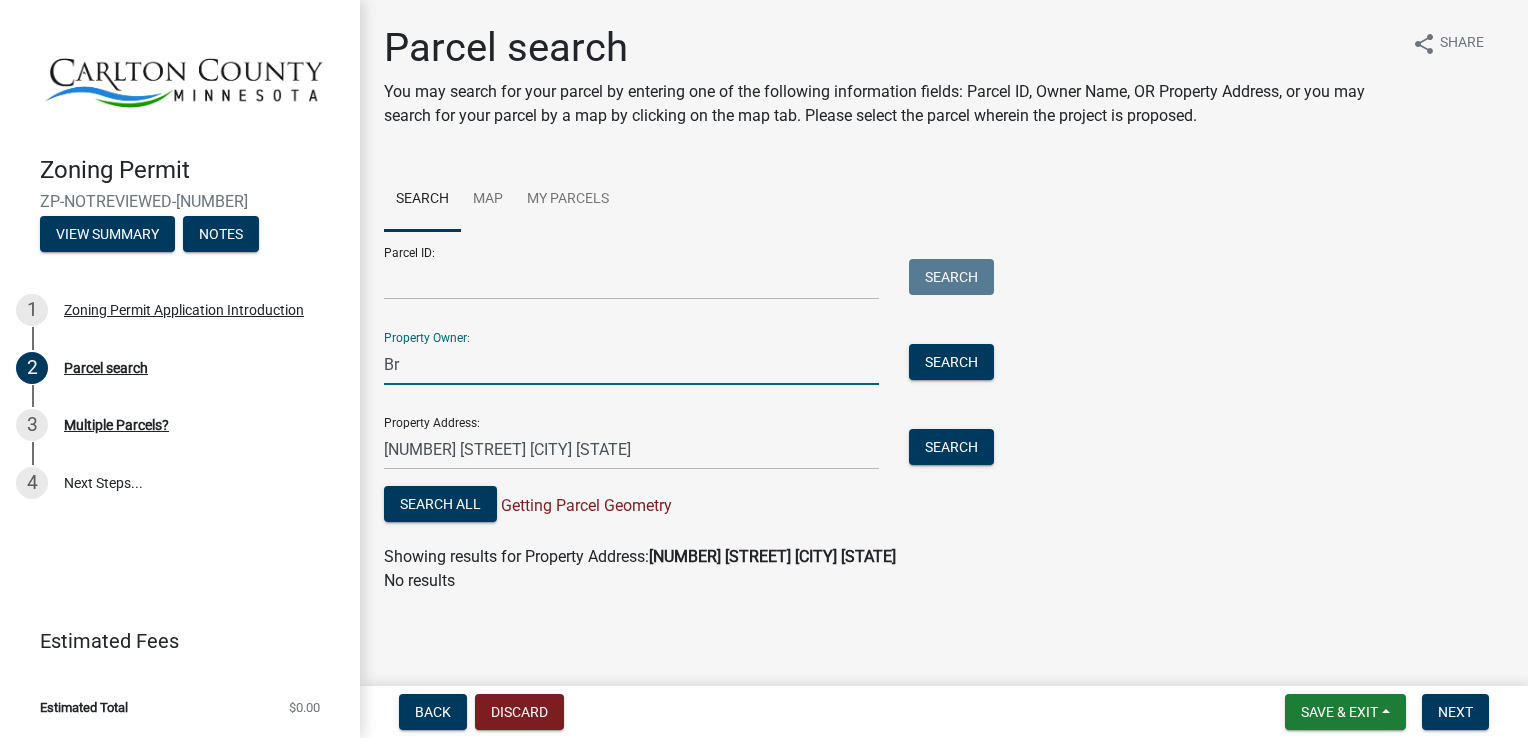 type on "B" 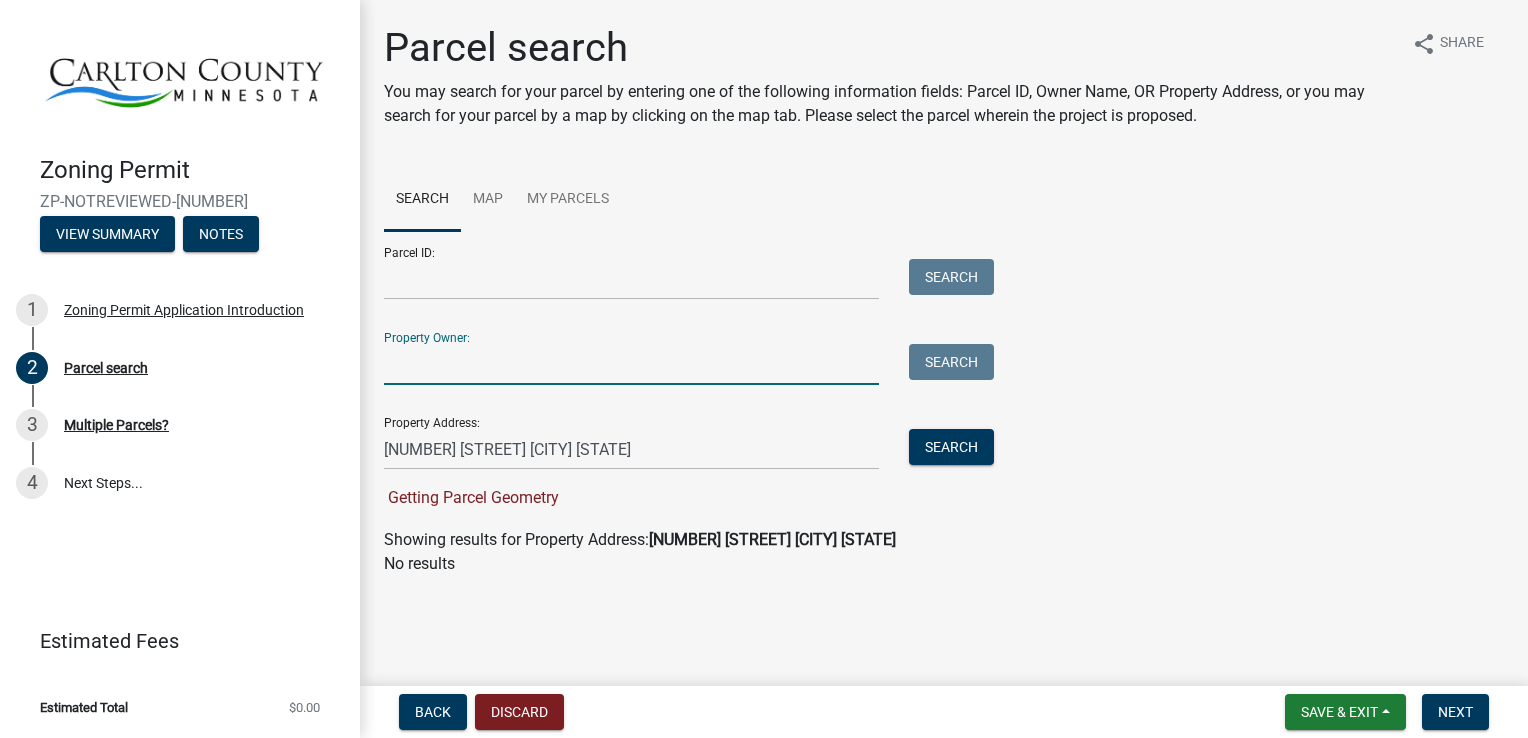 type 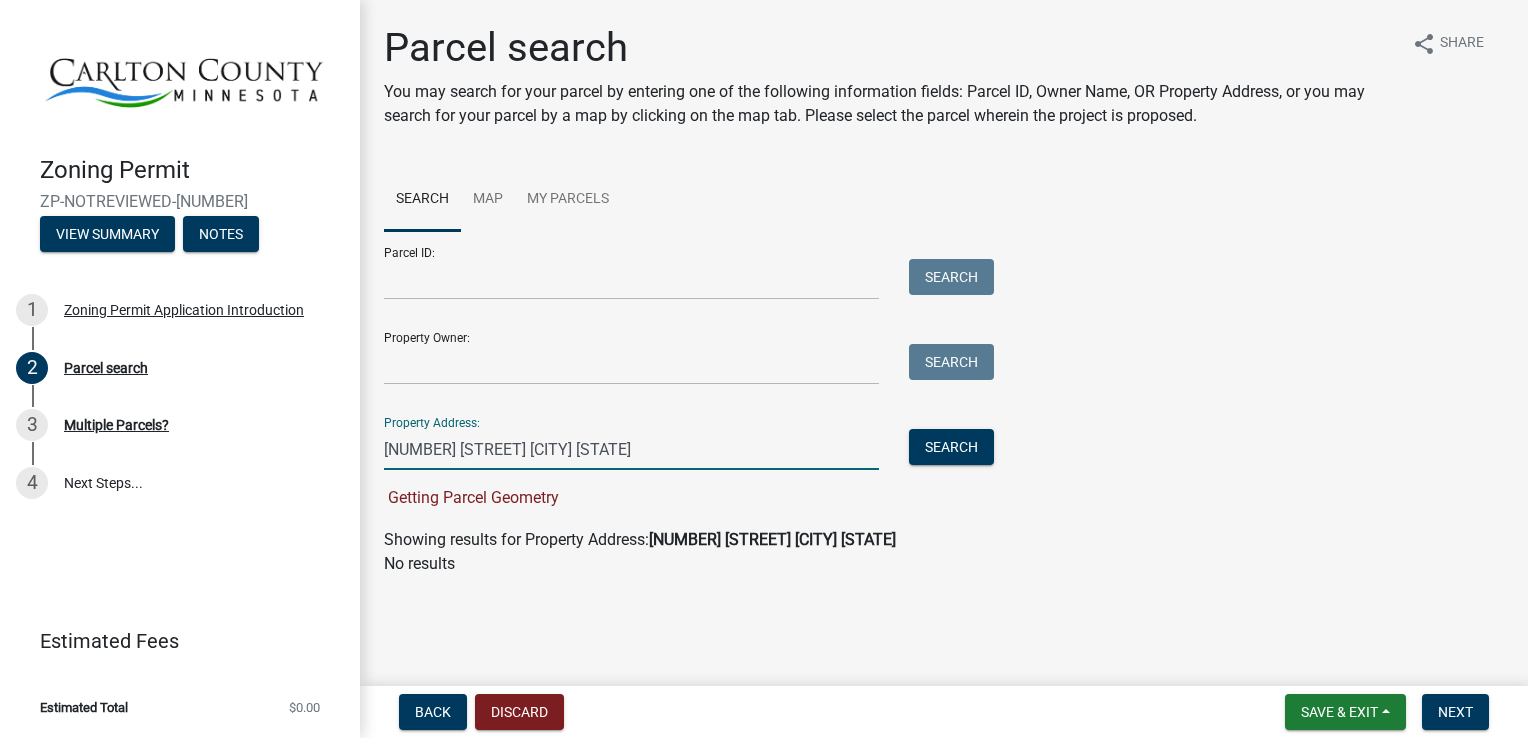 click on "[NUMBER] [STREET] [CITY] [STATE]" at bounding box center [631, 449] 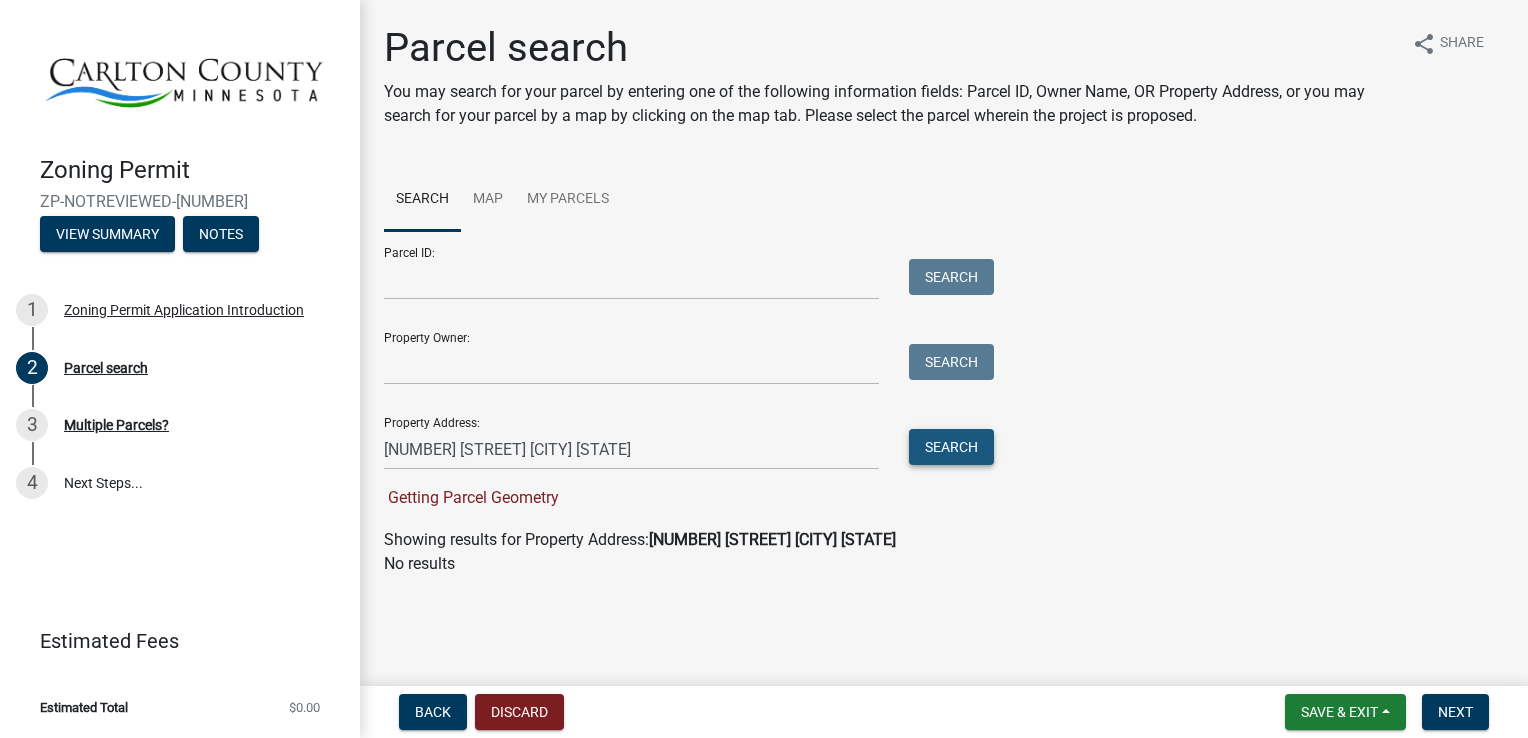 click on "Search" at bounding box center [951, 447] 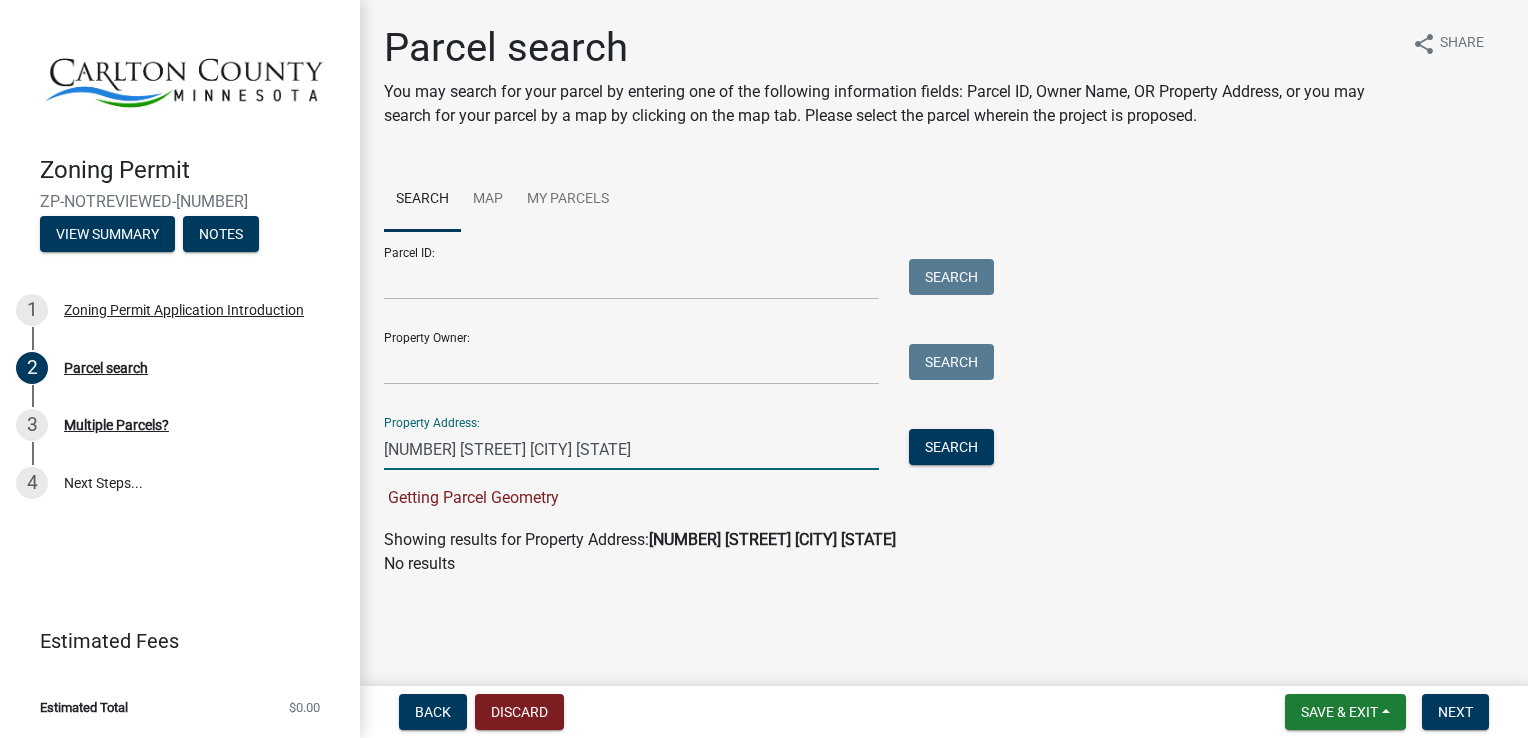 click on "[NUMBER] [STREET] [CITY] [STATE]" at bounding box center [631, 449] 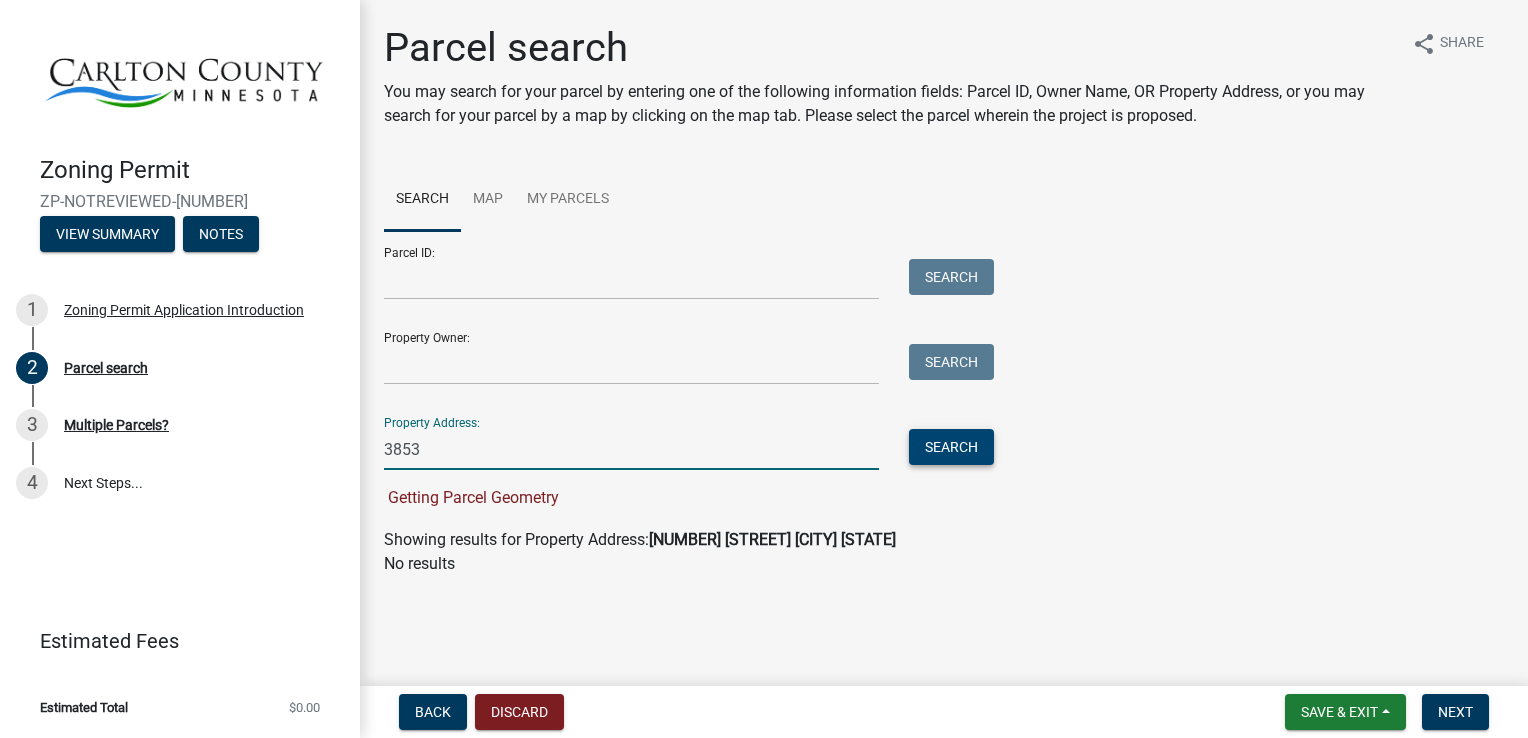 click on "Search" at bounding box center (951, 447) 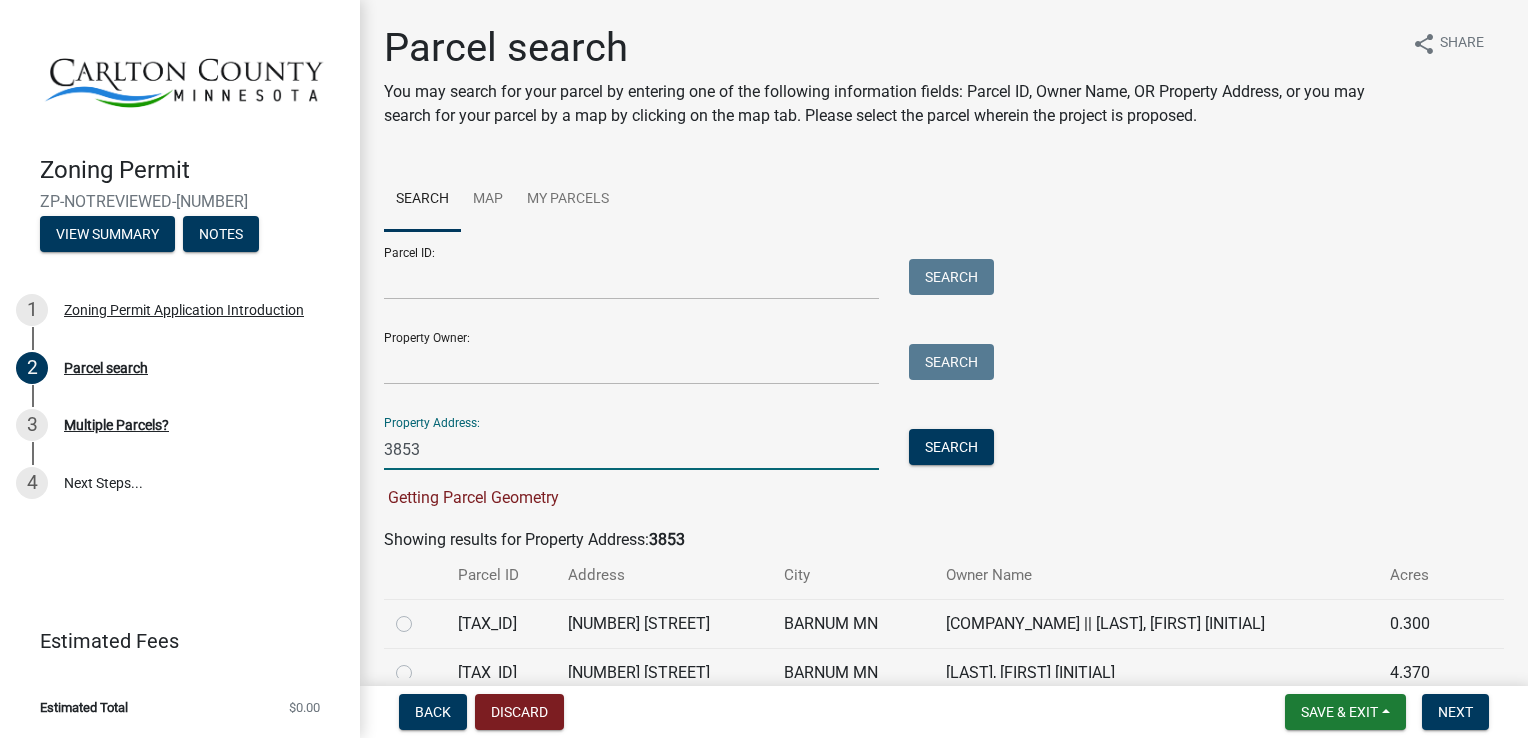 click on "3853" at bounding box center (631, 449) 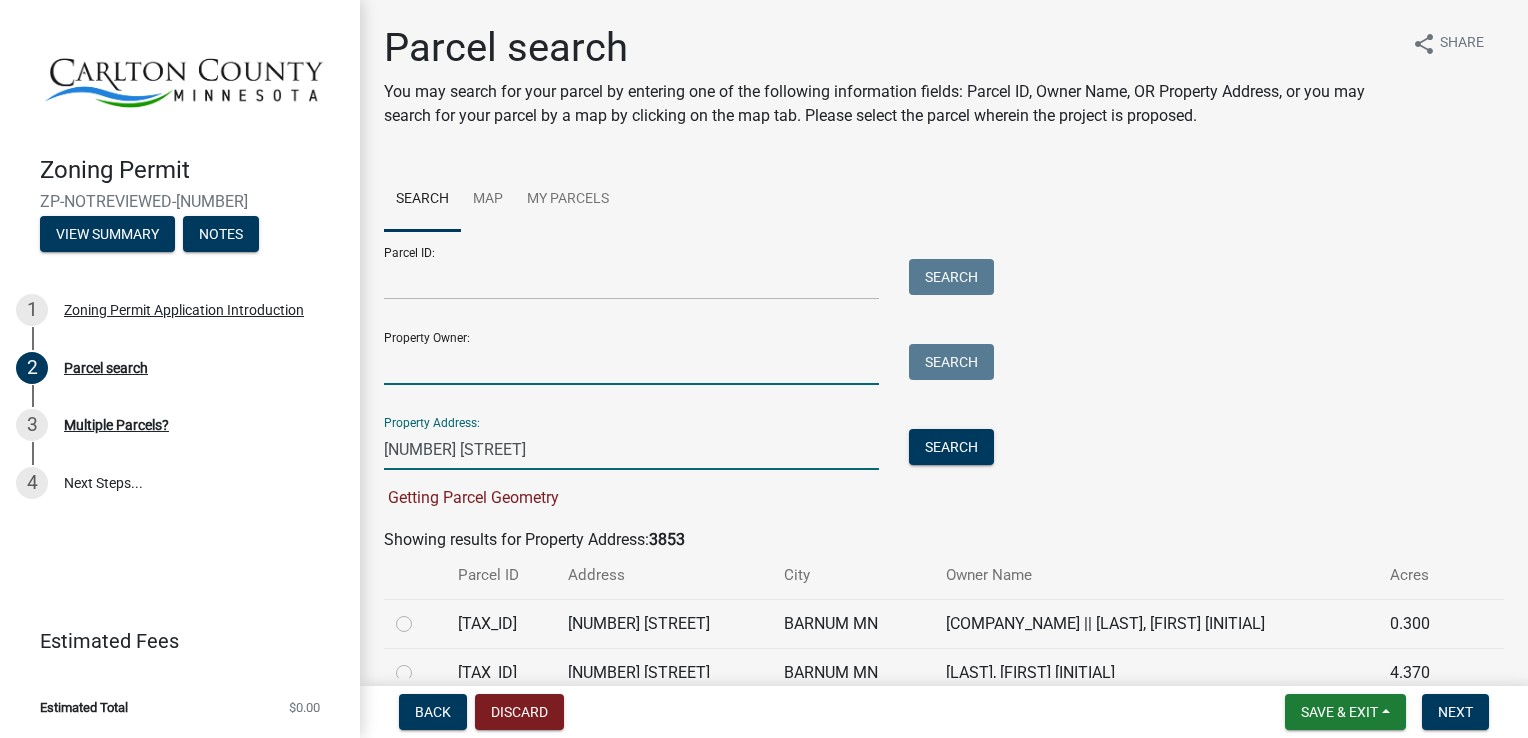 type on "[FIRST] [LAST]" 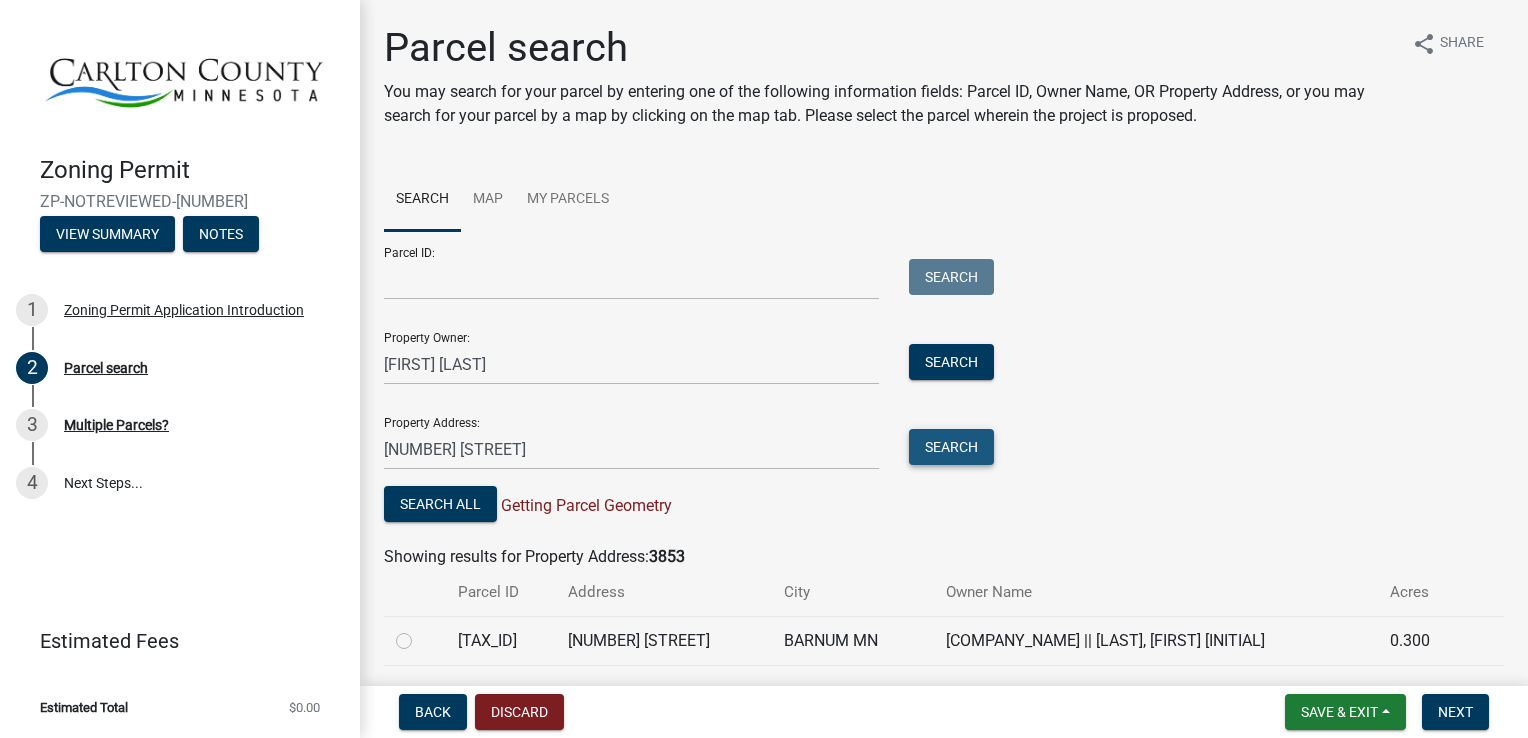 click on "Search" at bounding box center (951, 447) 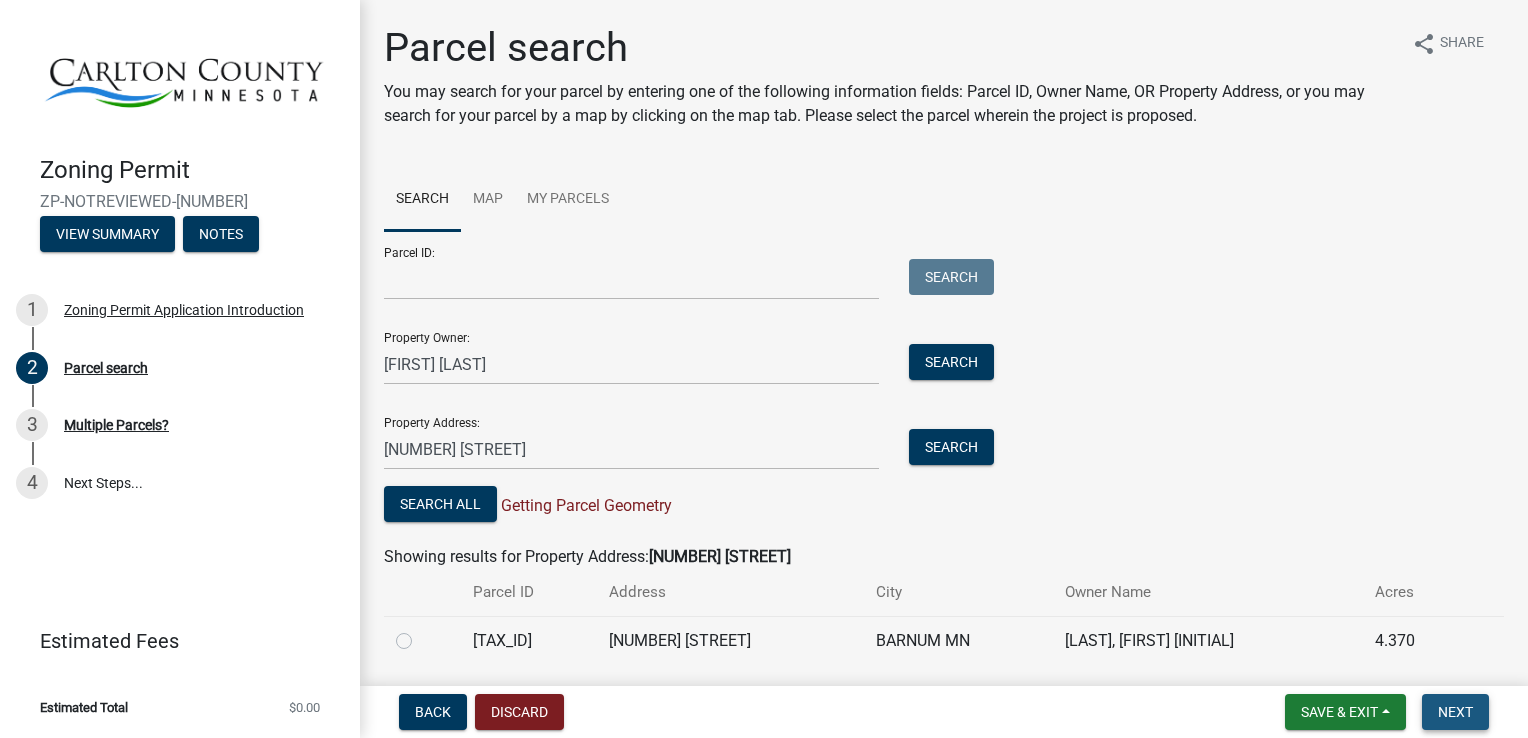 click on "Next" at bounding box center [1455, 712] 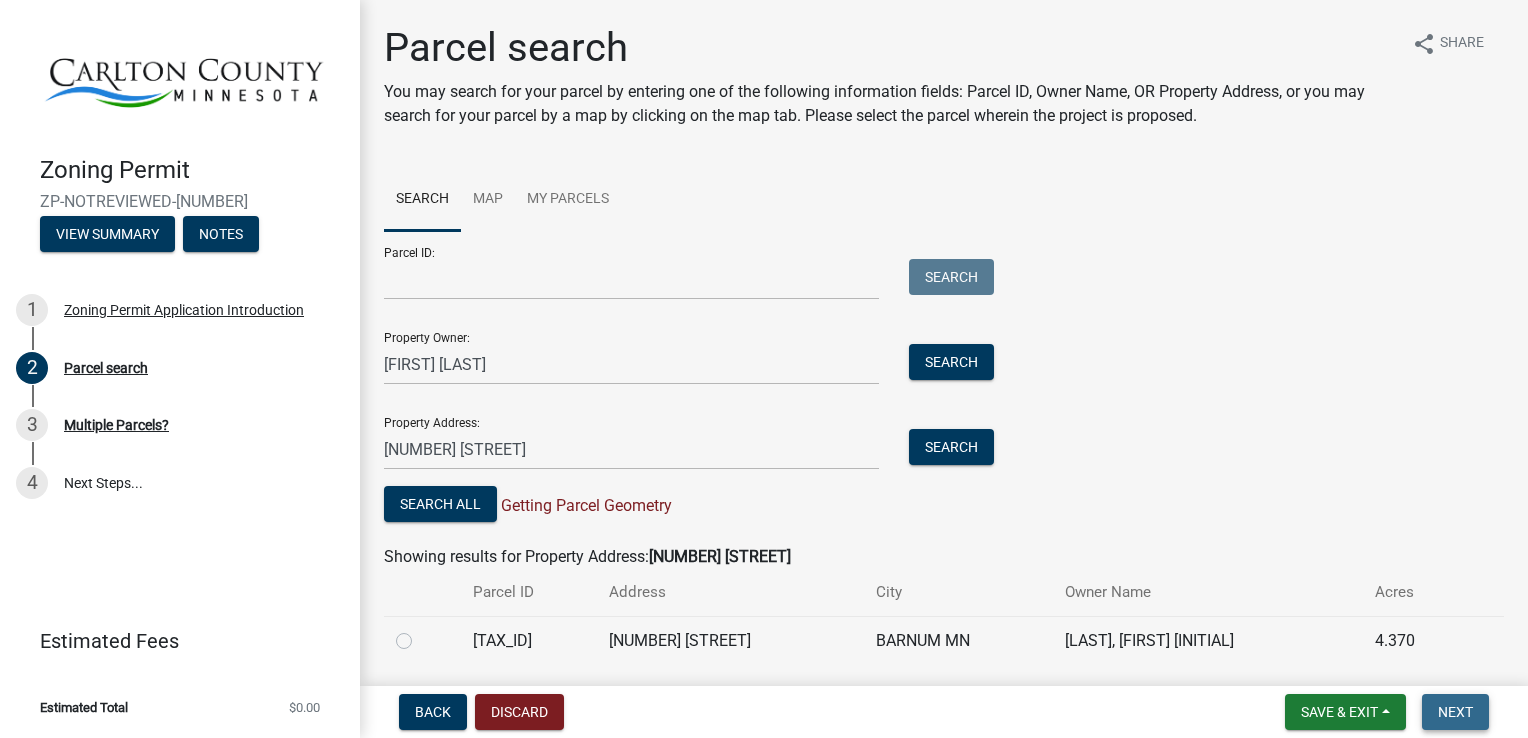 click on "Next" at bounding box center (1455, 712) 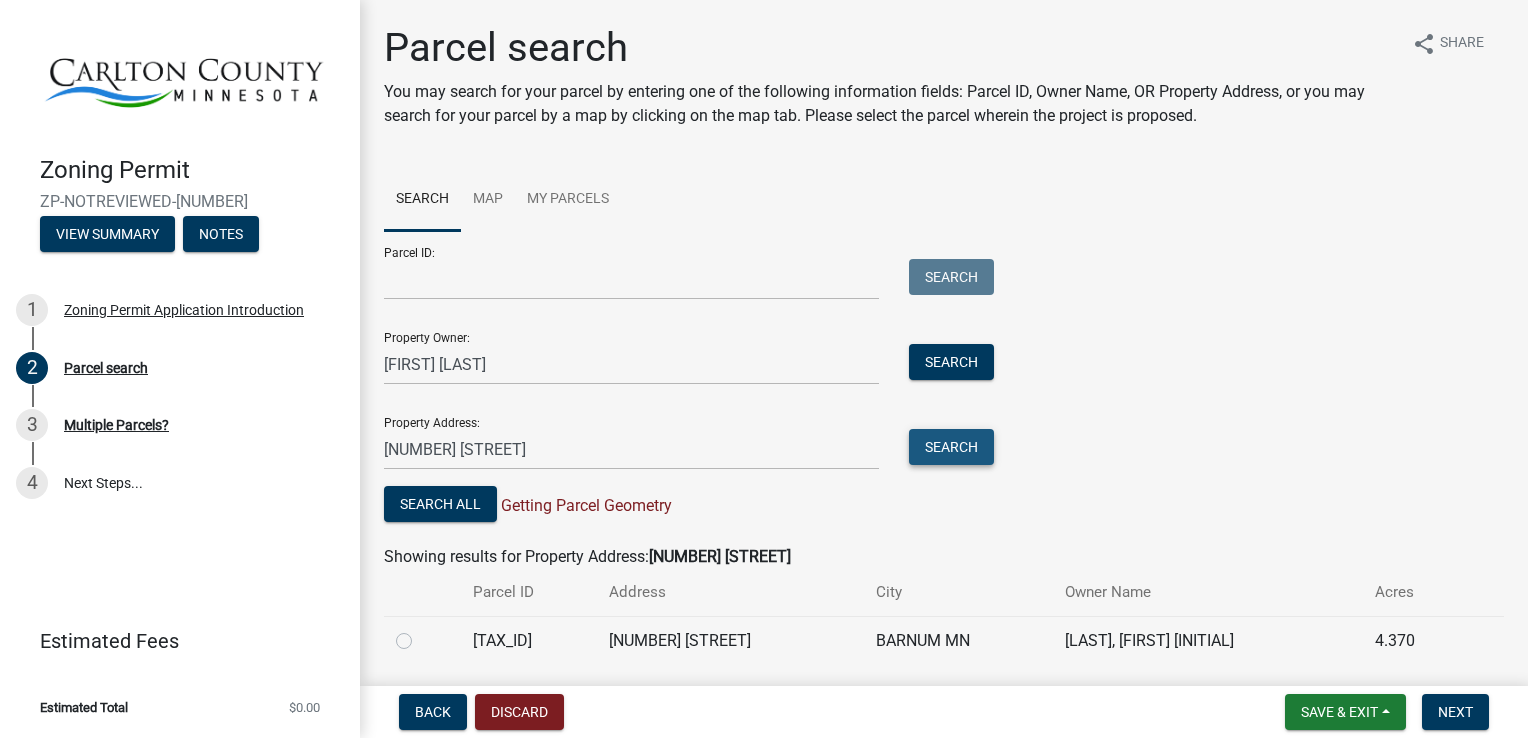 click on "Search" at bounding box center [951, 447] 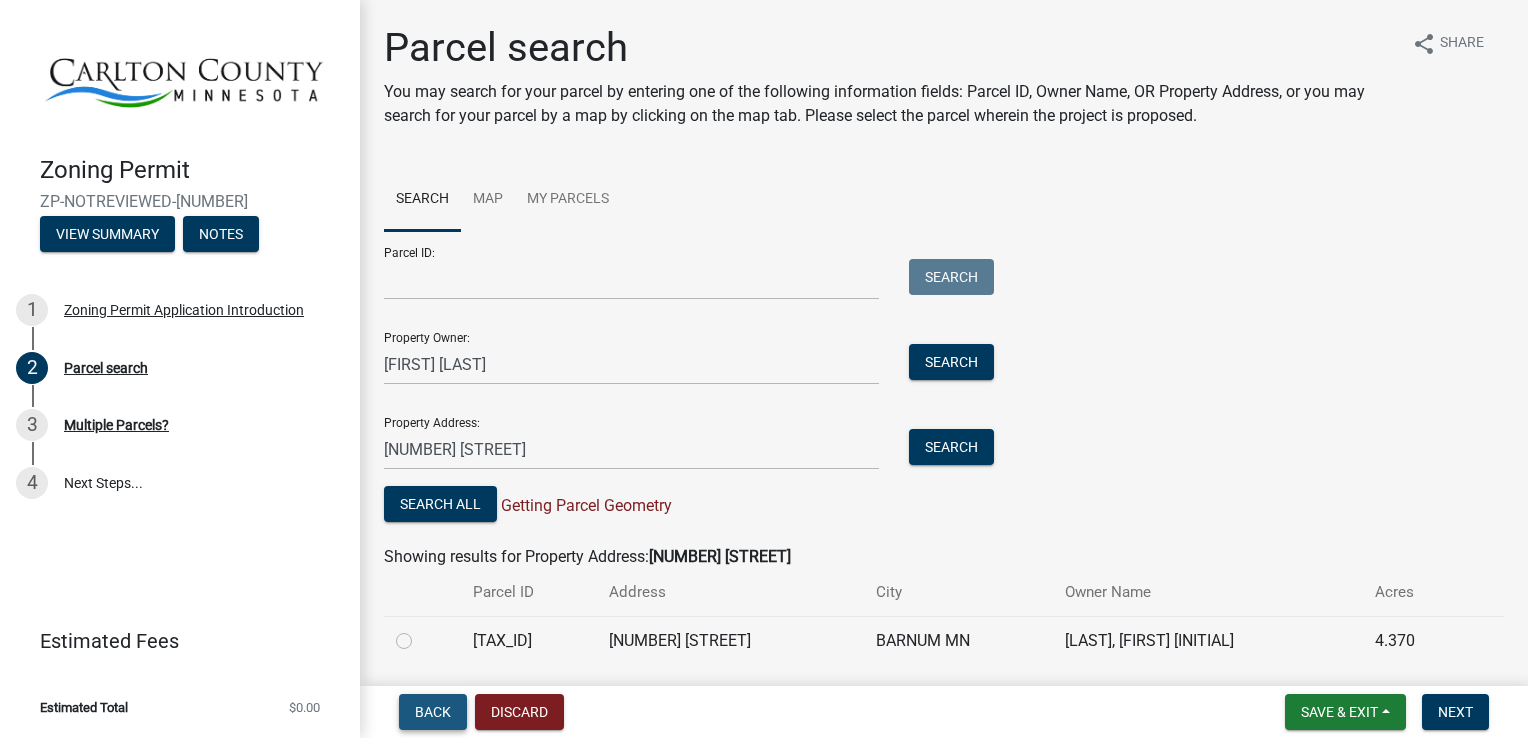 click on "Back" at bounding box center (433, 712) 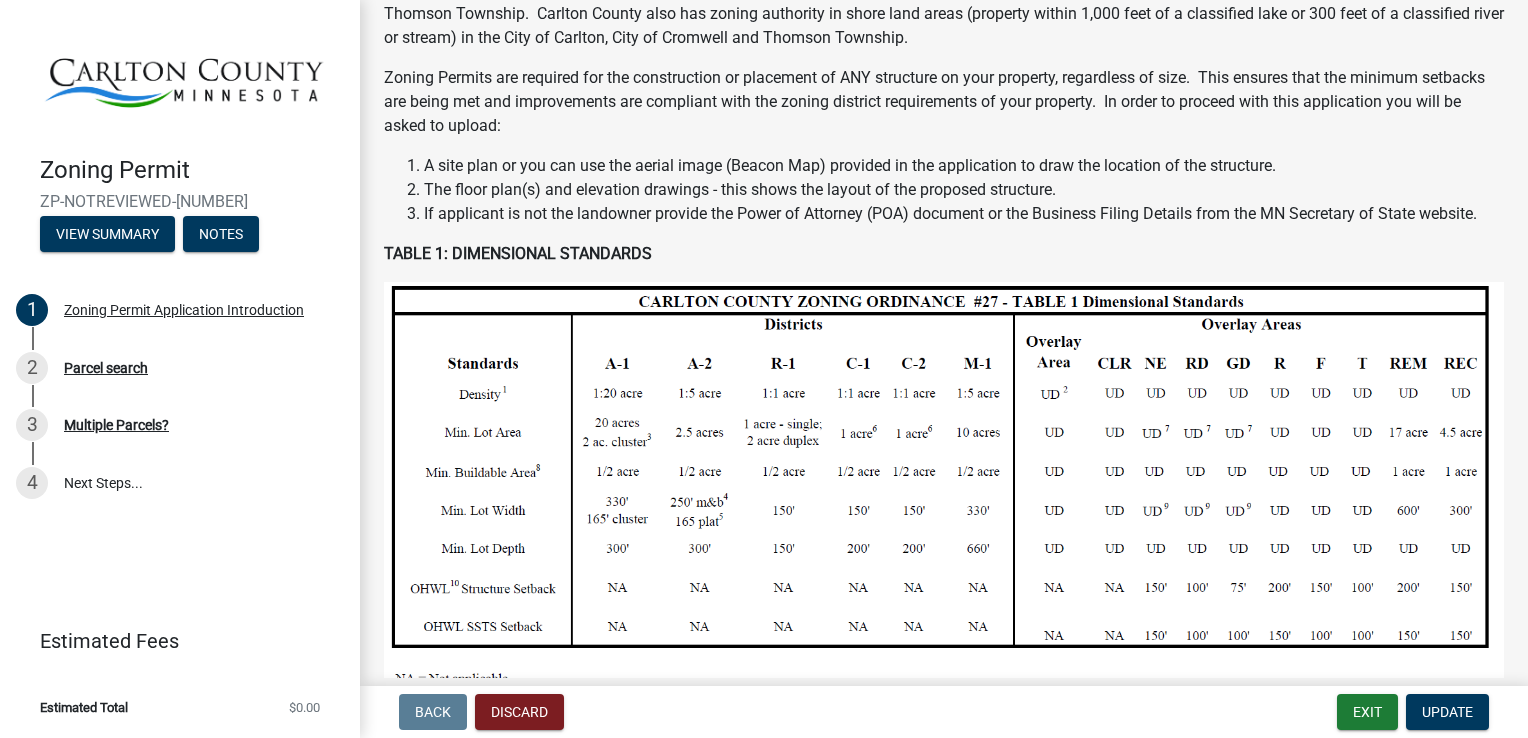 scroll, scrollTop: 0, scrollLeft: 0, axis: both 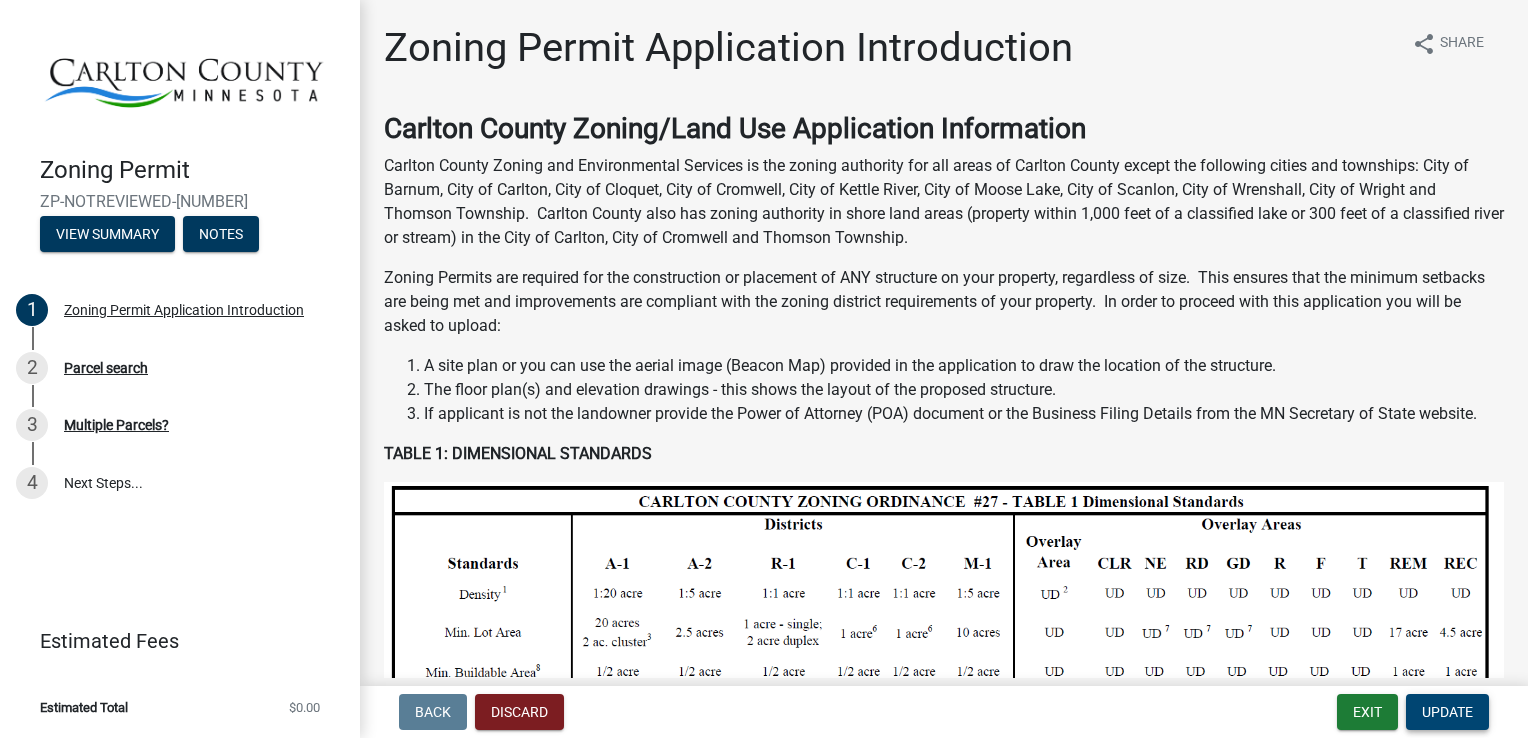 click on "Update" at bounding box center [1447, 712] 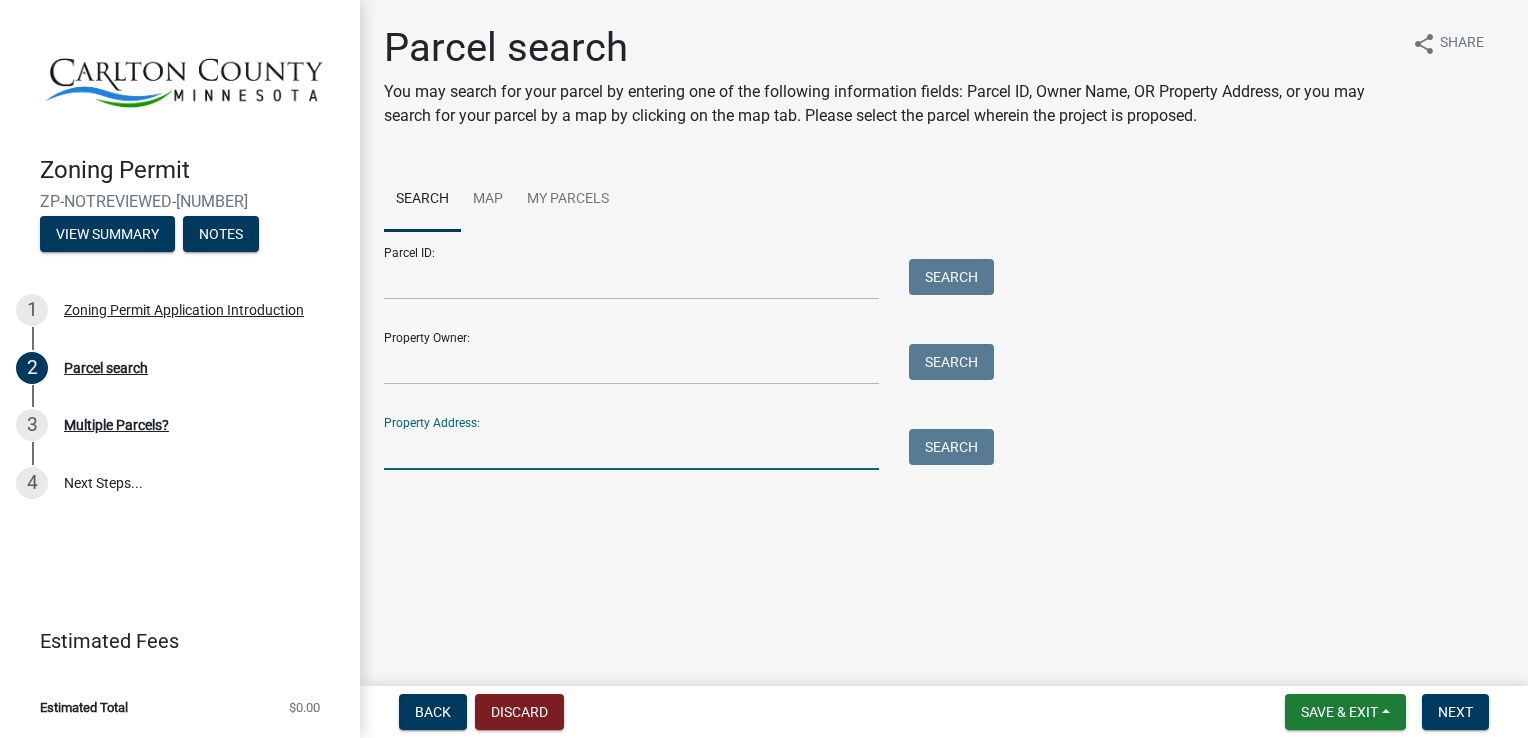click on "Property Address:" at bounding box center [631, 449] 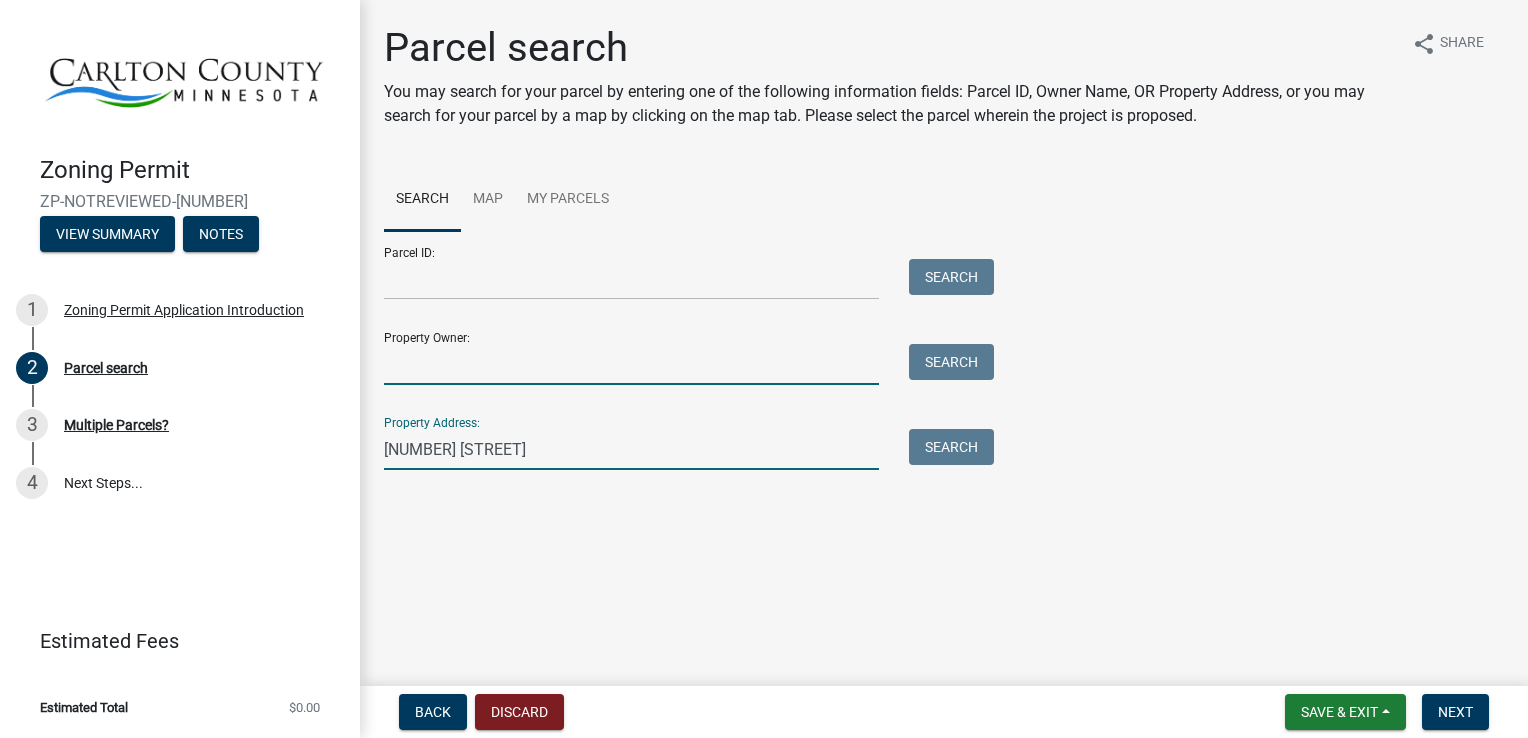 type on "[FIRST] [LAST]" 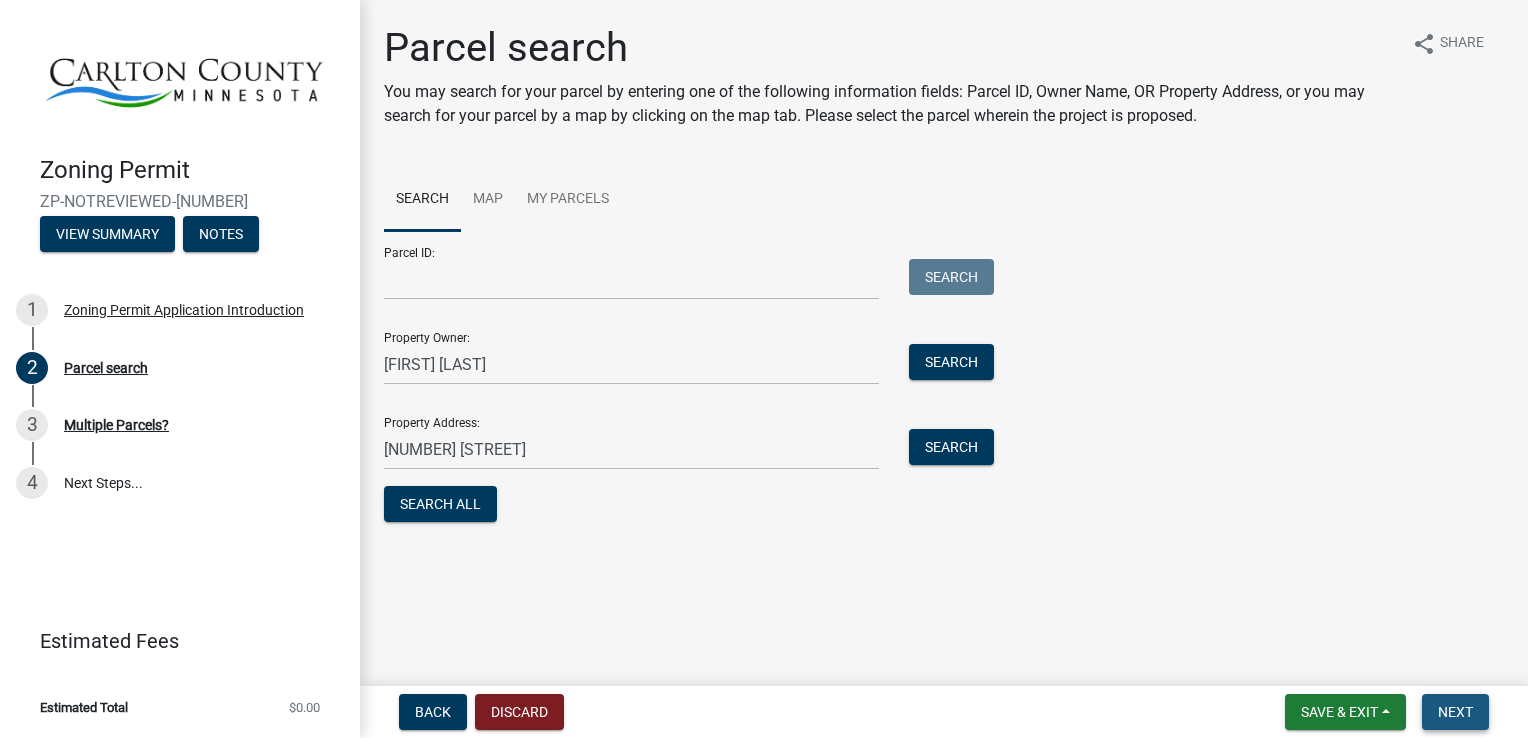 click on "Next" at bounding box center [1455, 712] 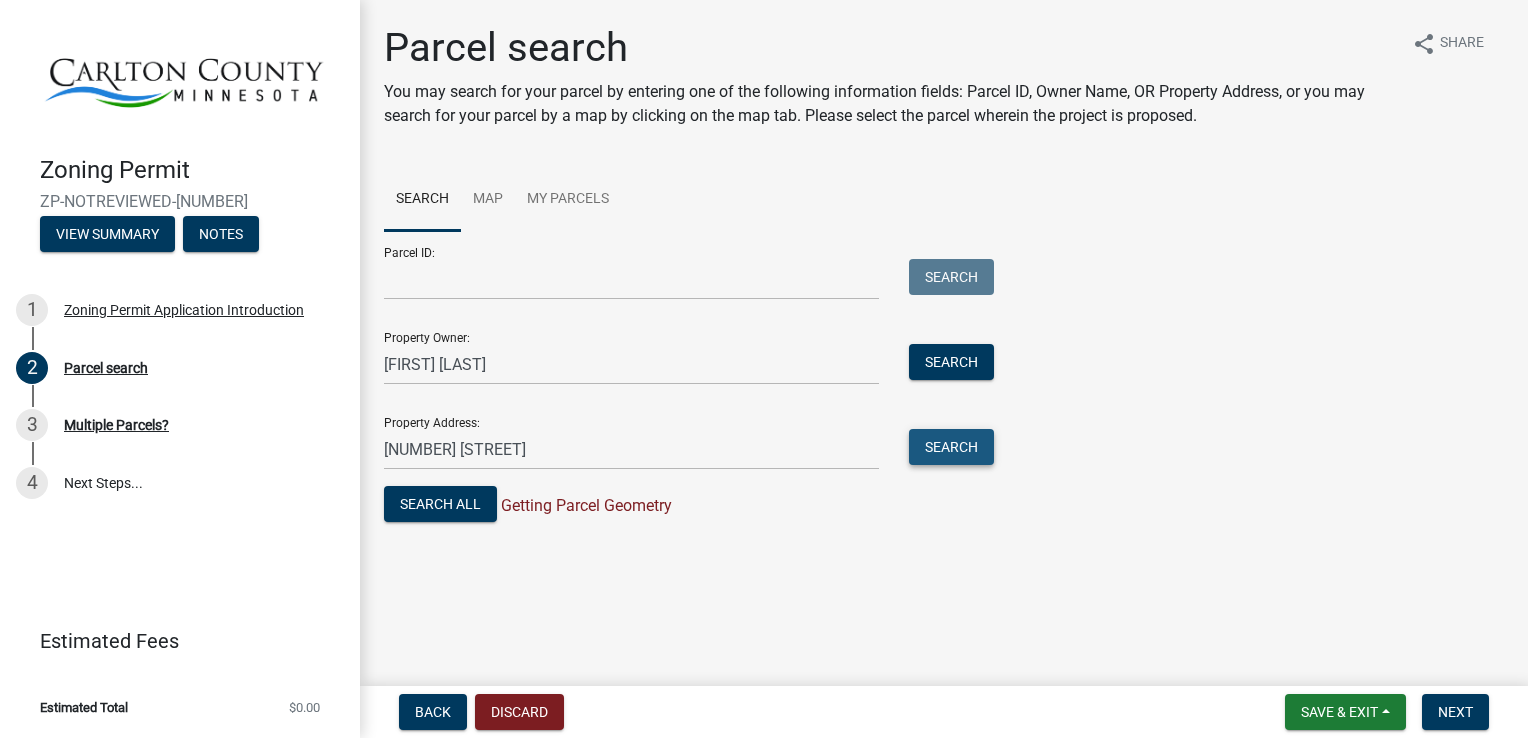 click on "Search" at bounding box center [951, 447] 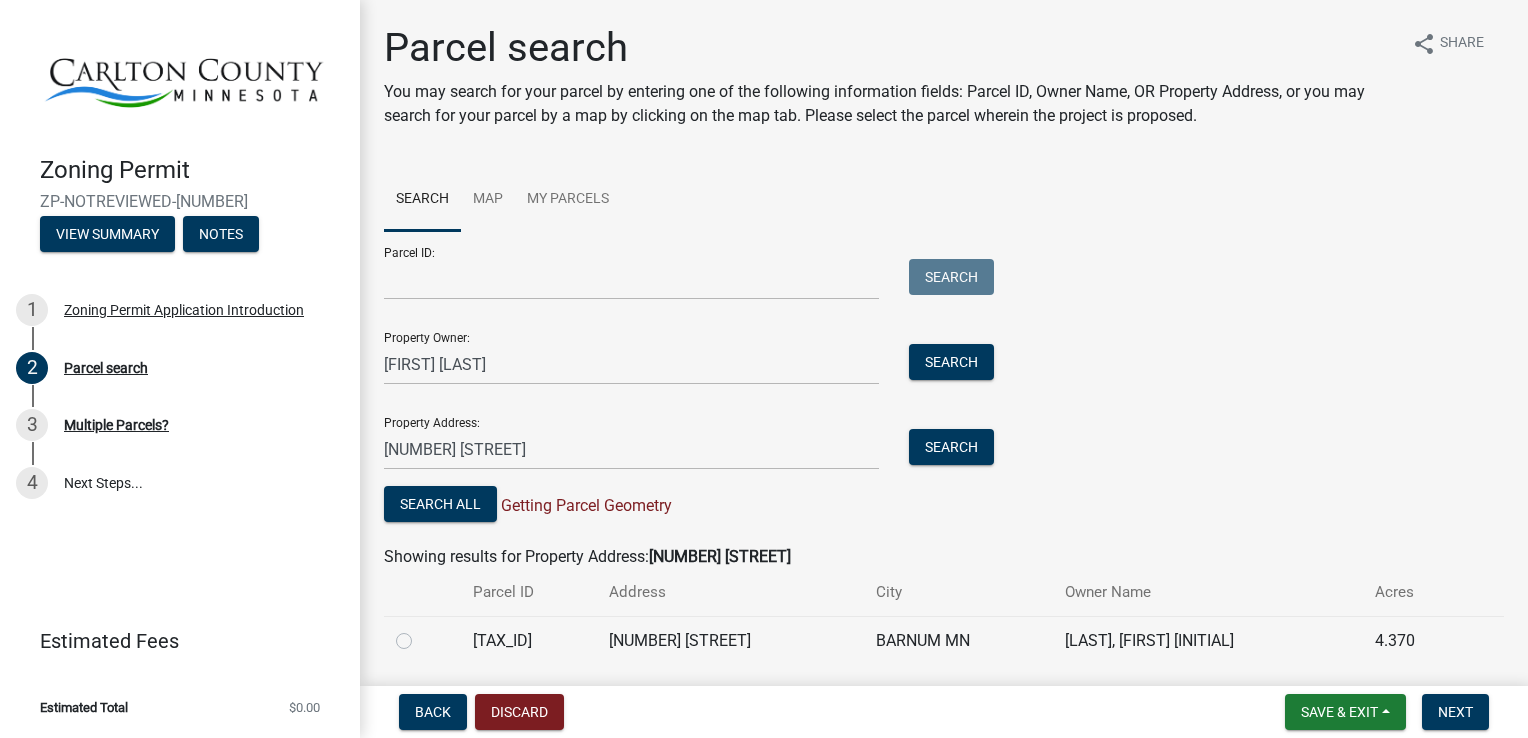 click 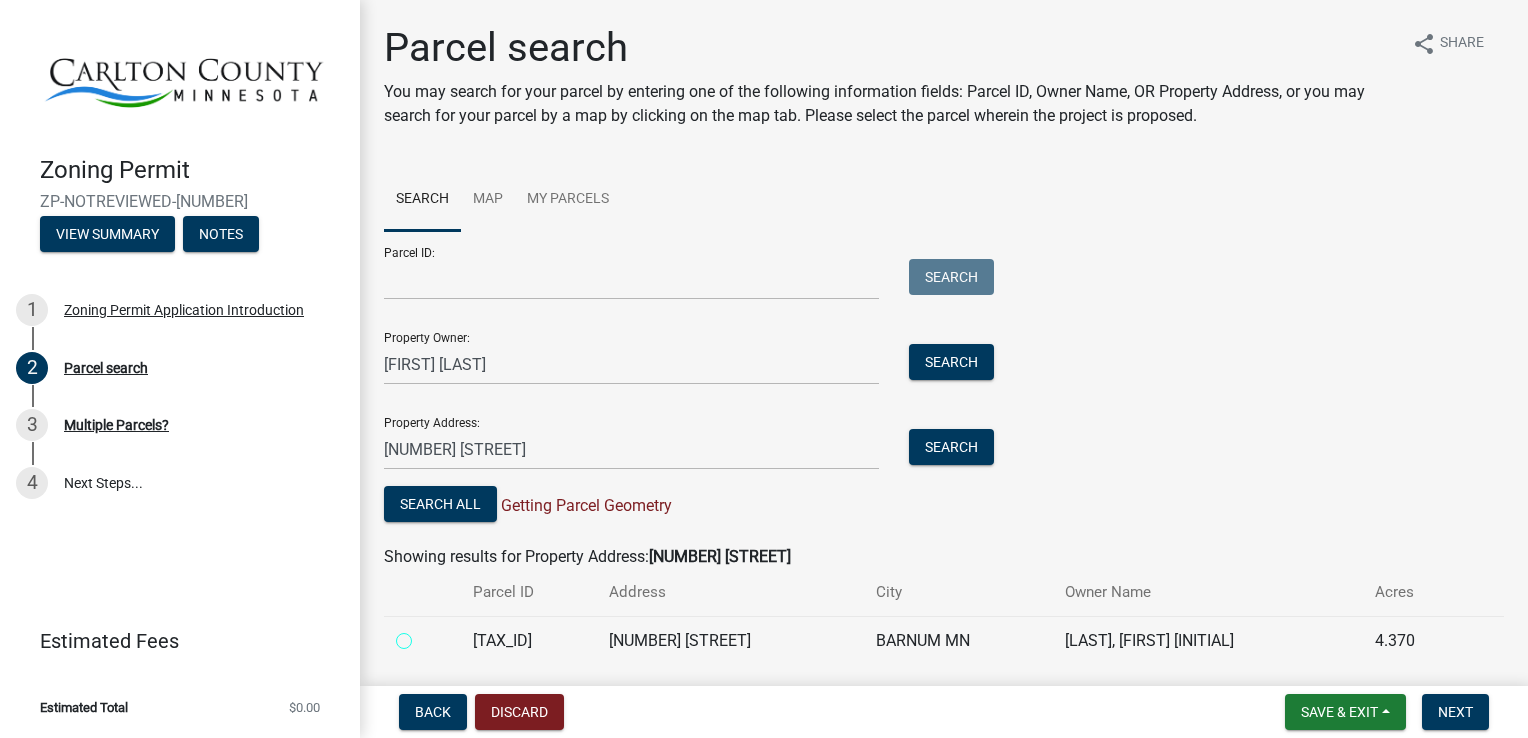 click at bounding box center (426, 635) 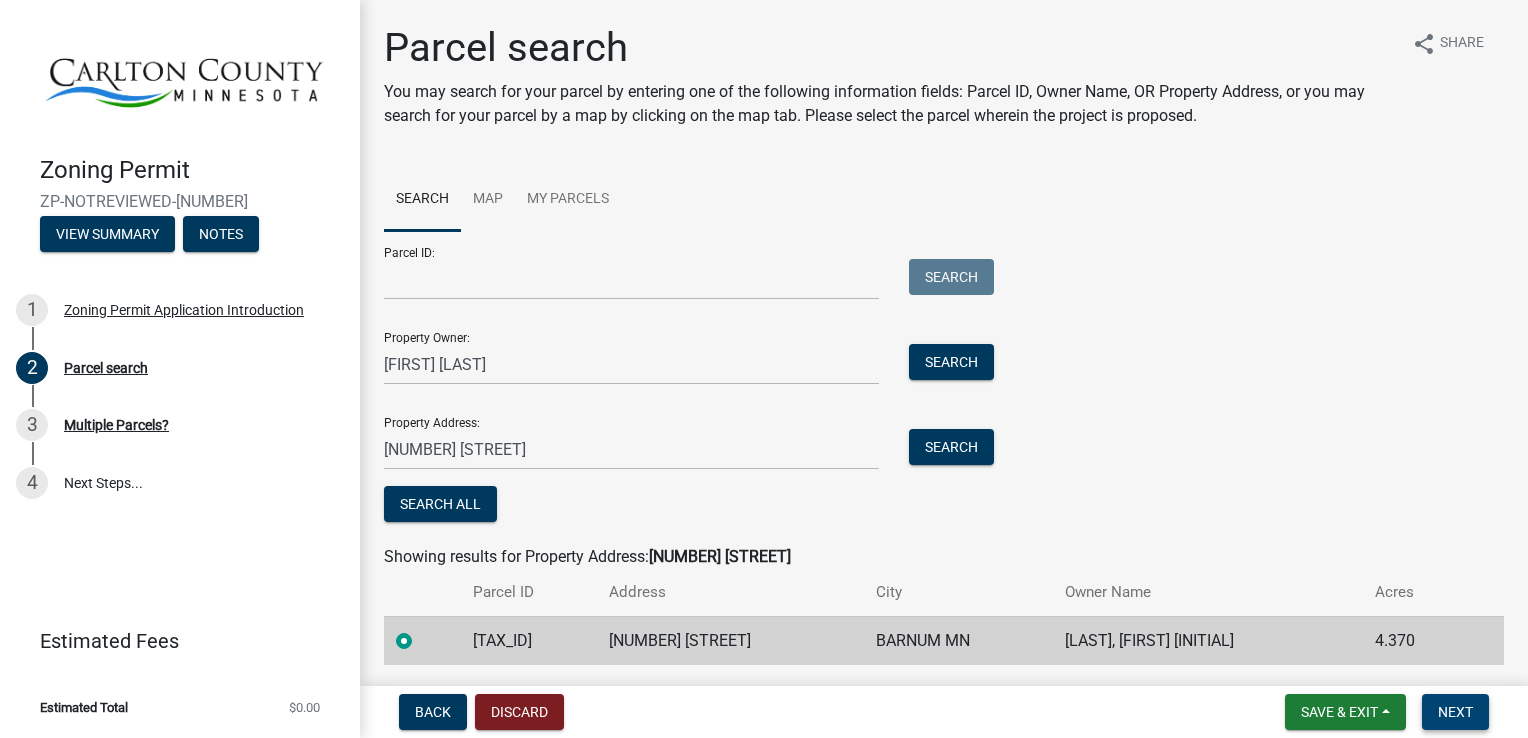 click on "Next" at bounding box center (1455, 712) 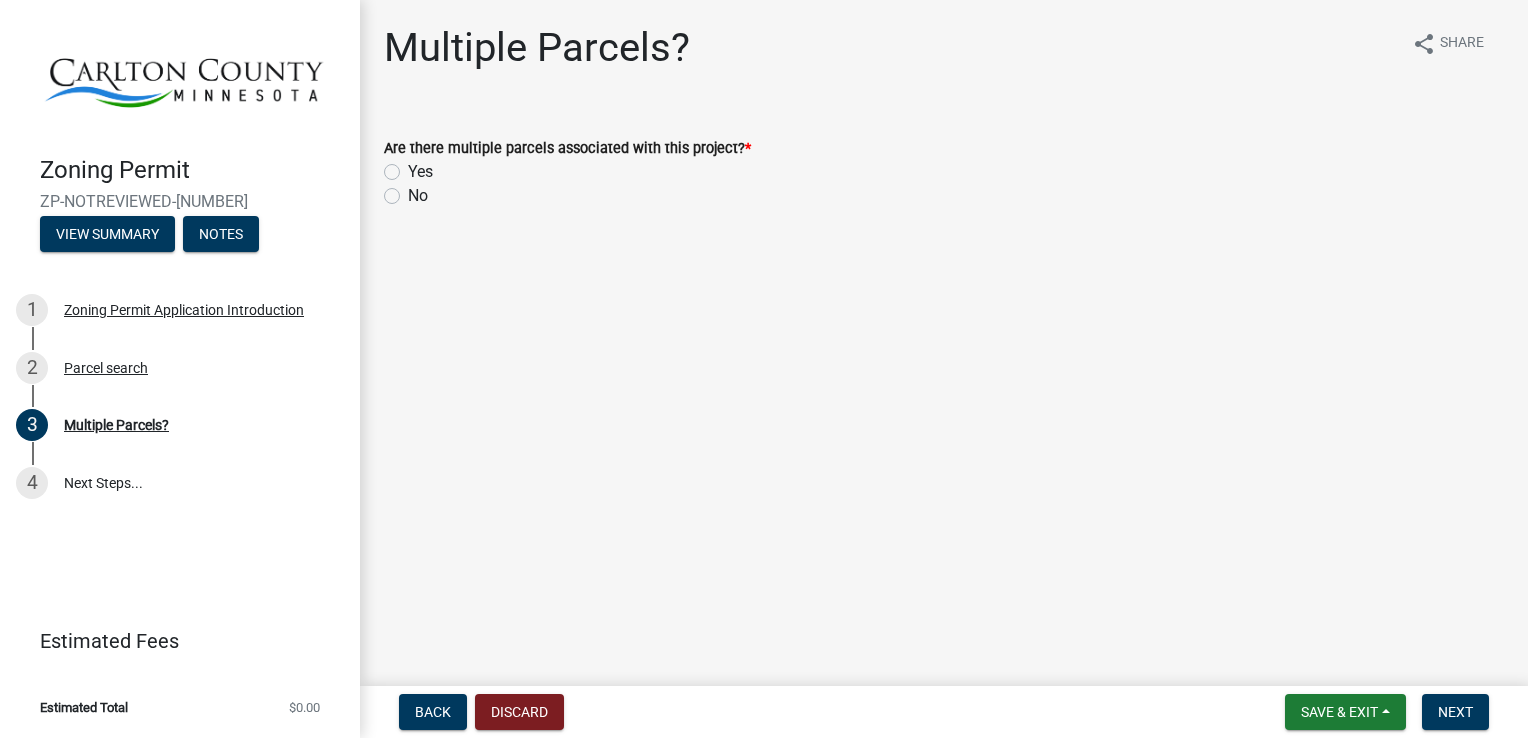 click on "No" 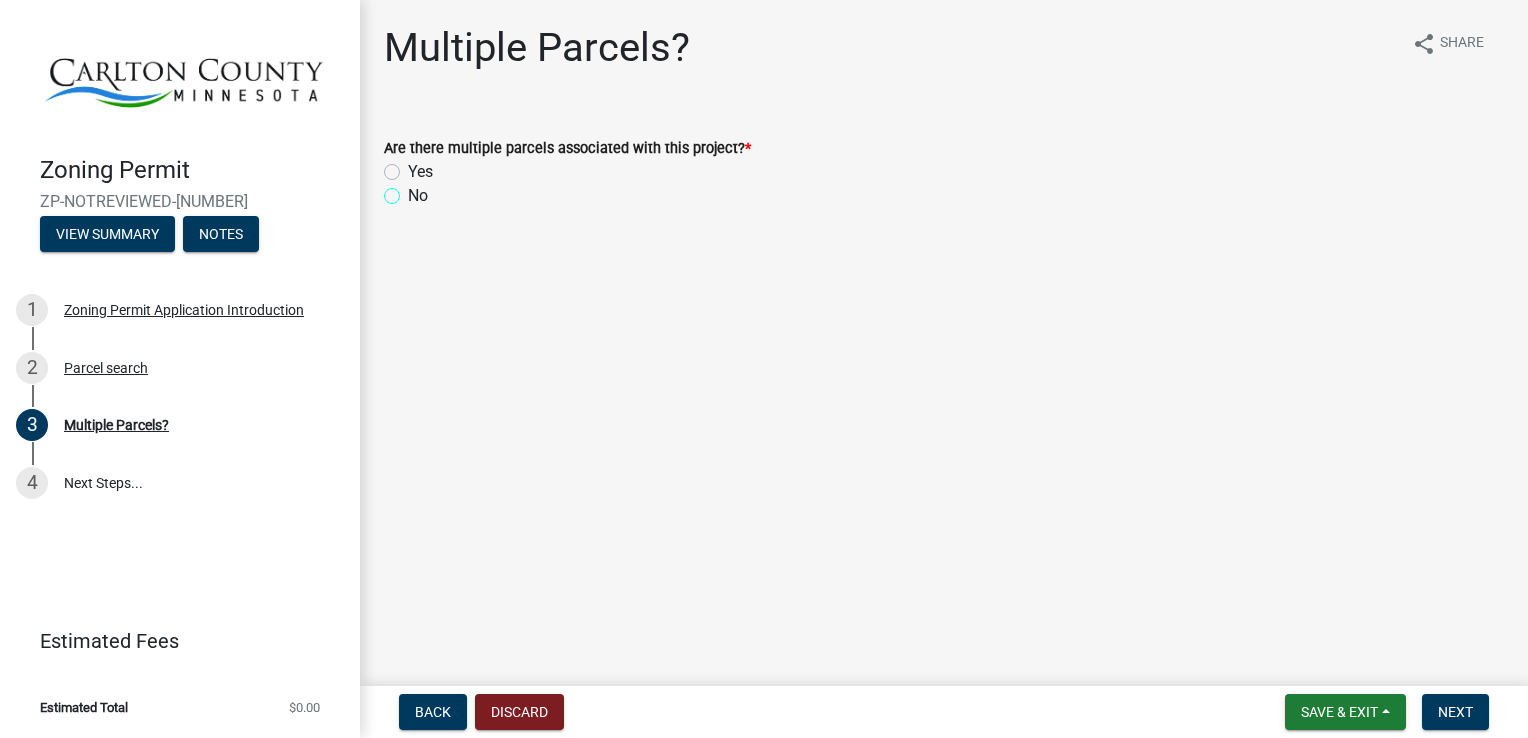 click on "No" at bounding box center [414, 190] 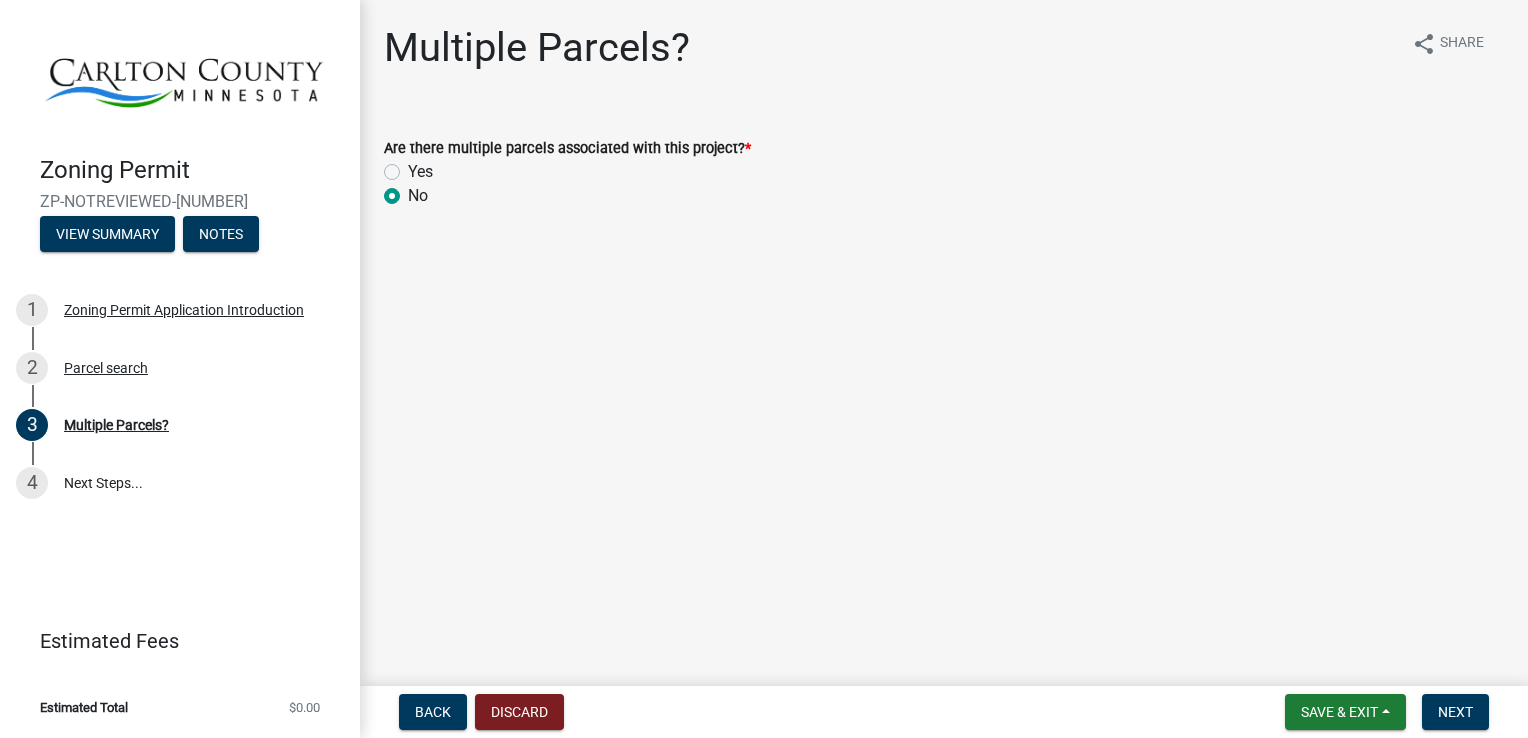 radio on "true" 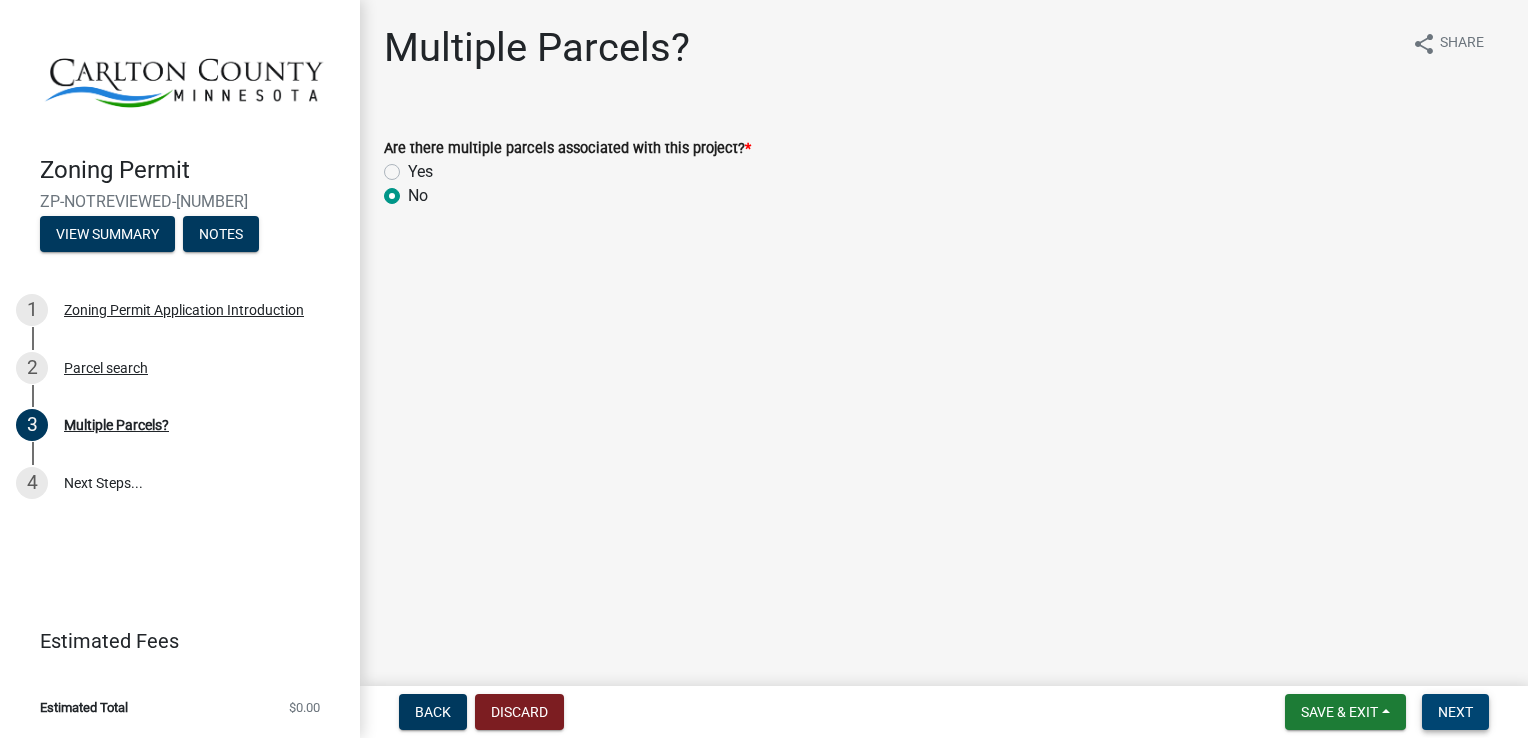 click on "Next" at bounding box center (1455, 712) 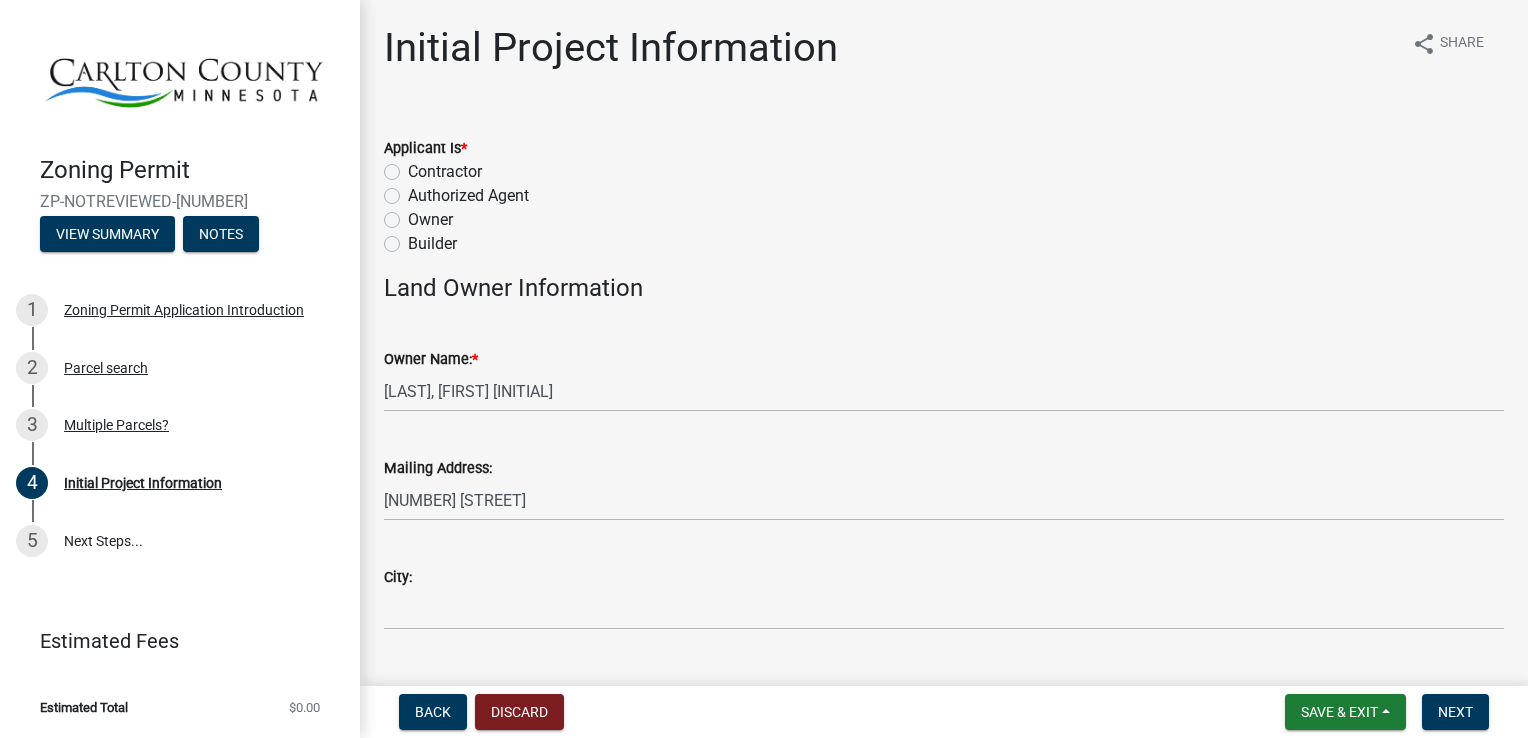 click on "Owner" 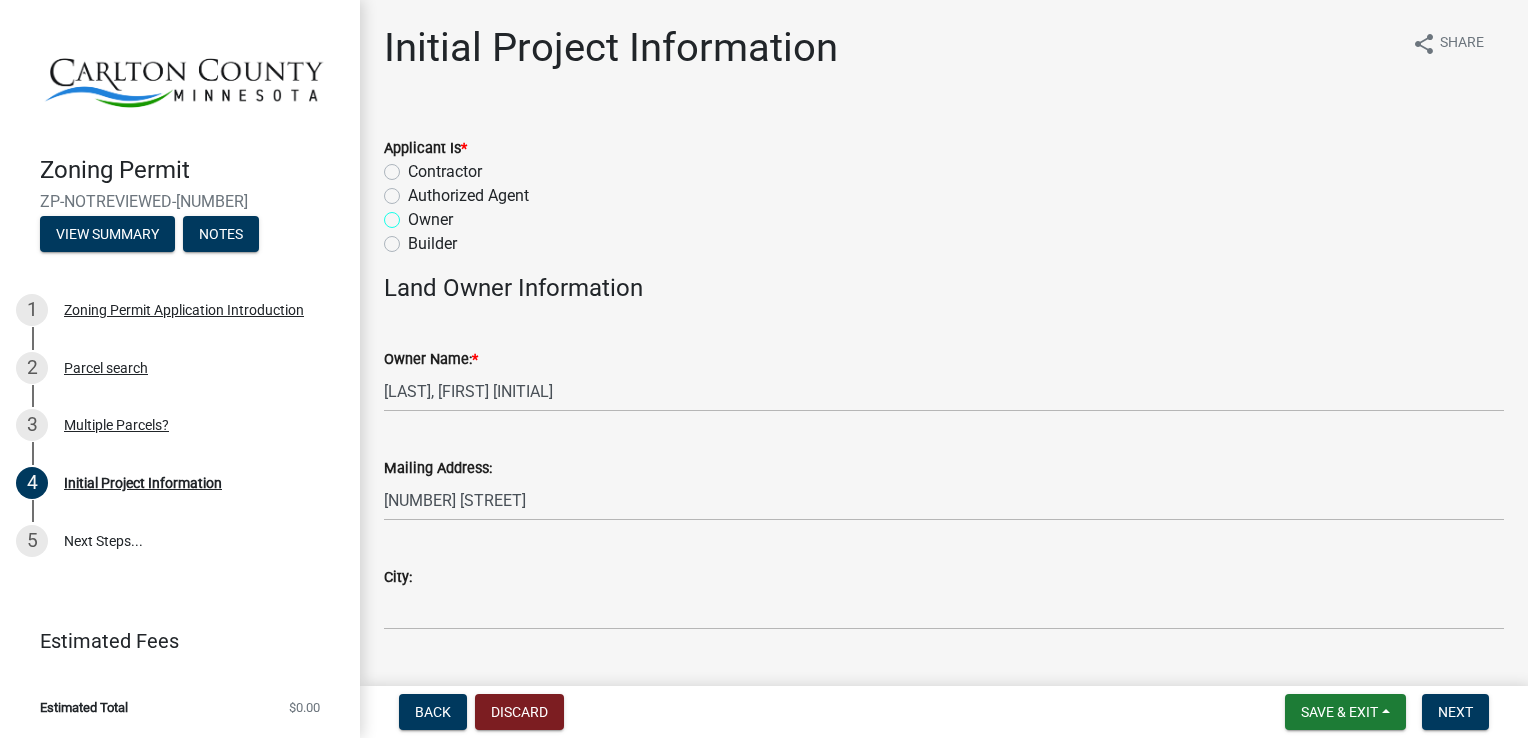 click on "Owner" at bounding box center (414, 214) 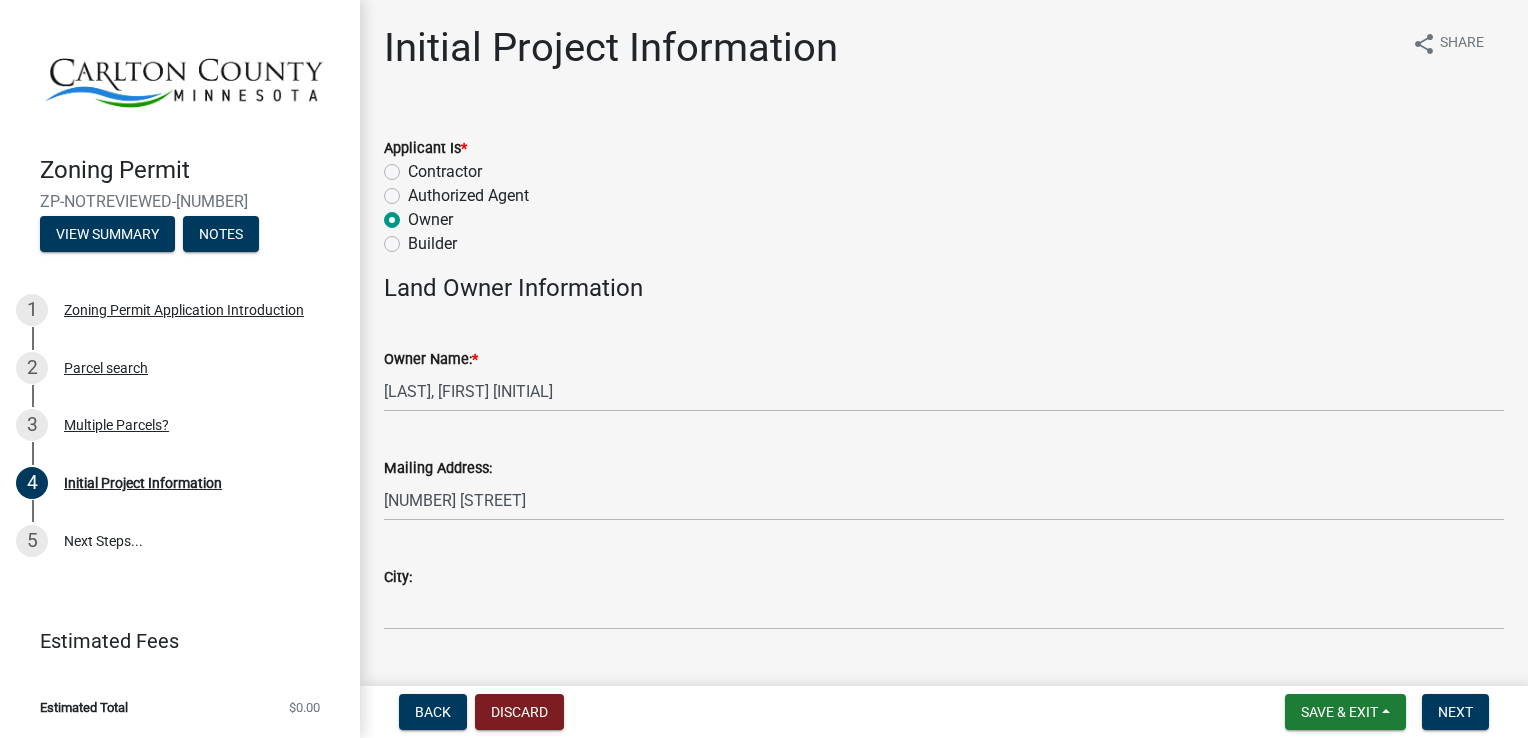 radio on "true" 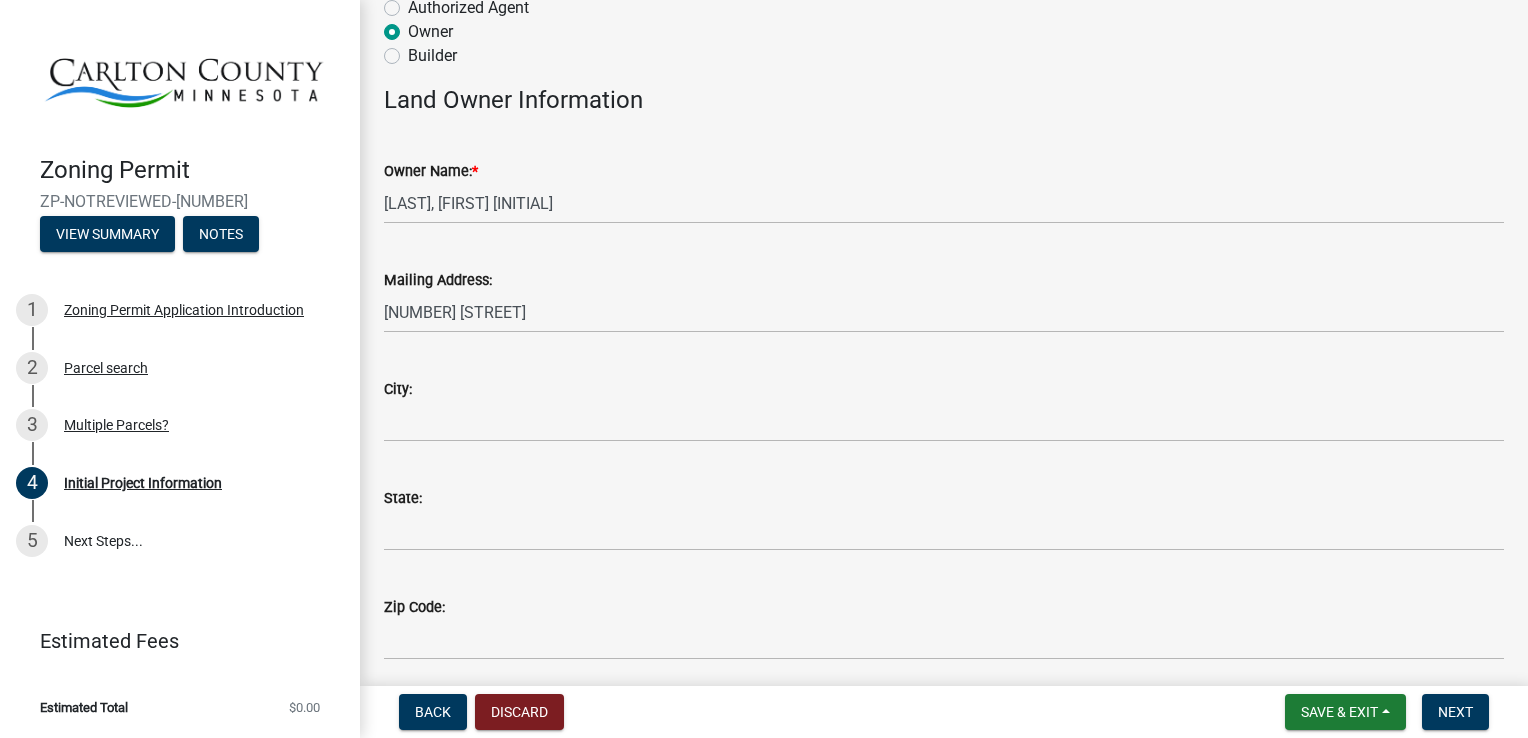 scroll, scrollTop: 200, scrollLeft: 0, axis: vertical 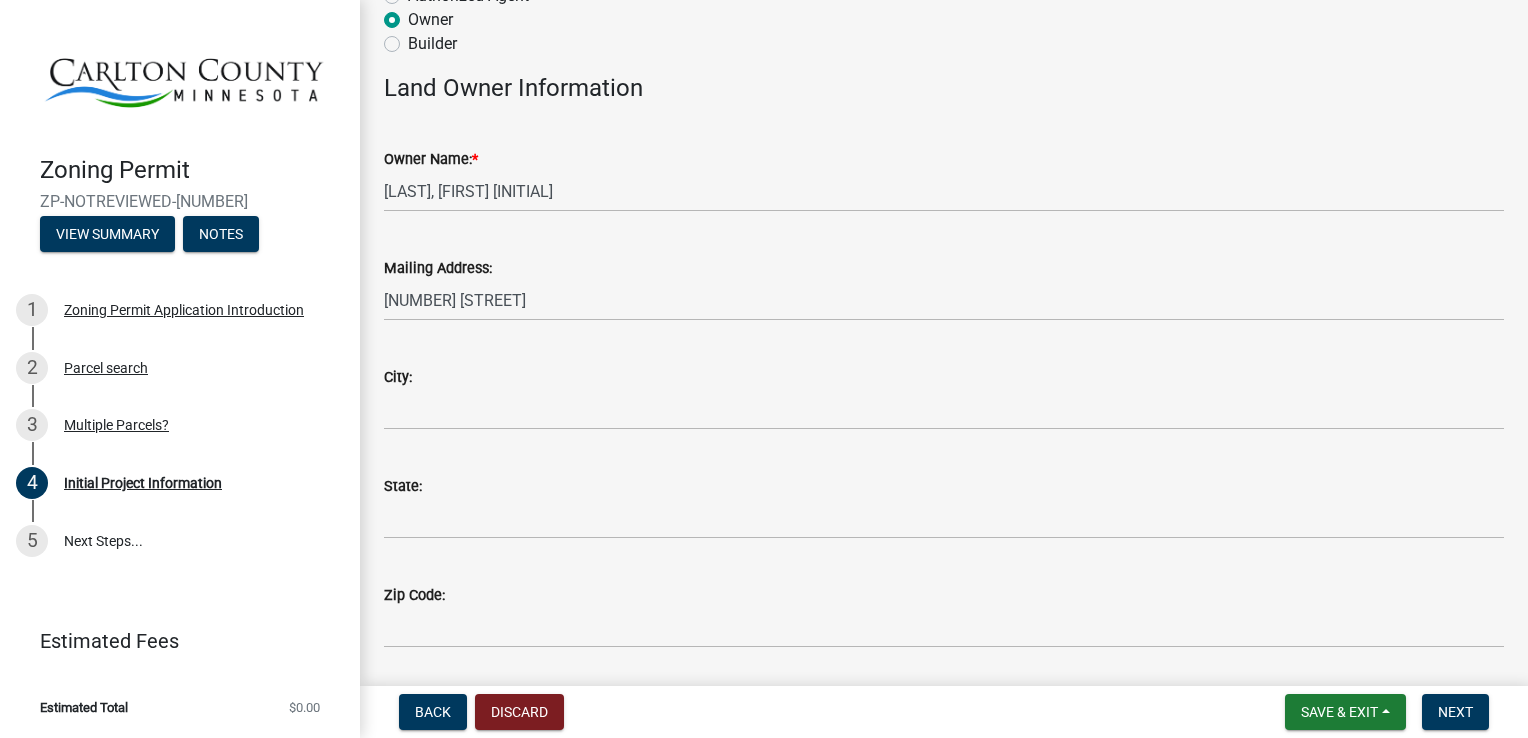 click on "City:" 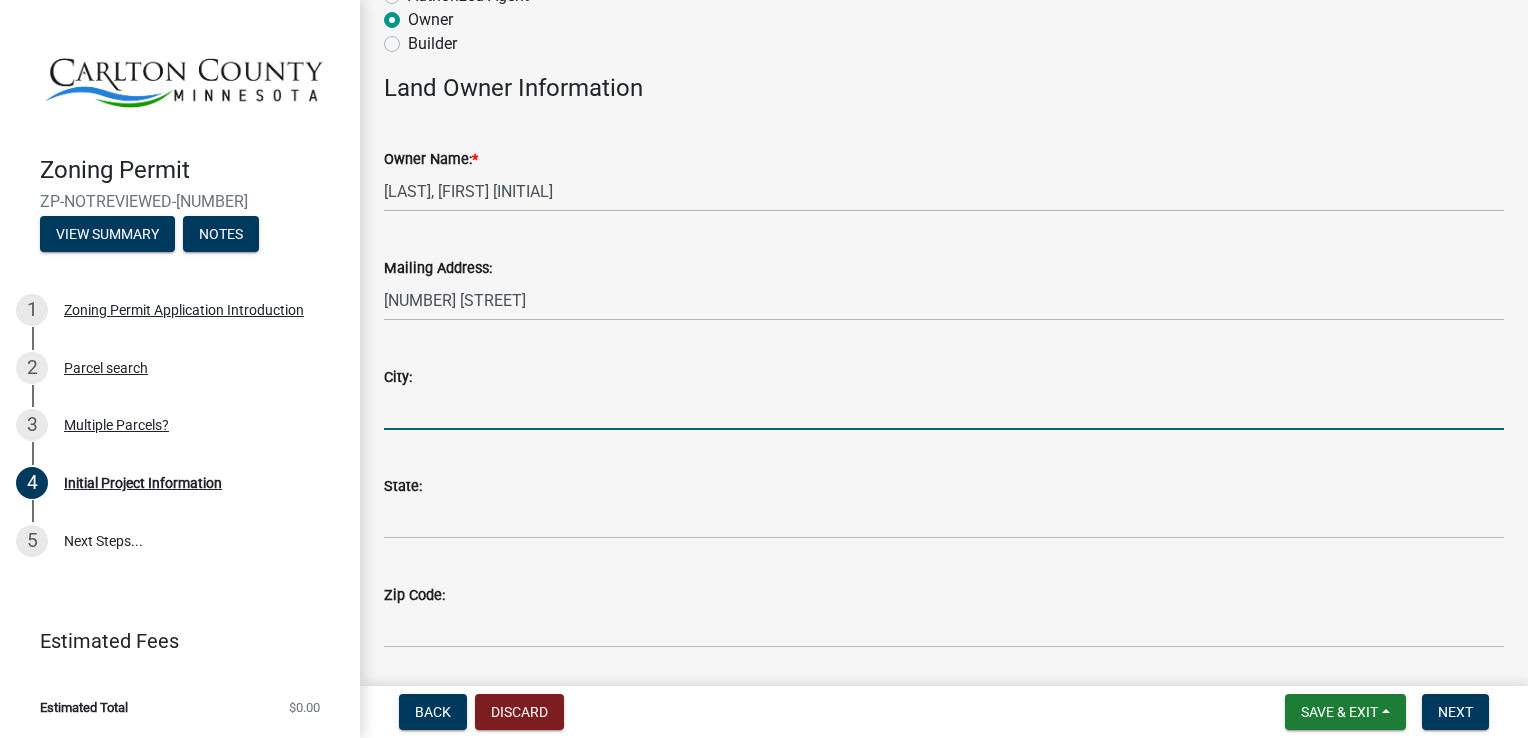 click on "City:" at bounding box center (944, 409) 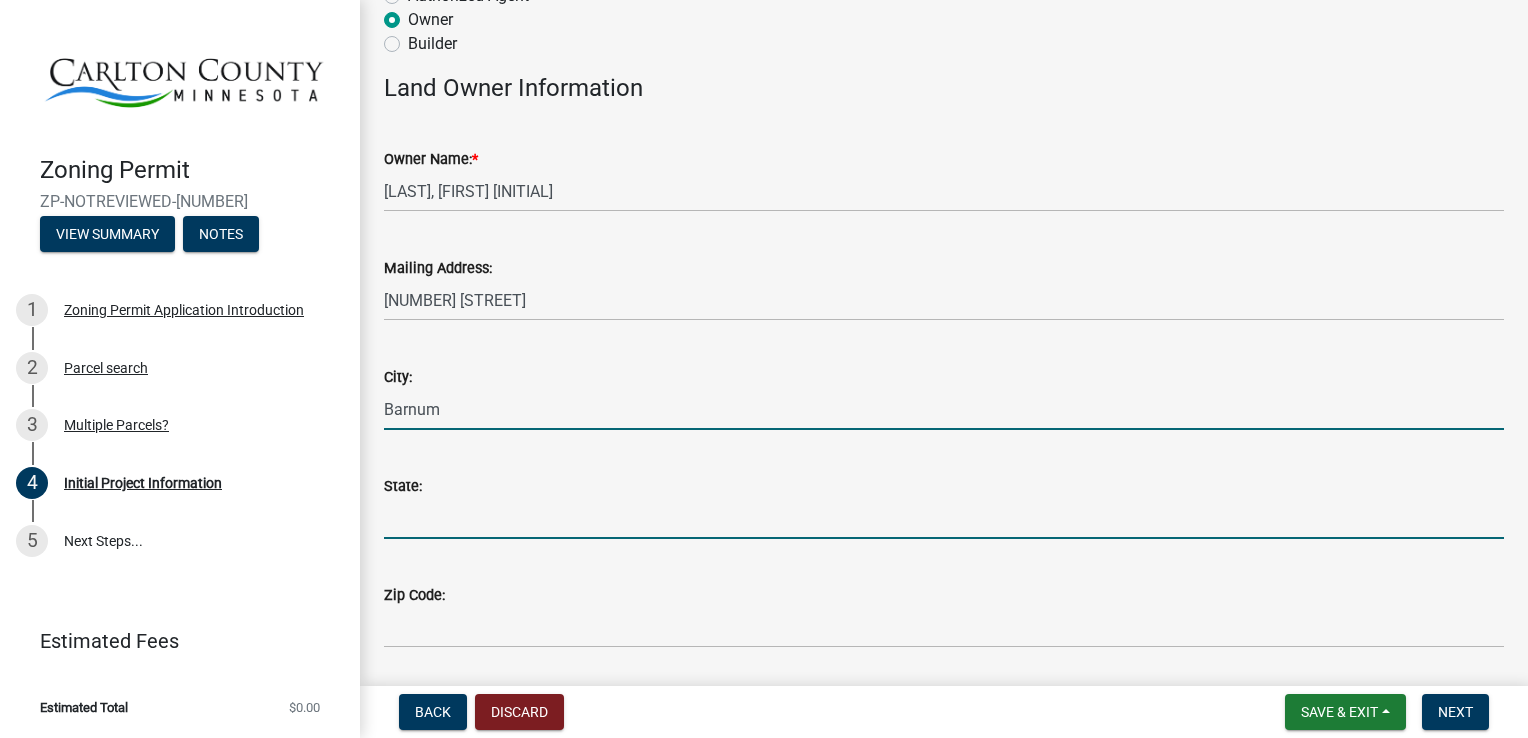 type on "Minnesota" 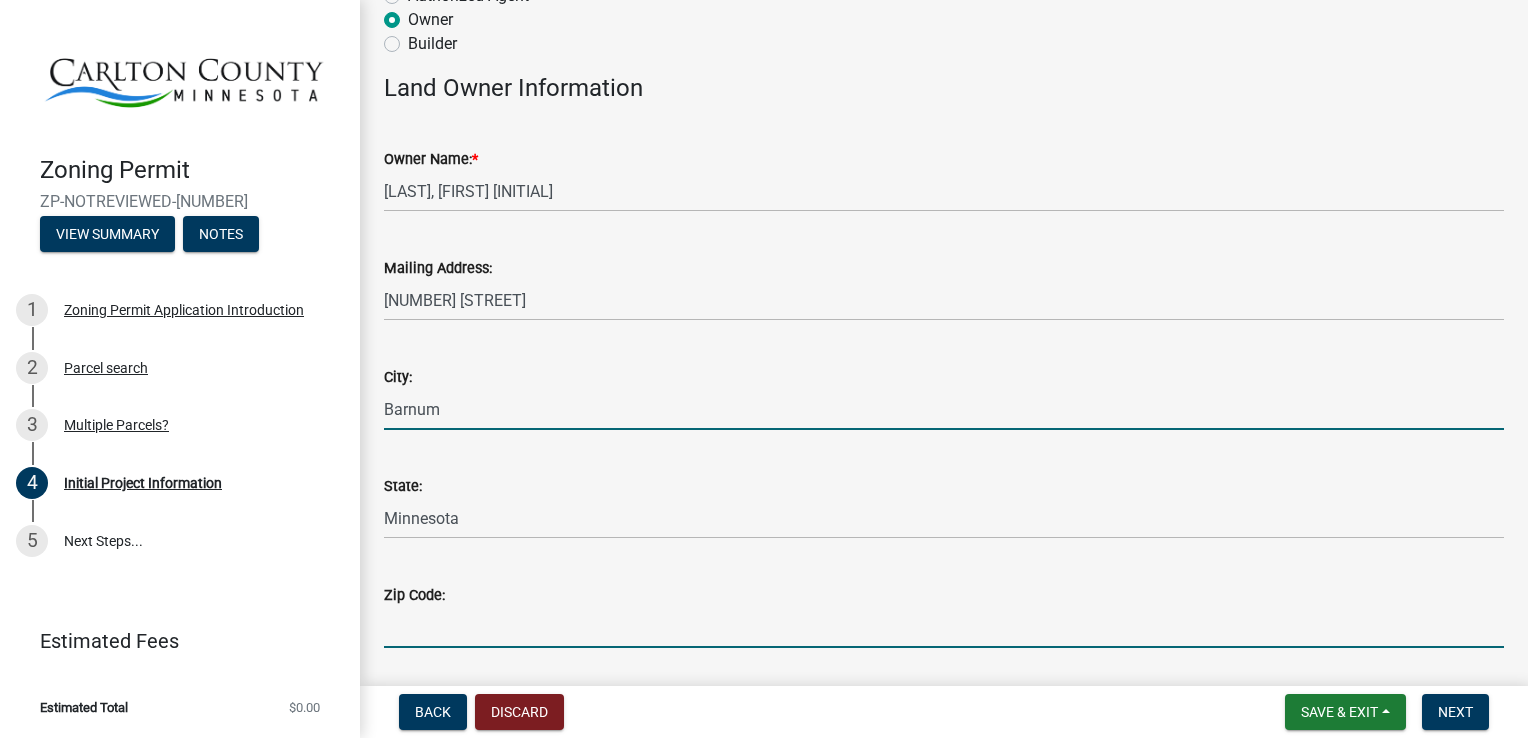 type on "55707" 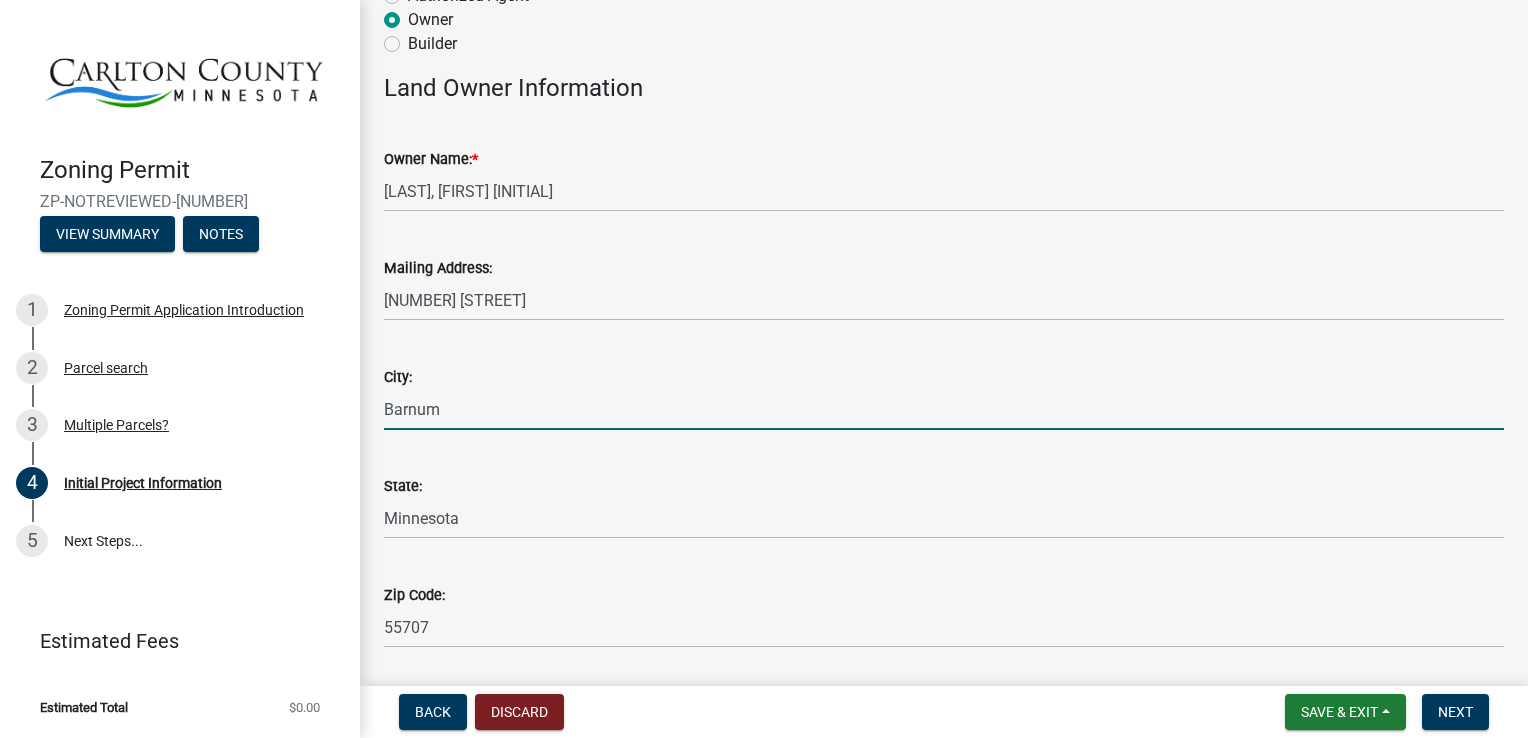 type on "[PHONE]" 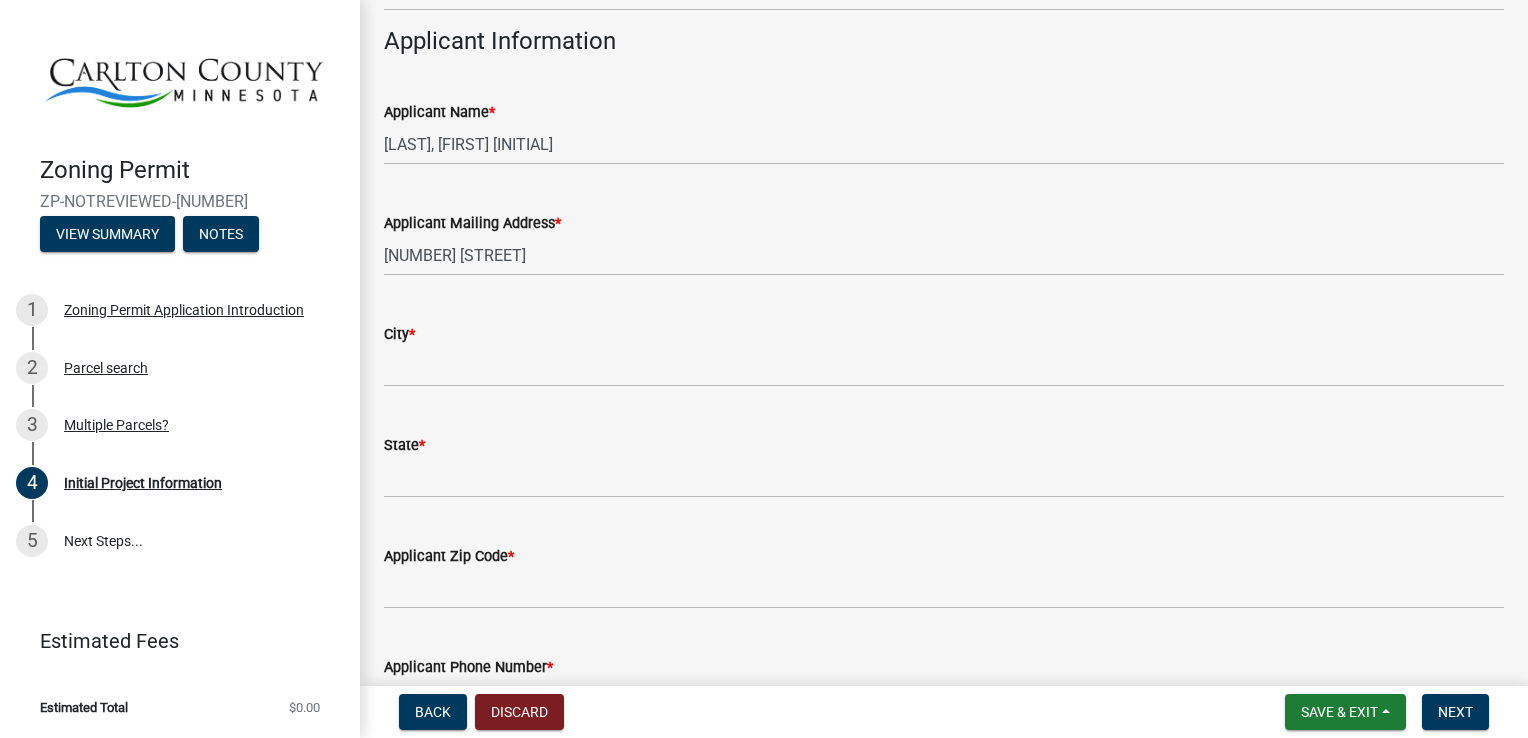 scroll, scrollTop: 1100, scrollLeft: 0, axis: vertical 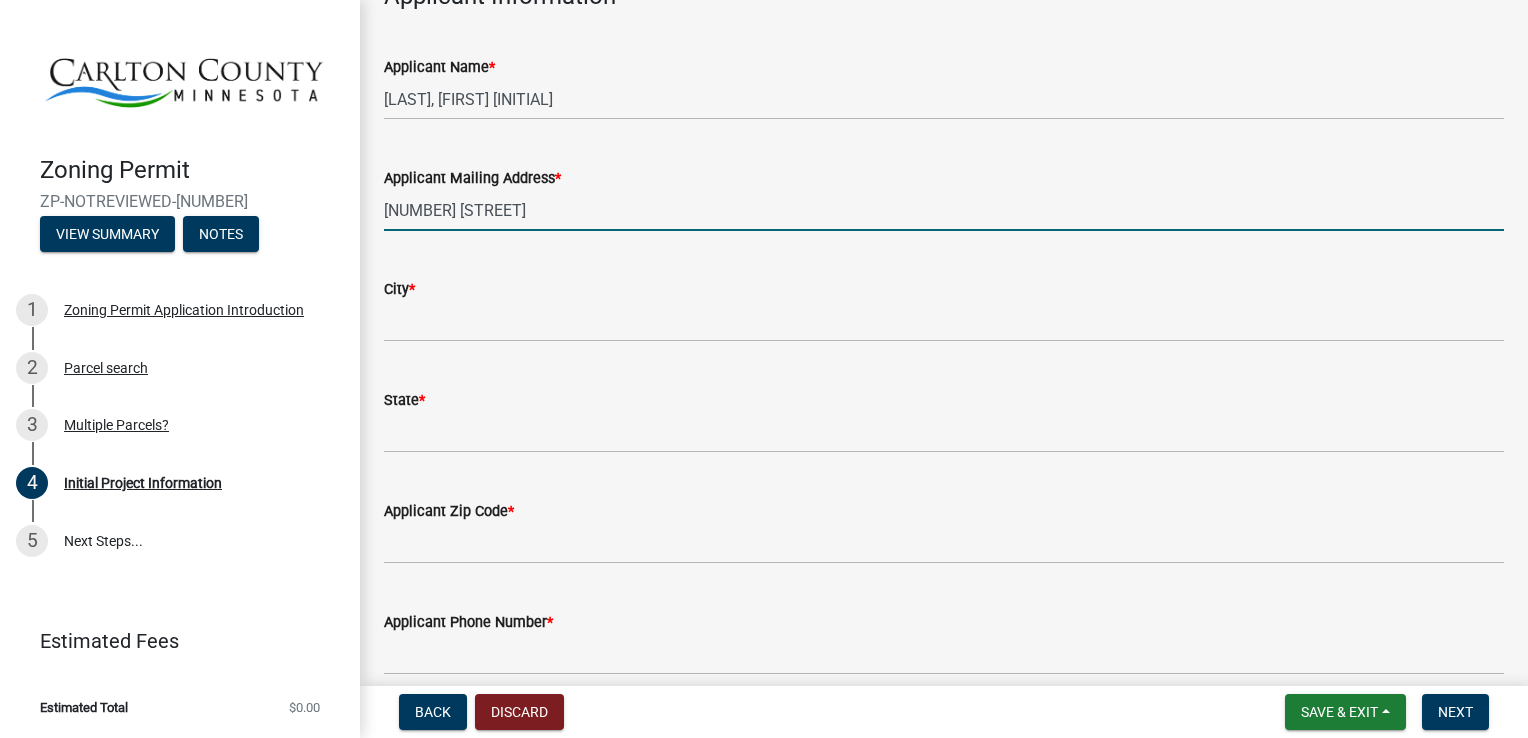 click on "[NUMBER] [STREET]" at bounding box center (944, 210) 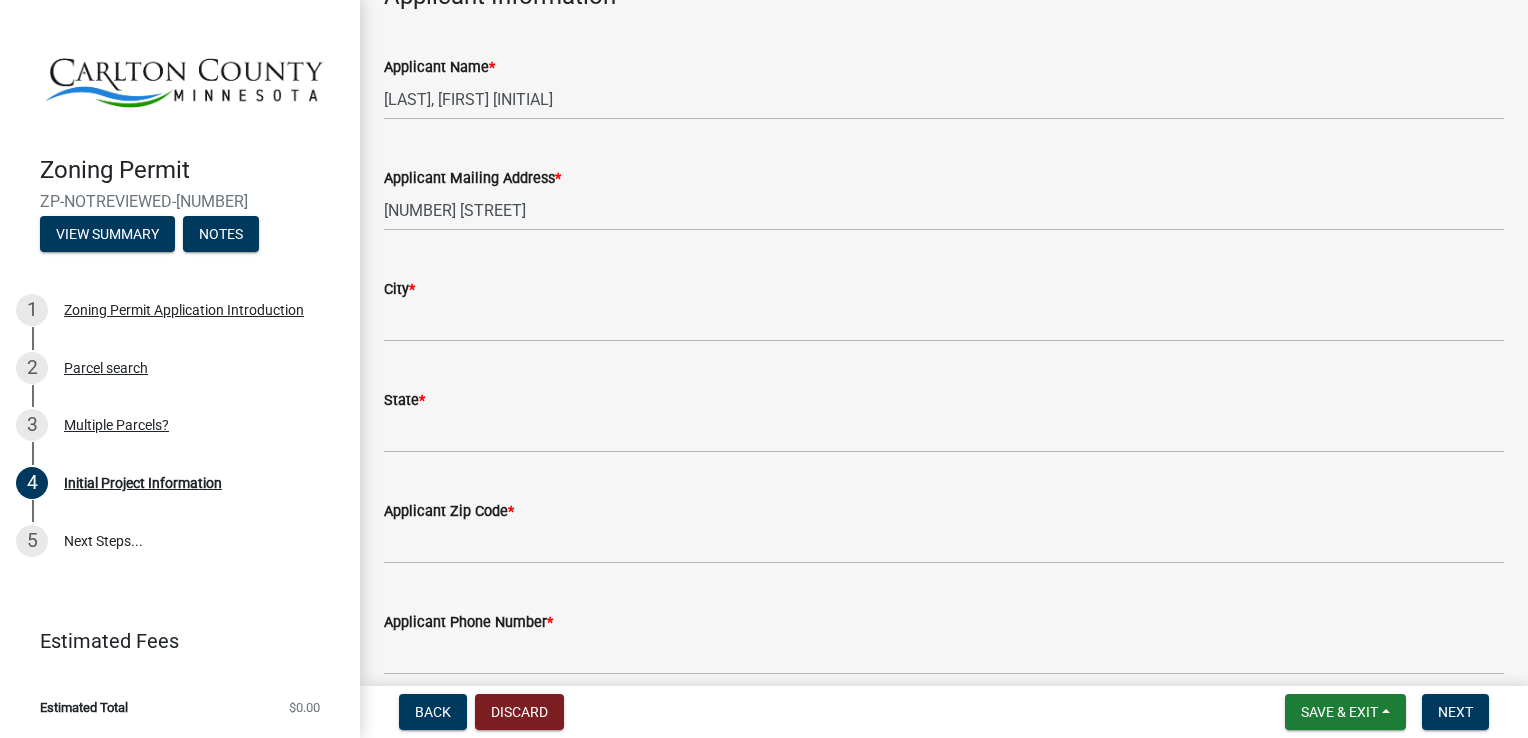 click on "City  *" 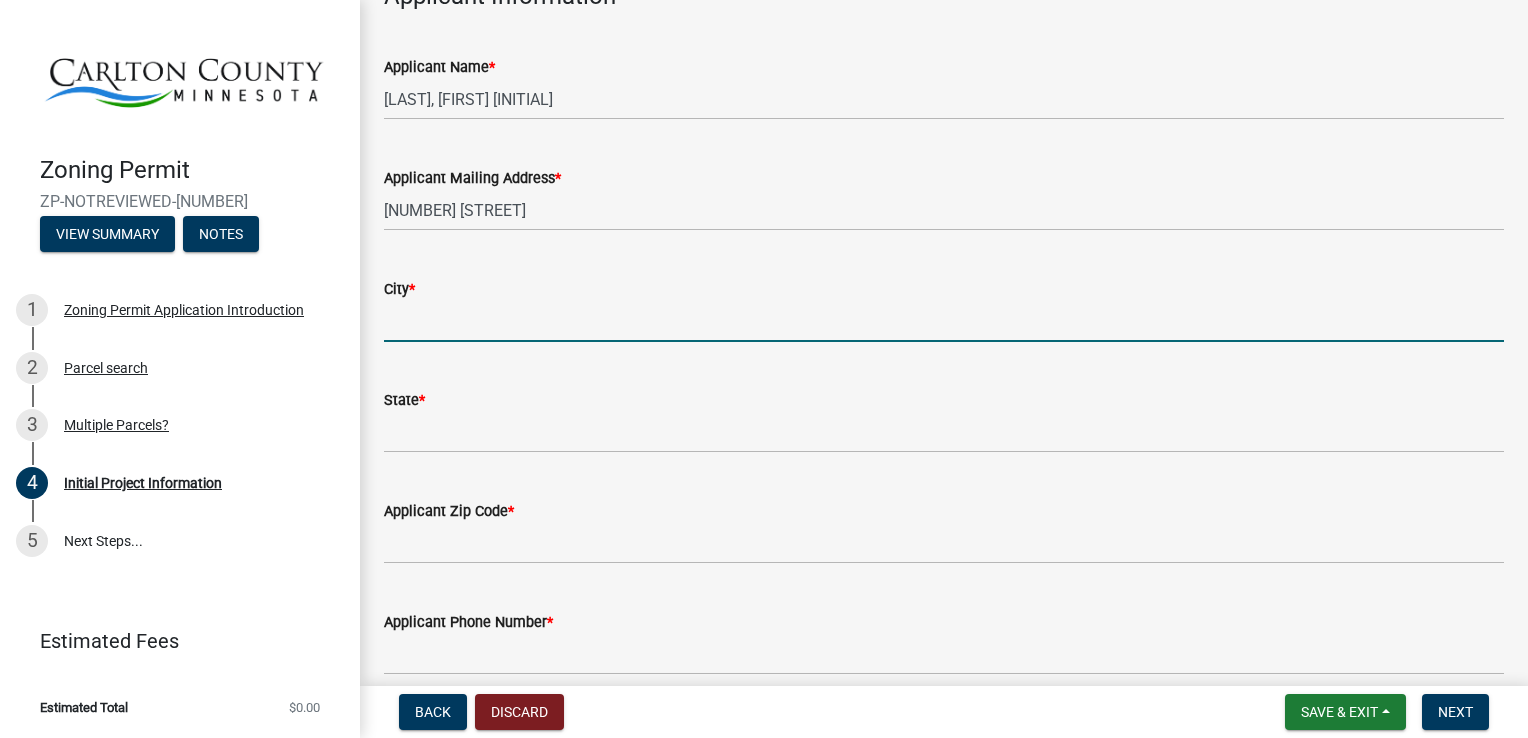 click on "City  *" at bounding box center [944, 321] 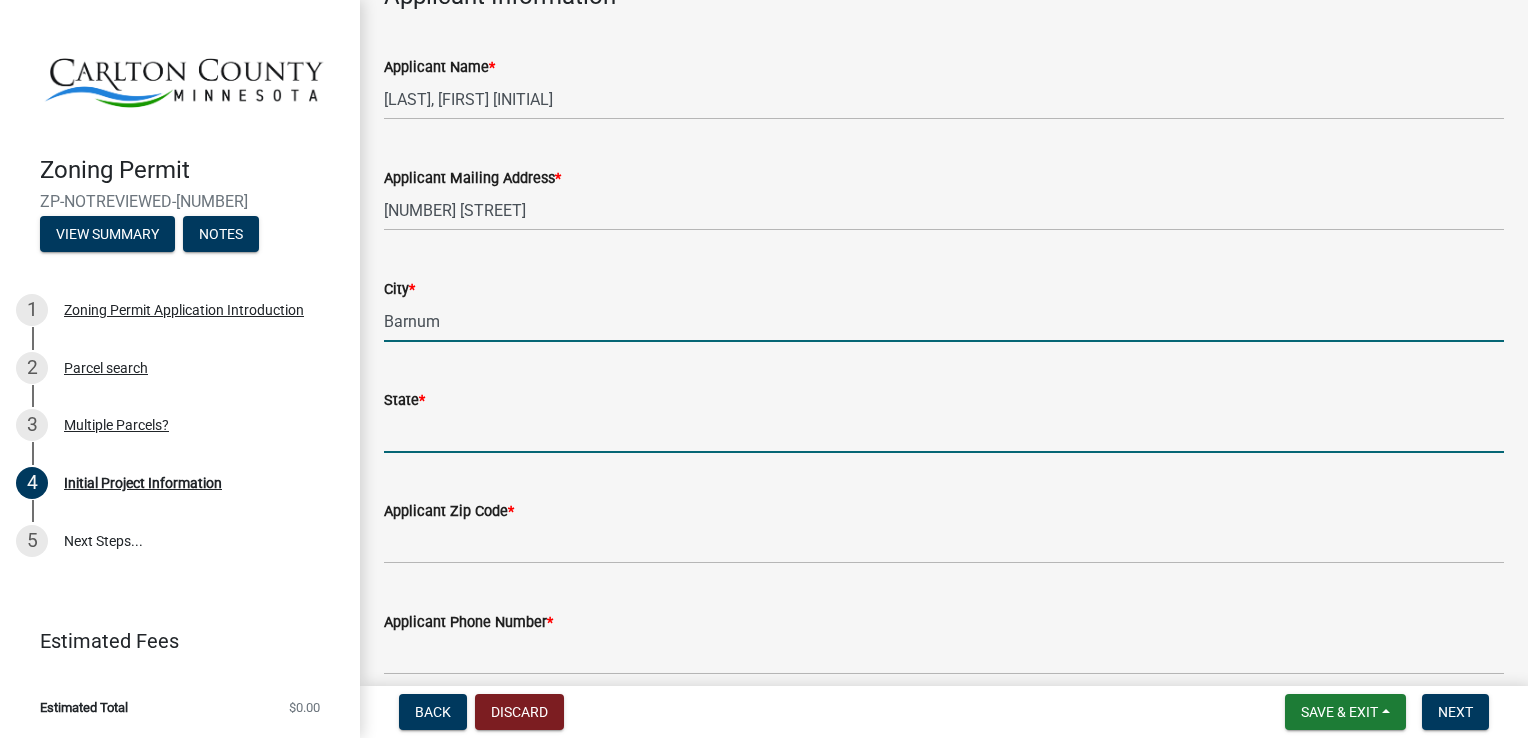 type on "Minnesota" 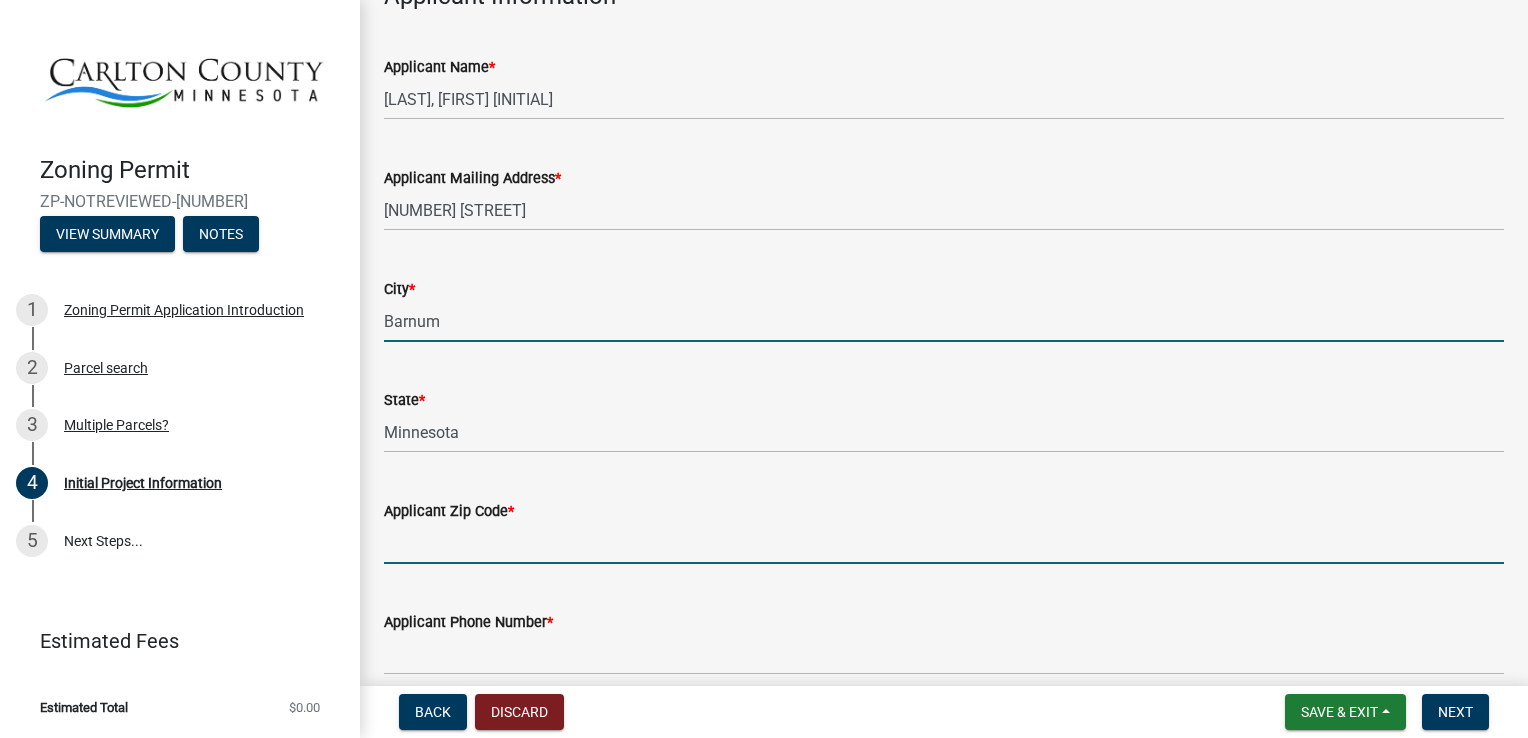type on "55707" 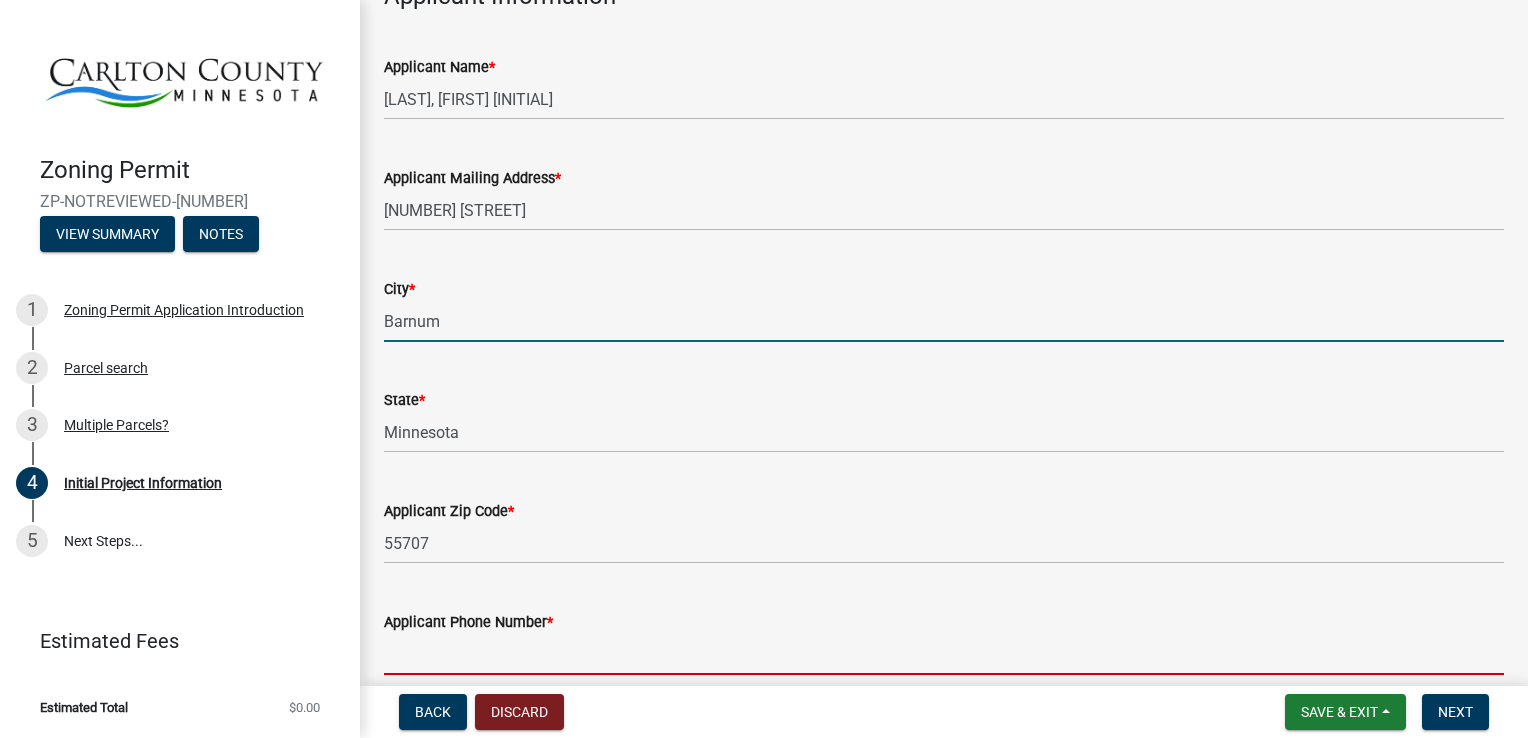 type on "[PHONE]" 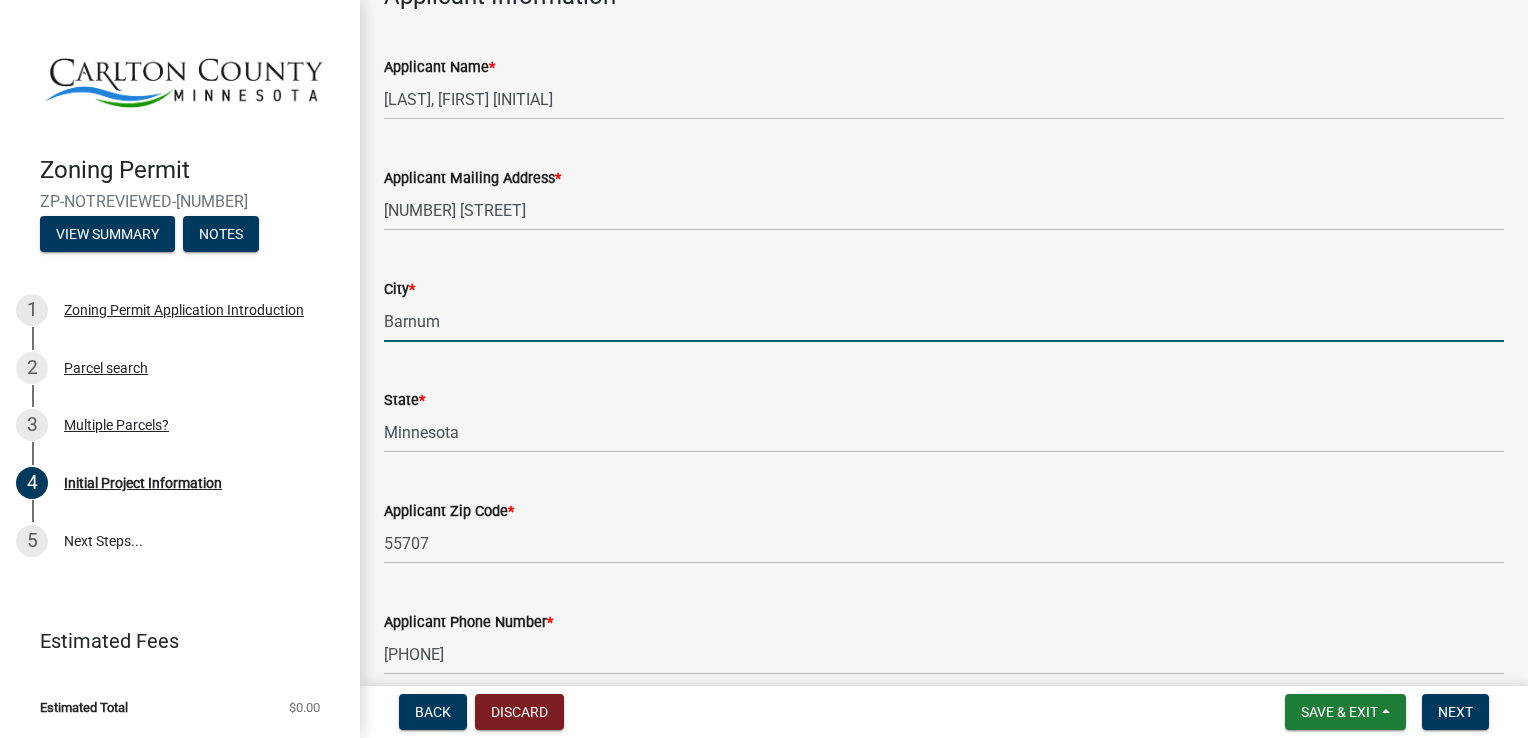 type on "[EMAIL]" 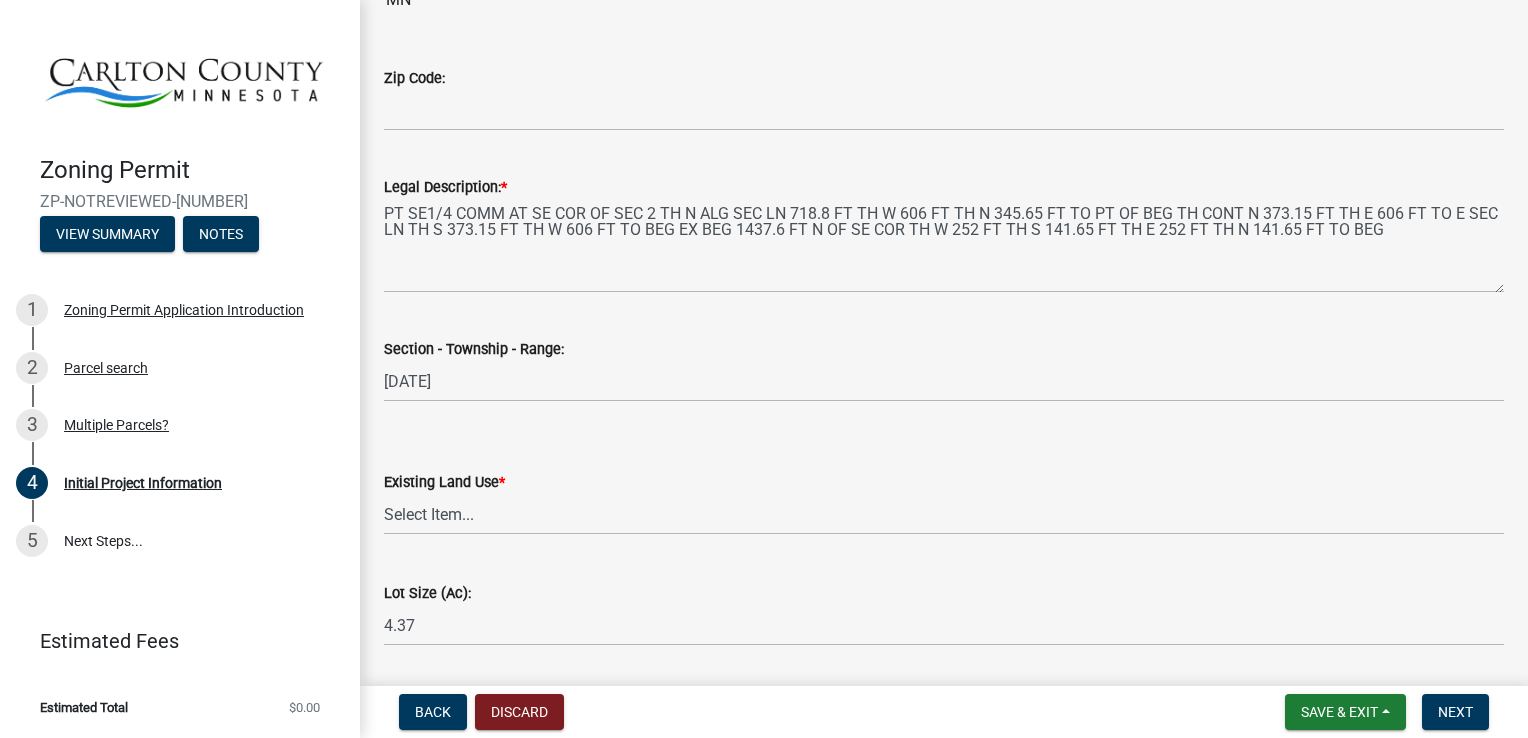 scroll, scrollTop: 2400, scrollLeft: 0, axis: vertical 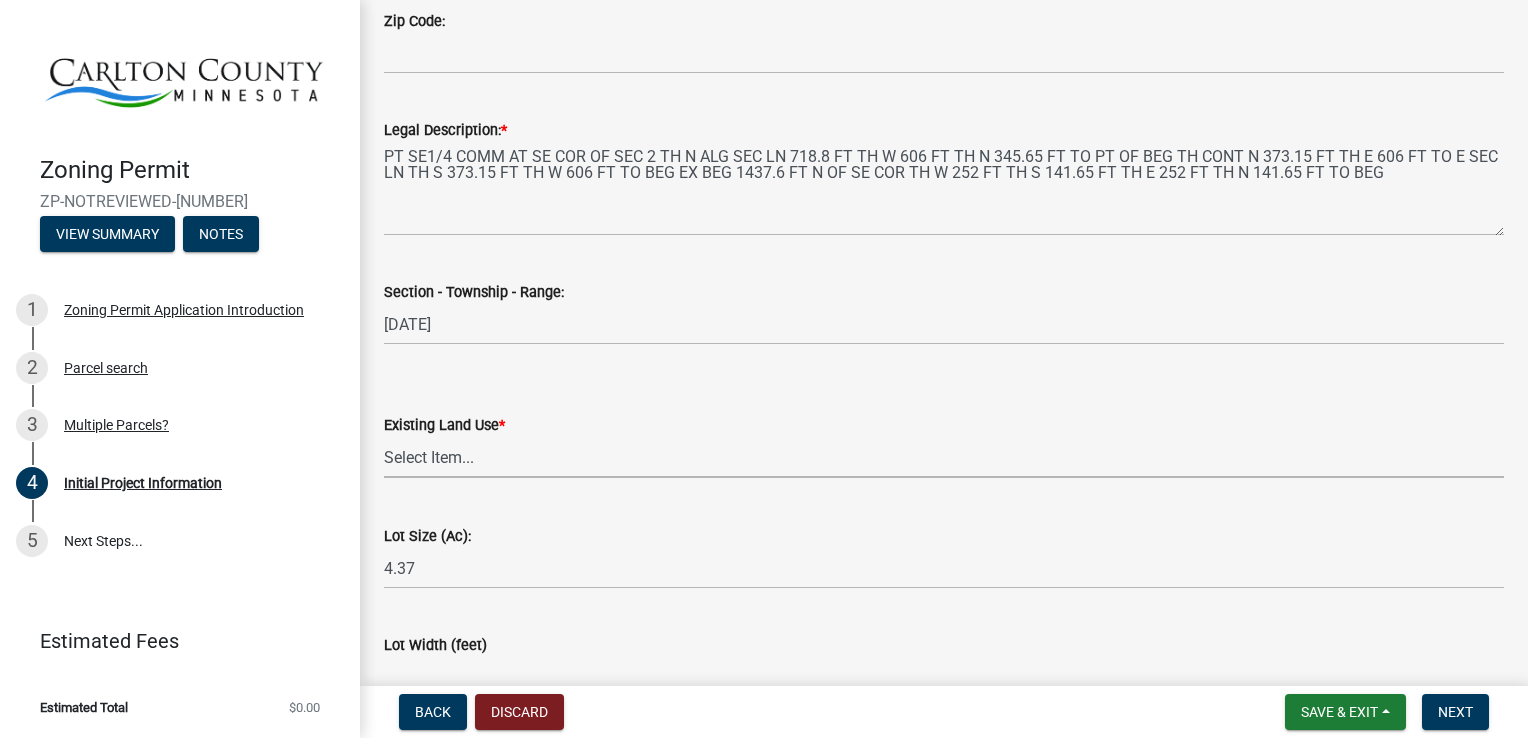 click on "Select Item...   Residential   Commercial   Recreational/hunting   Agricultural" at bounding box center (944, 457) 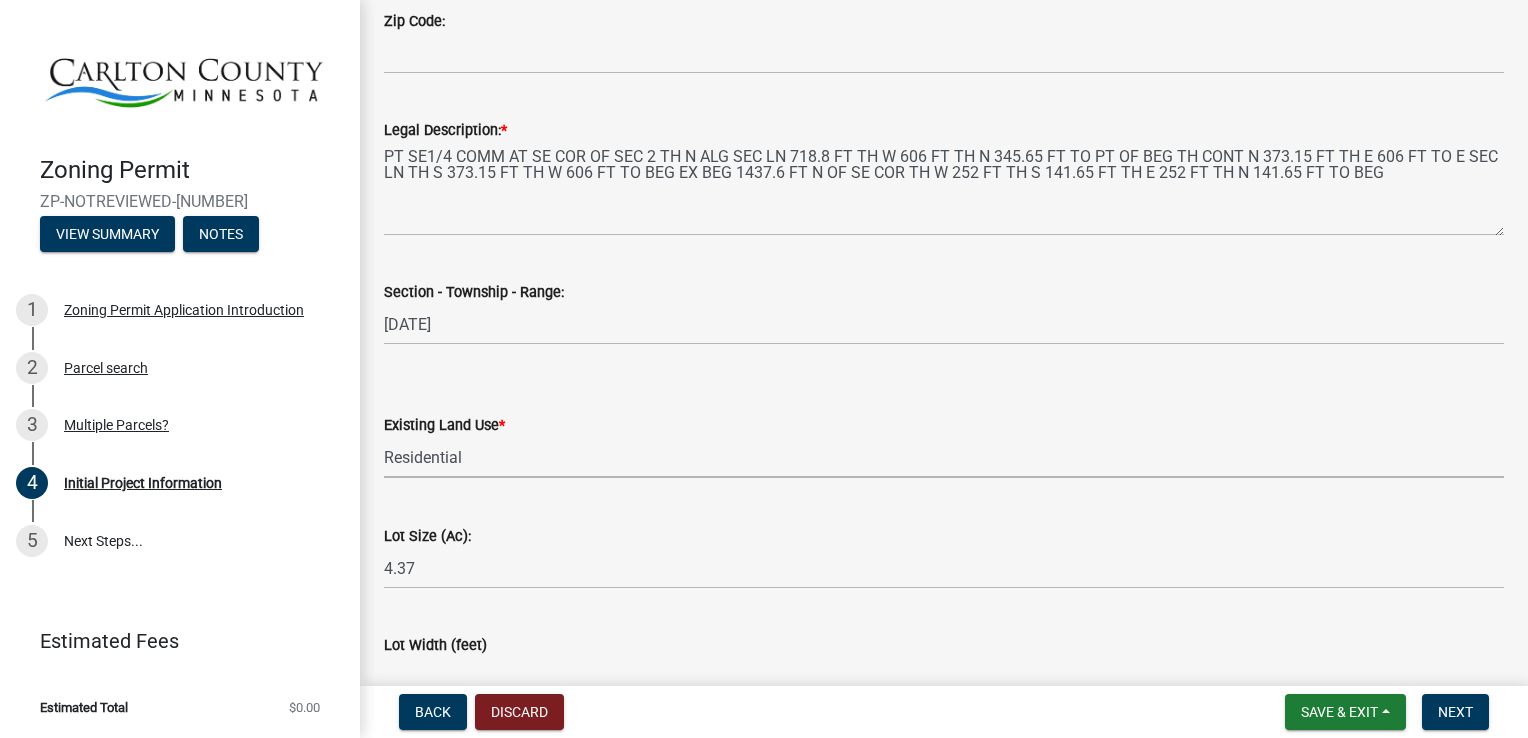 click on "Select Item...   Residential   Commercial   Recreational/hunting   Agricultural" at bounding box center (944, 457) 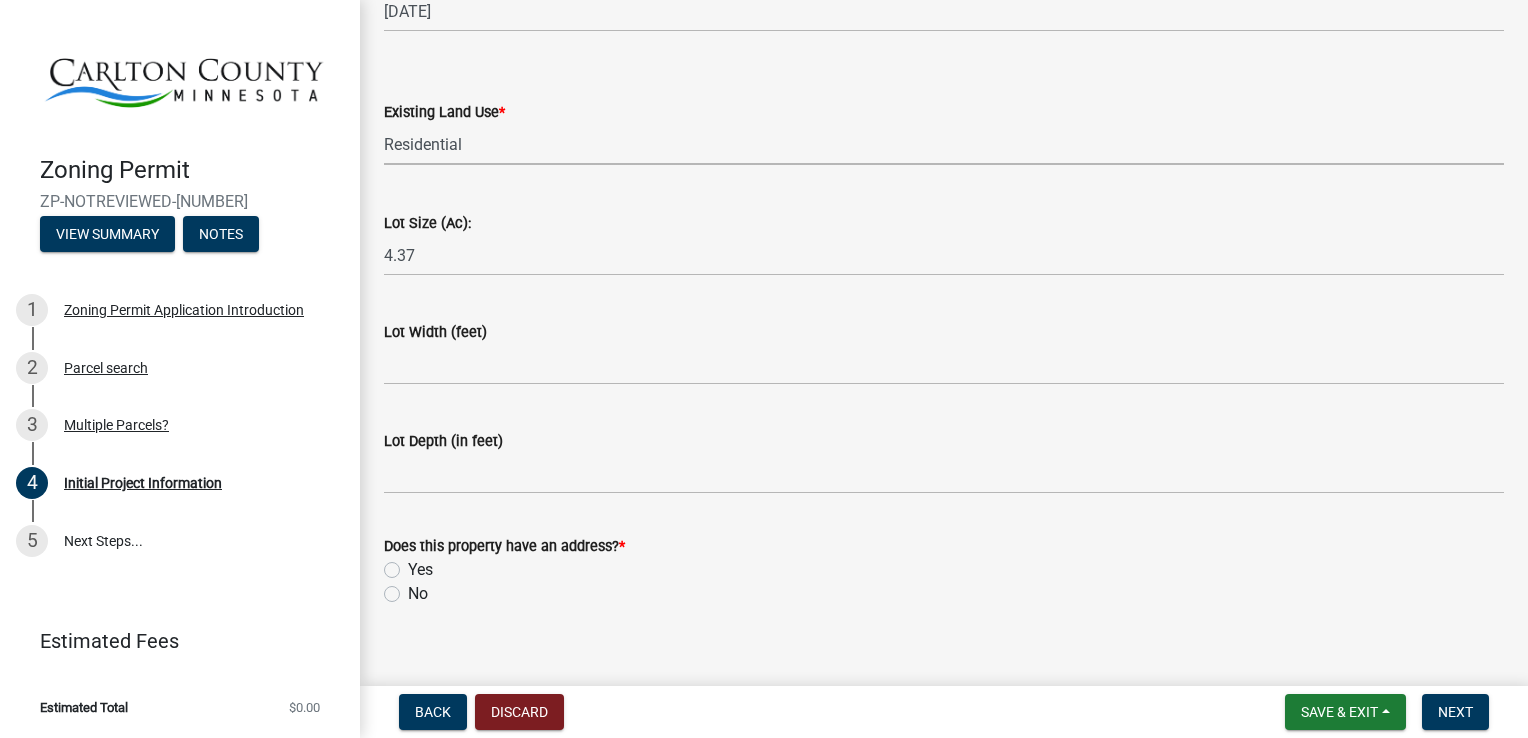 scroll, scrollTop: 2736, scrollLeft: 0, axis: vertical 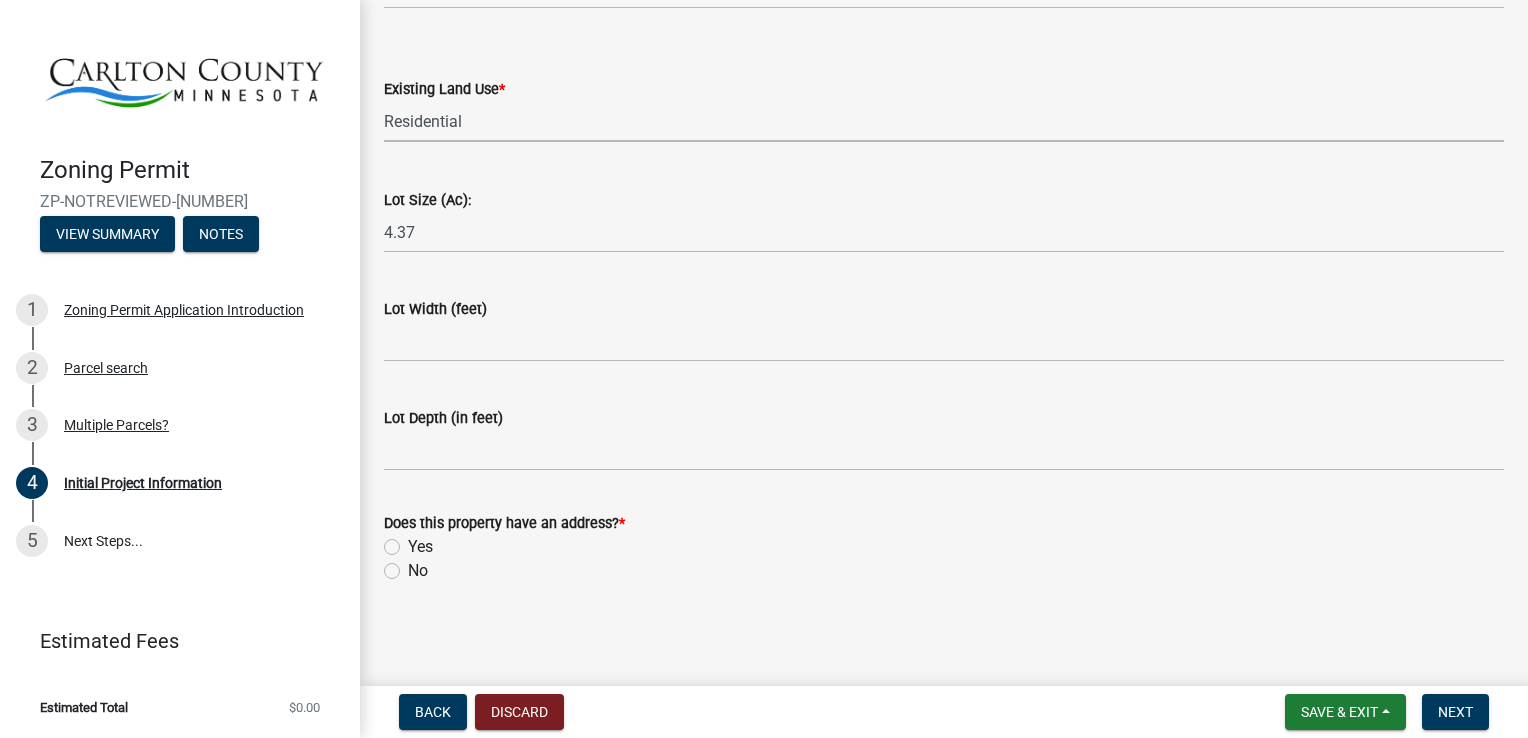 click on "Yes" 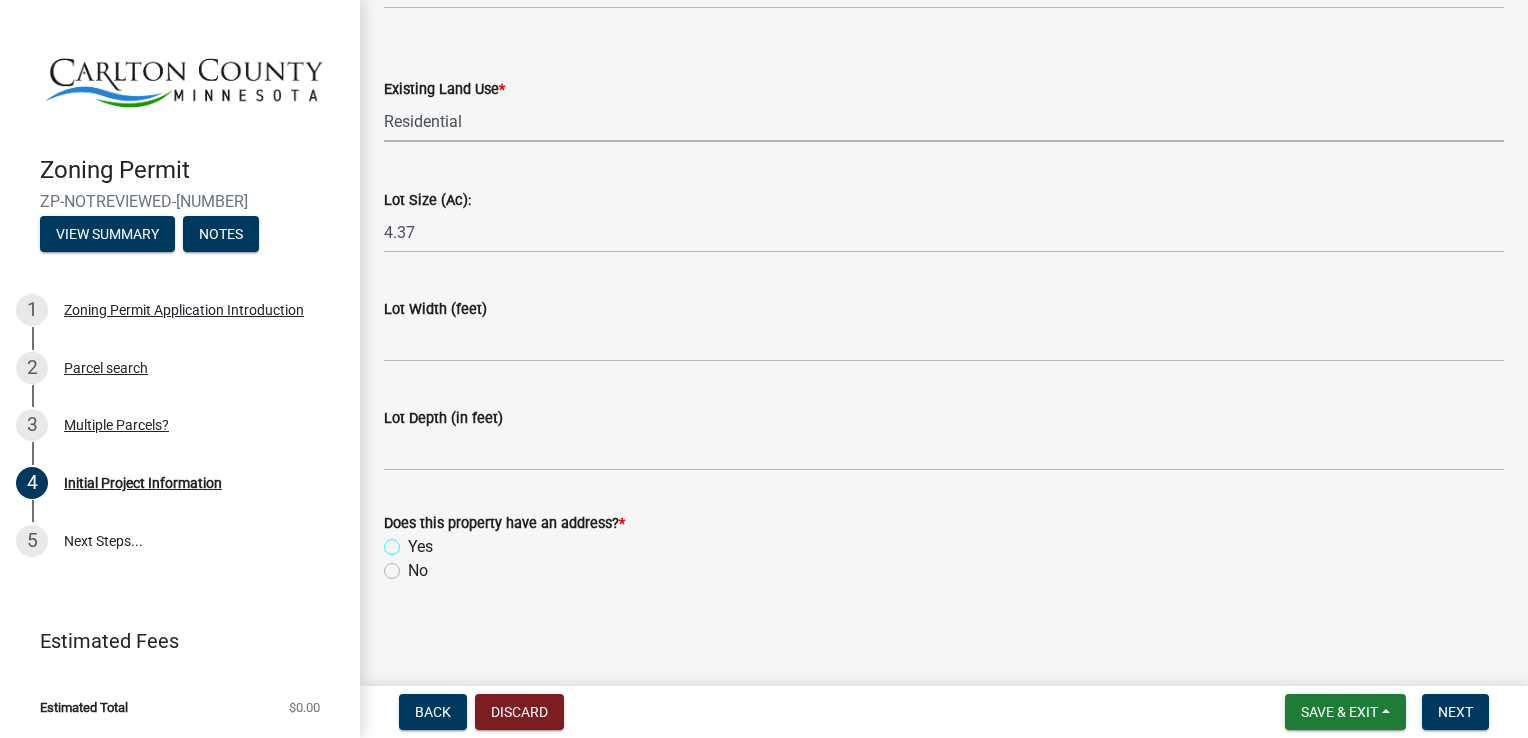 click on "Yes" at bounding box center (414, 541) 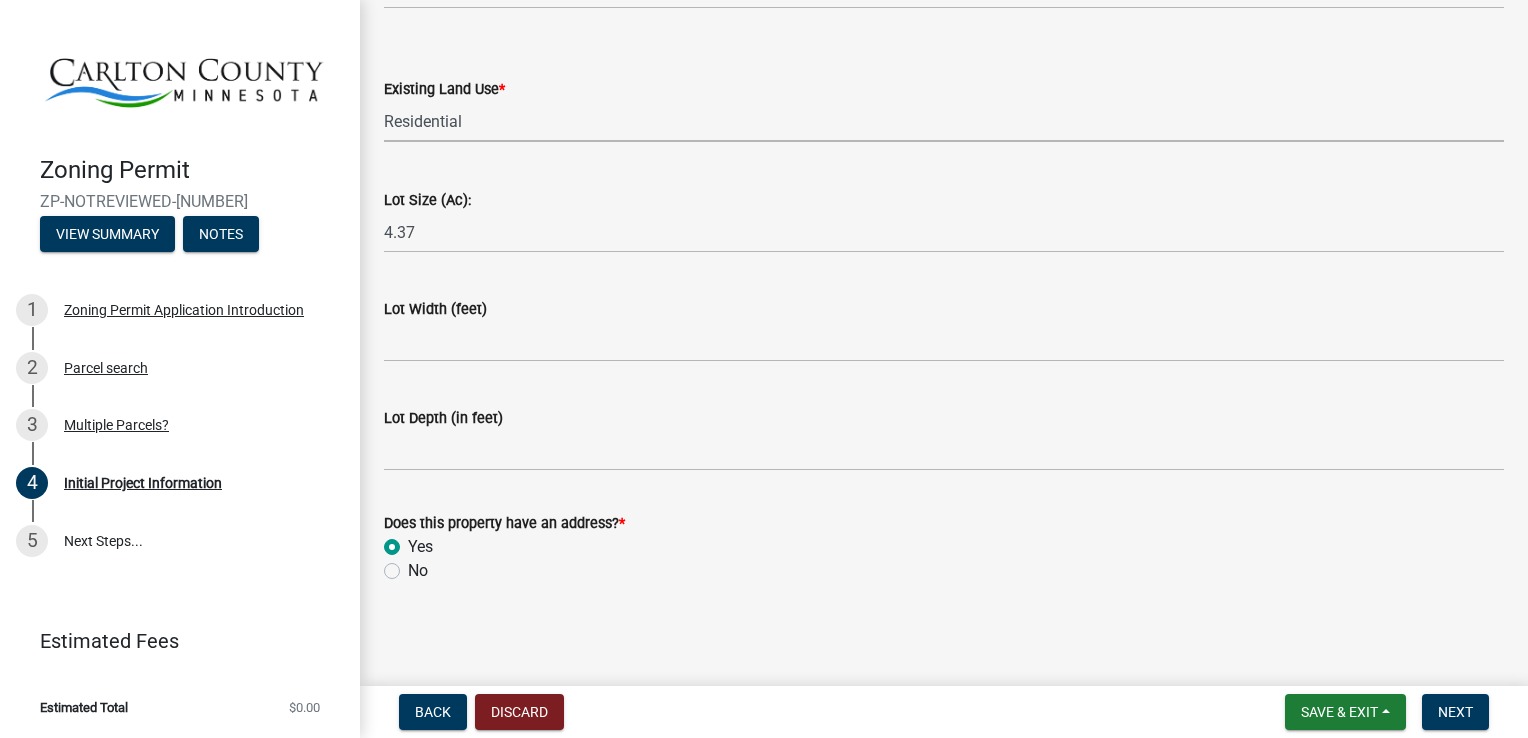 radio on "true" 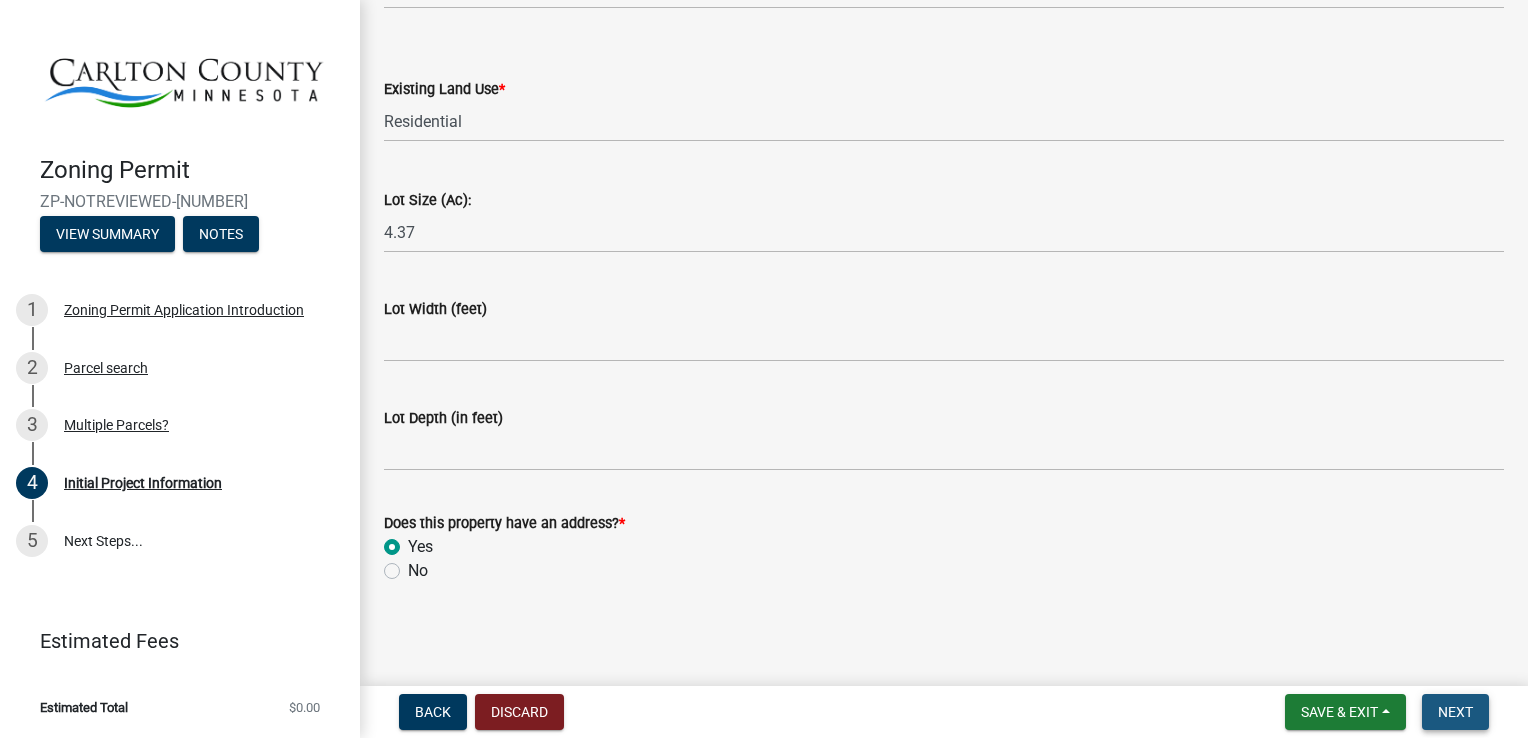 click on "Next" at bounding box center (1455, 712) 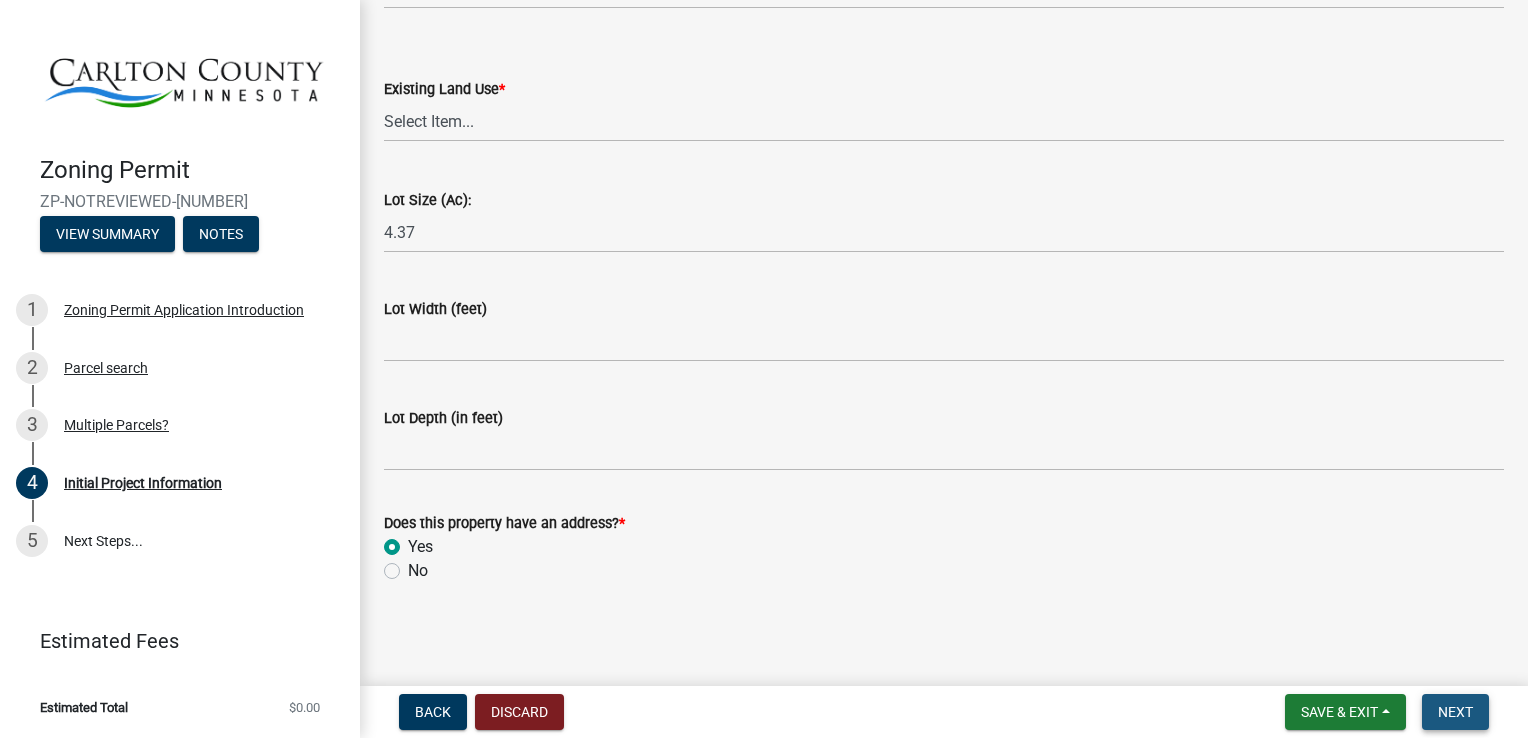 scroll, scrollTop: 0, scrollLeft: 0, axis: both 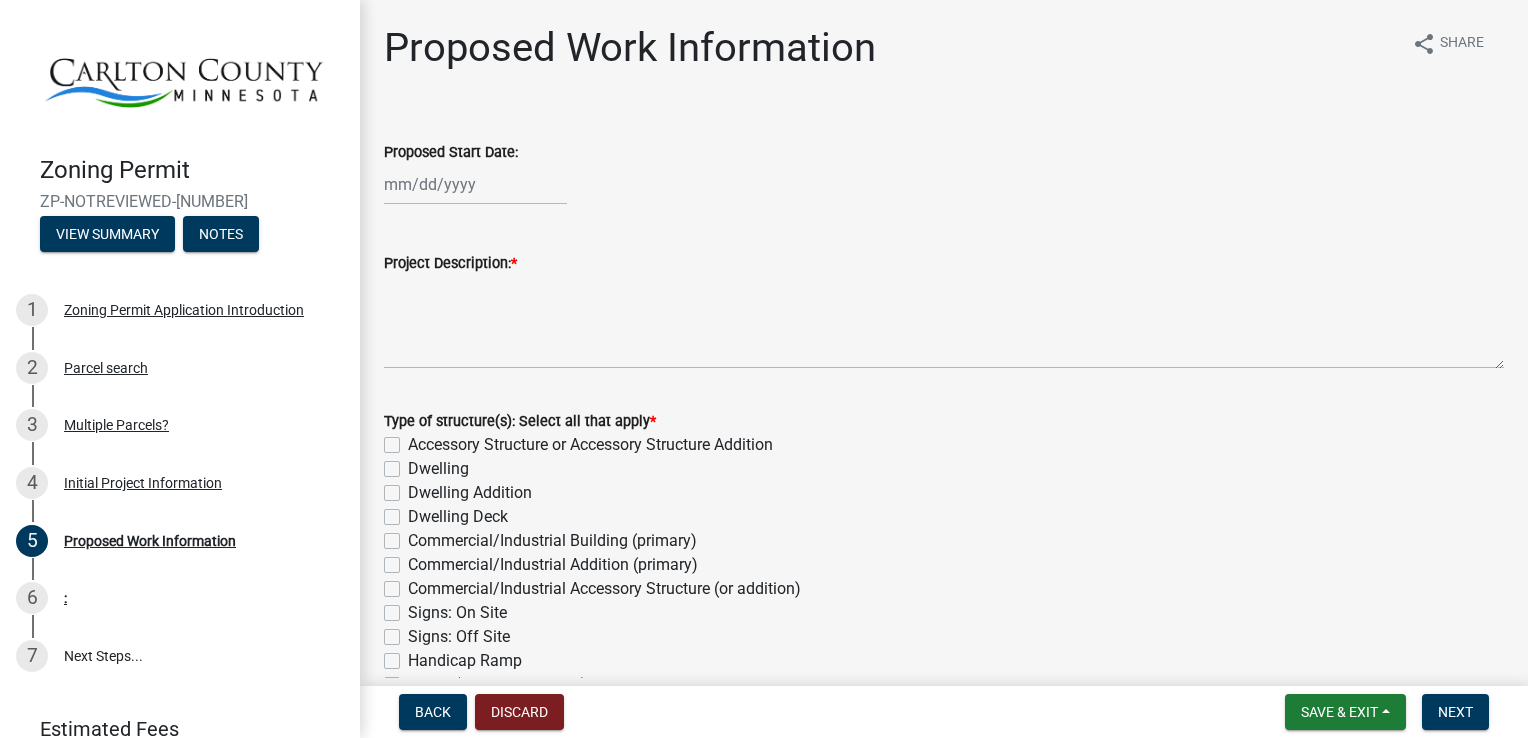 click on "Project Description:  *" 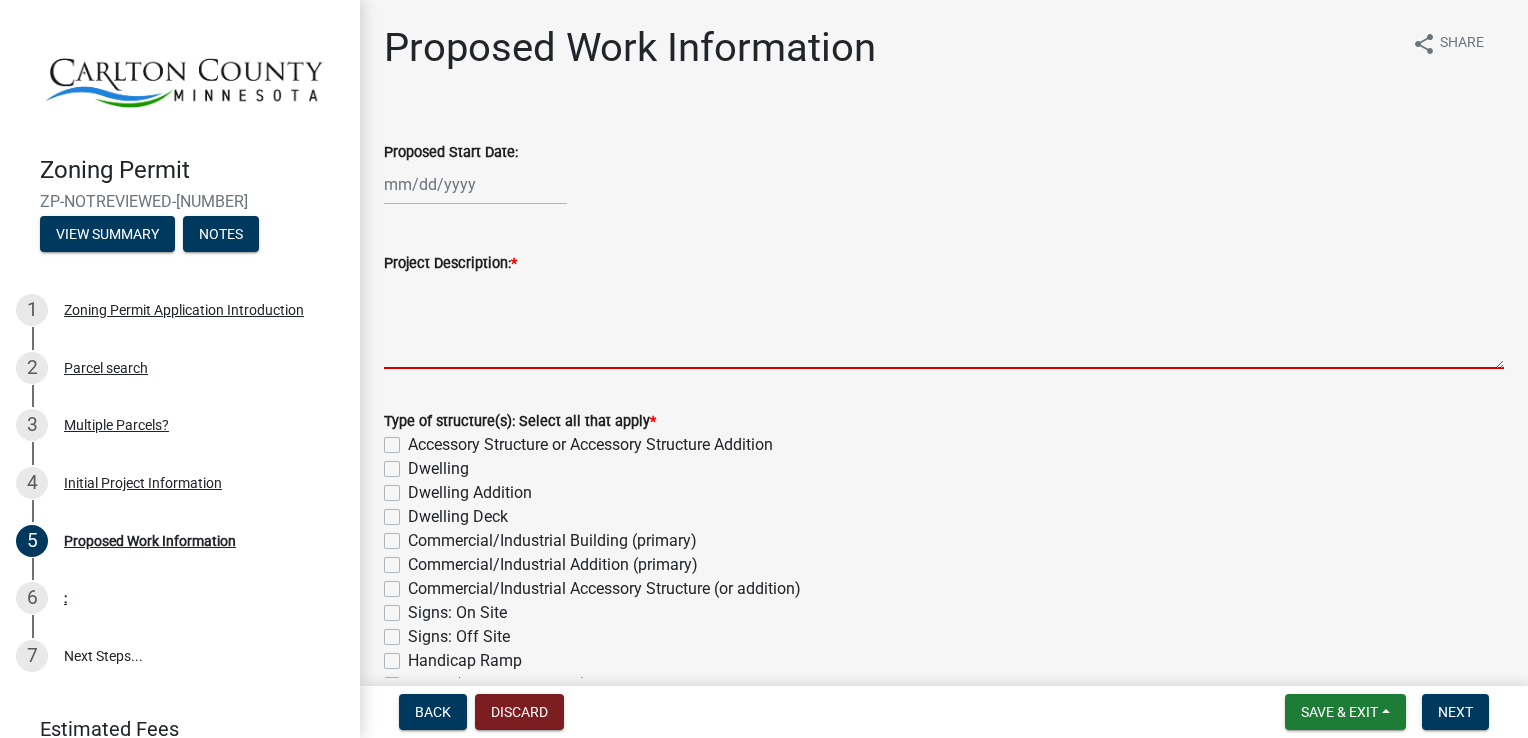 click on "Project Description:  *" at bounding box center [944, 322] 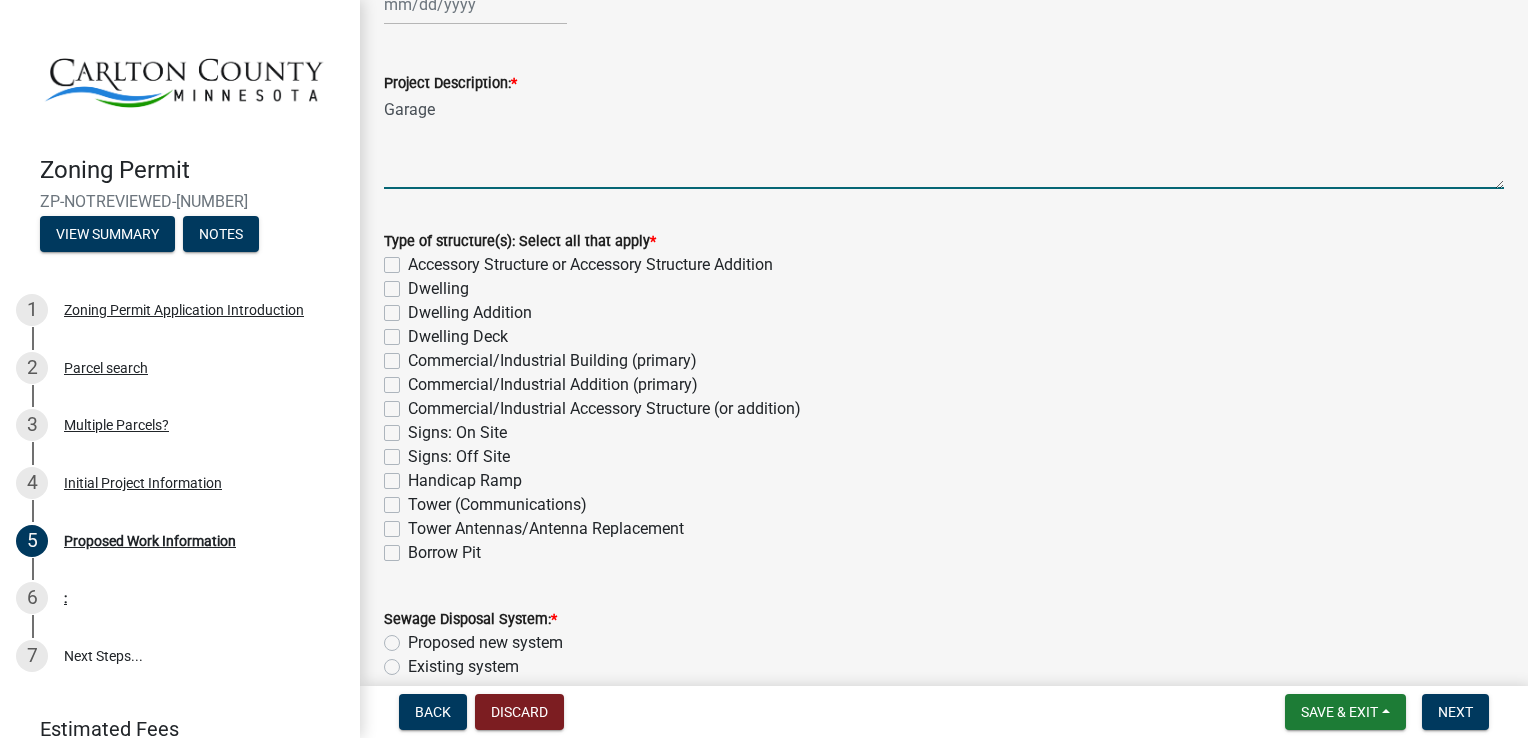 scroll, scrollTop: 200, scrollLeft: 0, axis: vertical 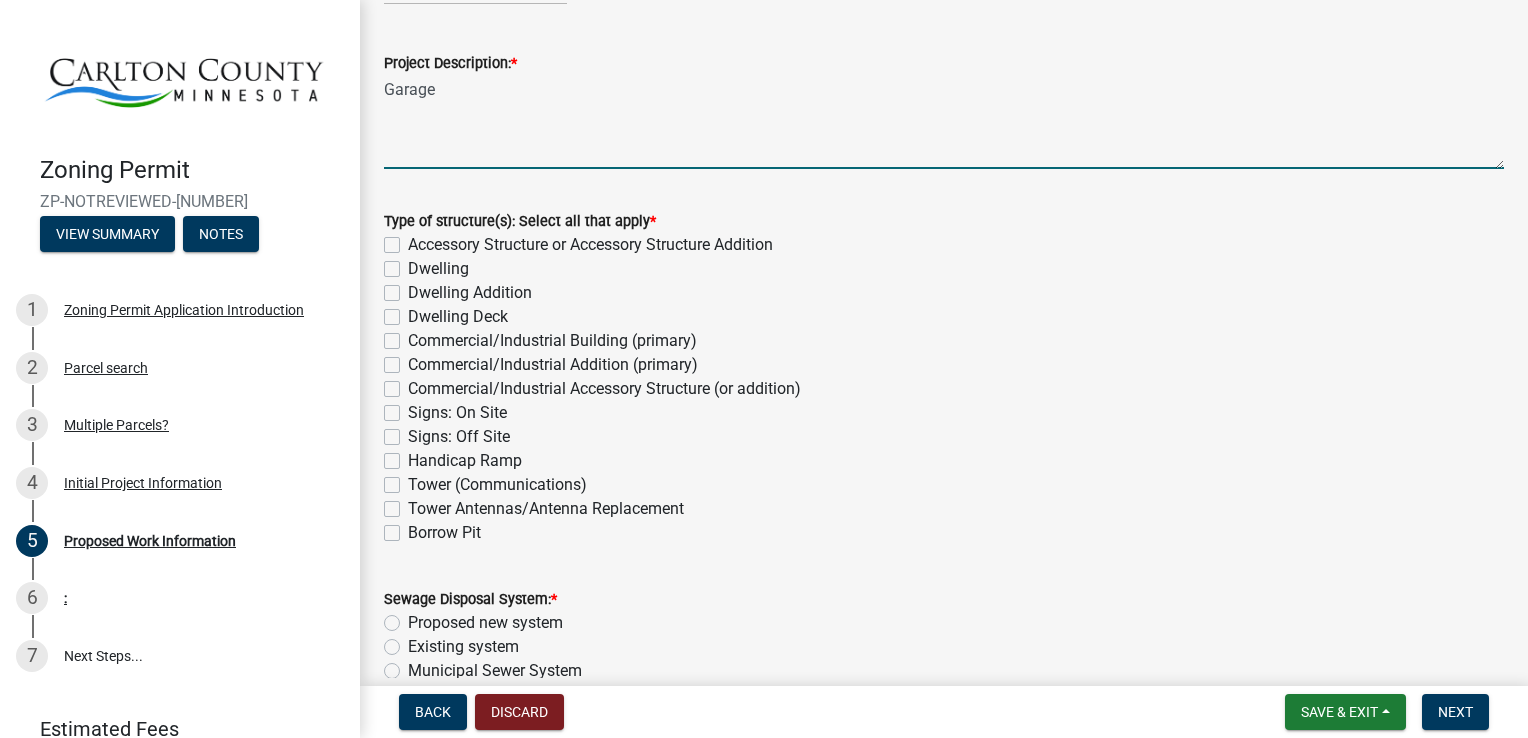 type on "Garage" 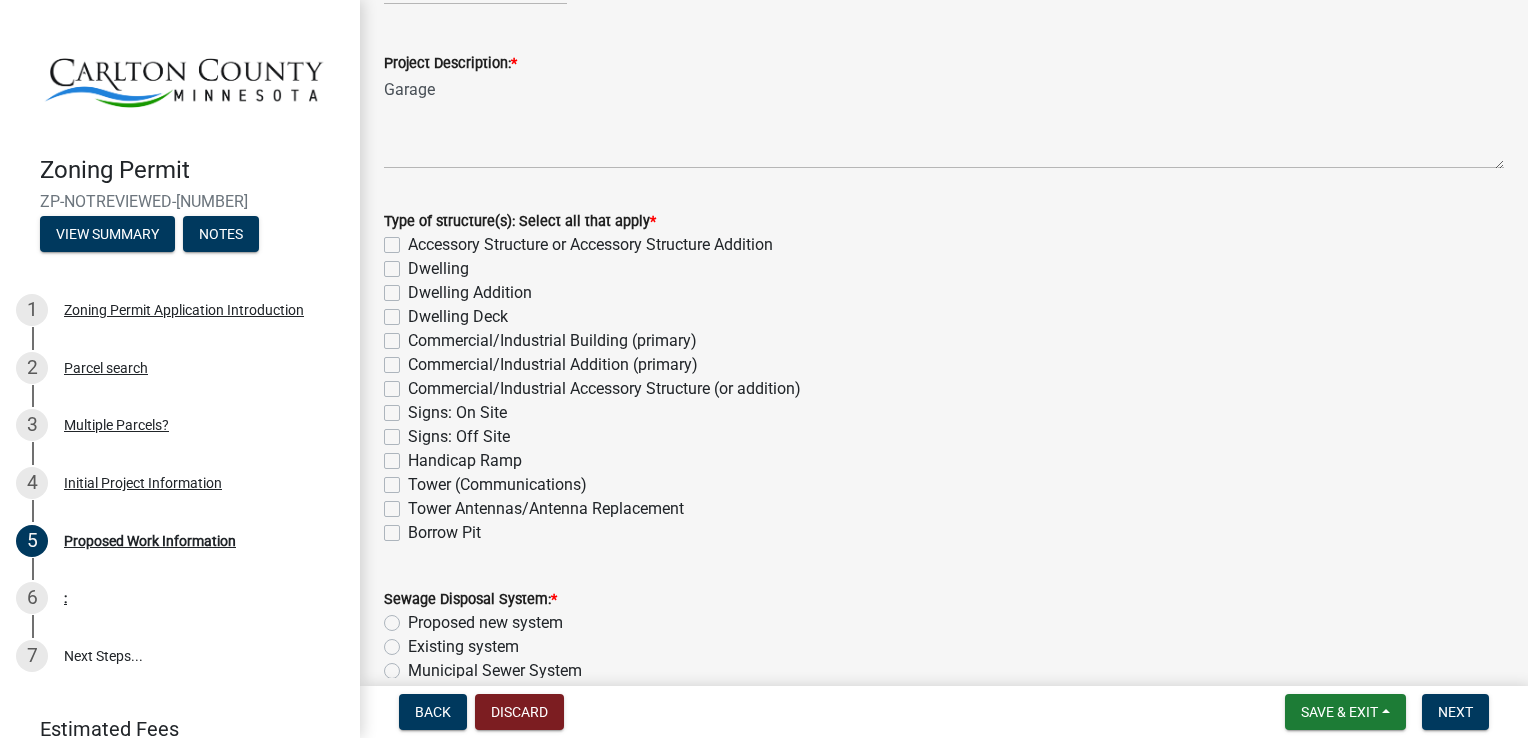 click on "Accessory Structure or Accessory Structure Addition" 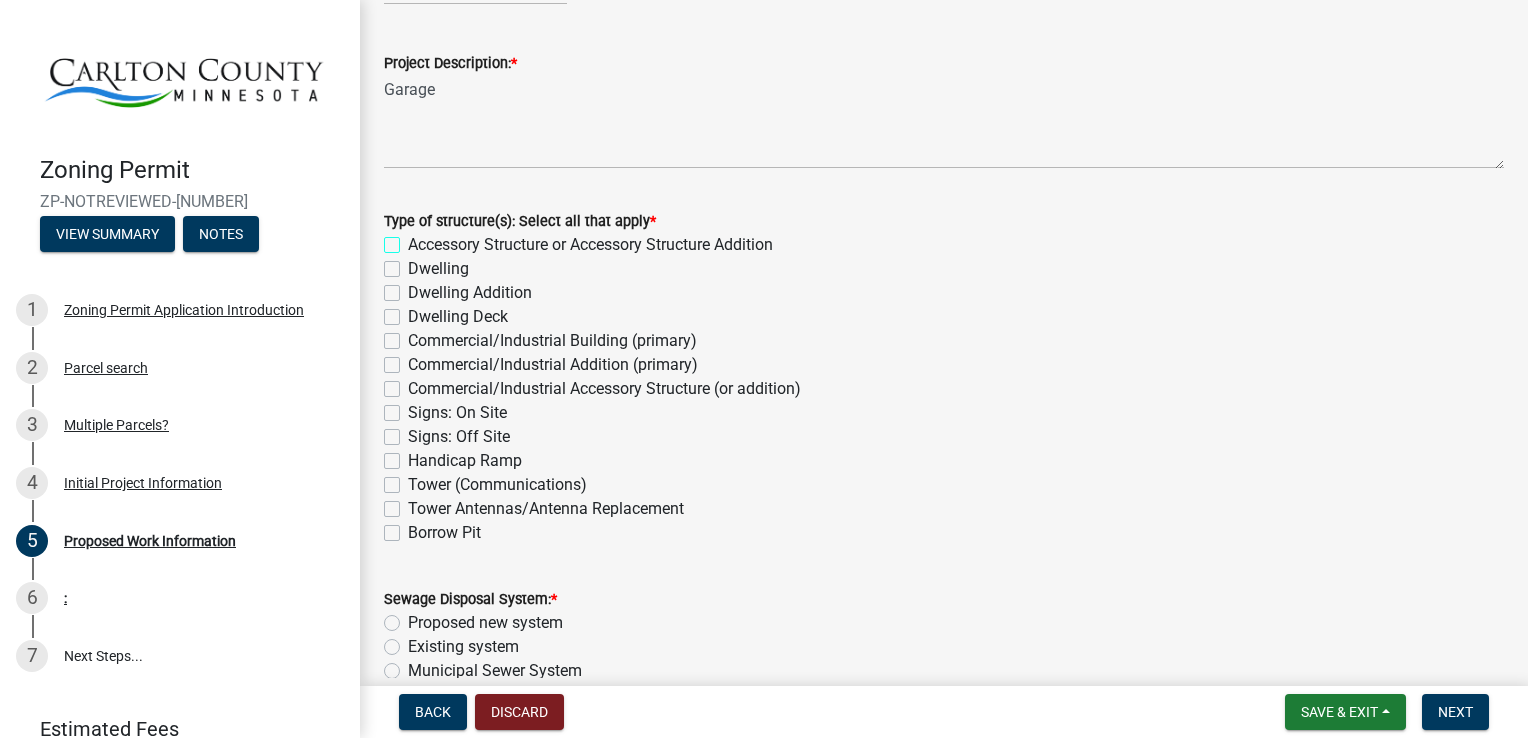 click on "Accessory Structure or Accessory Structure Addition" at bounding box center (414, 239) 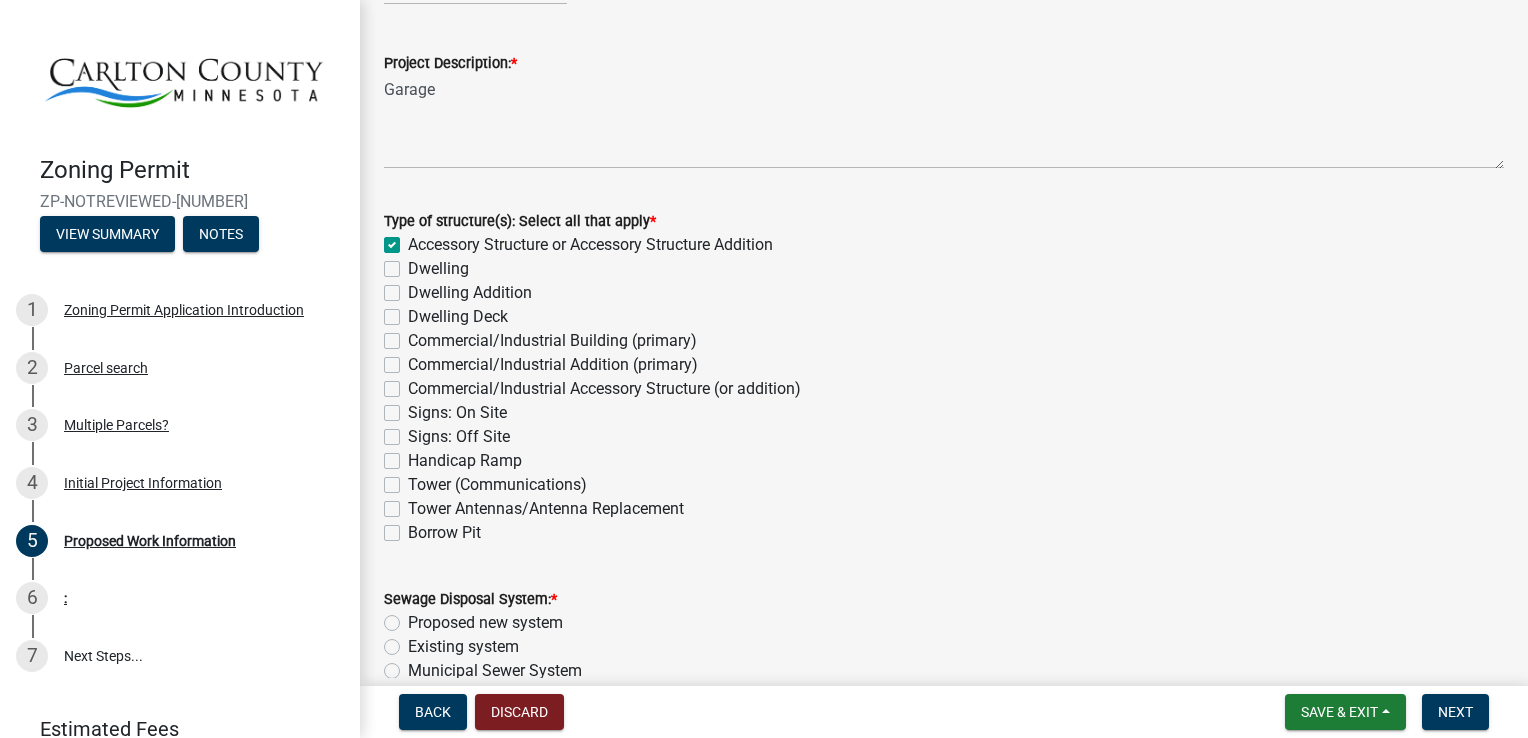 checkbox on "true" 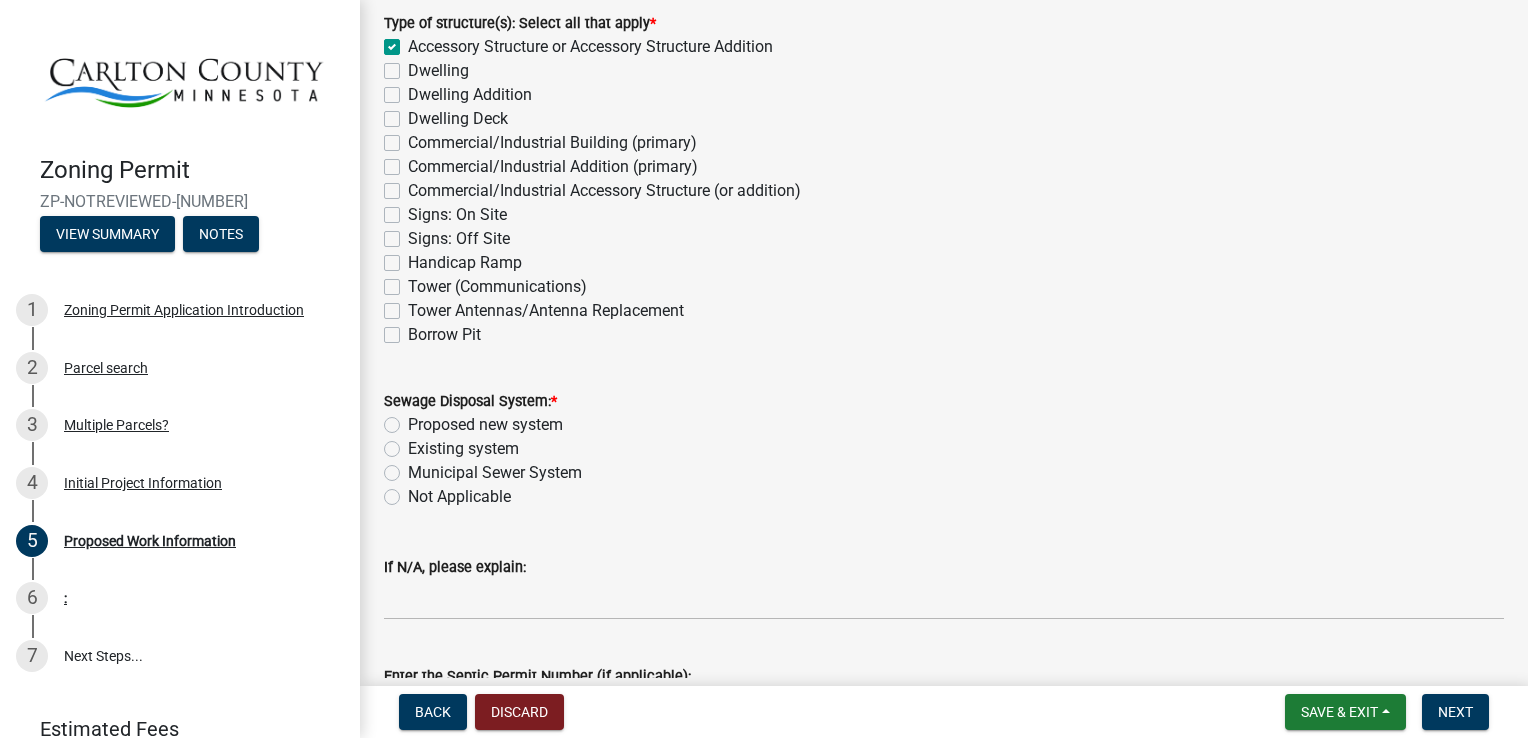 scroll, scrollTop: 400, scrollLeft: 0, axis: vertical 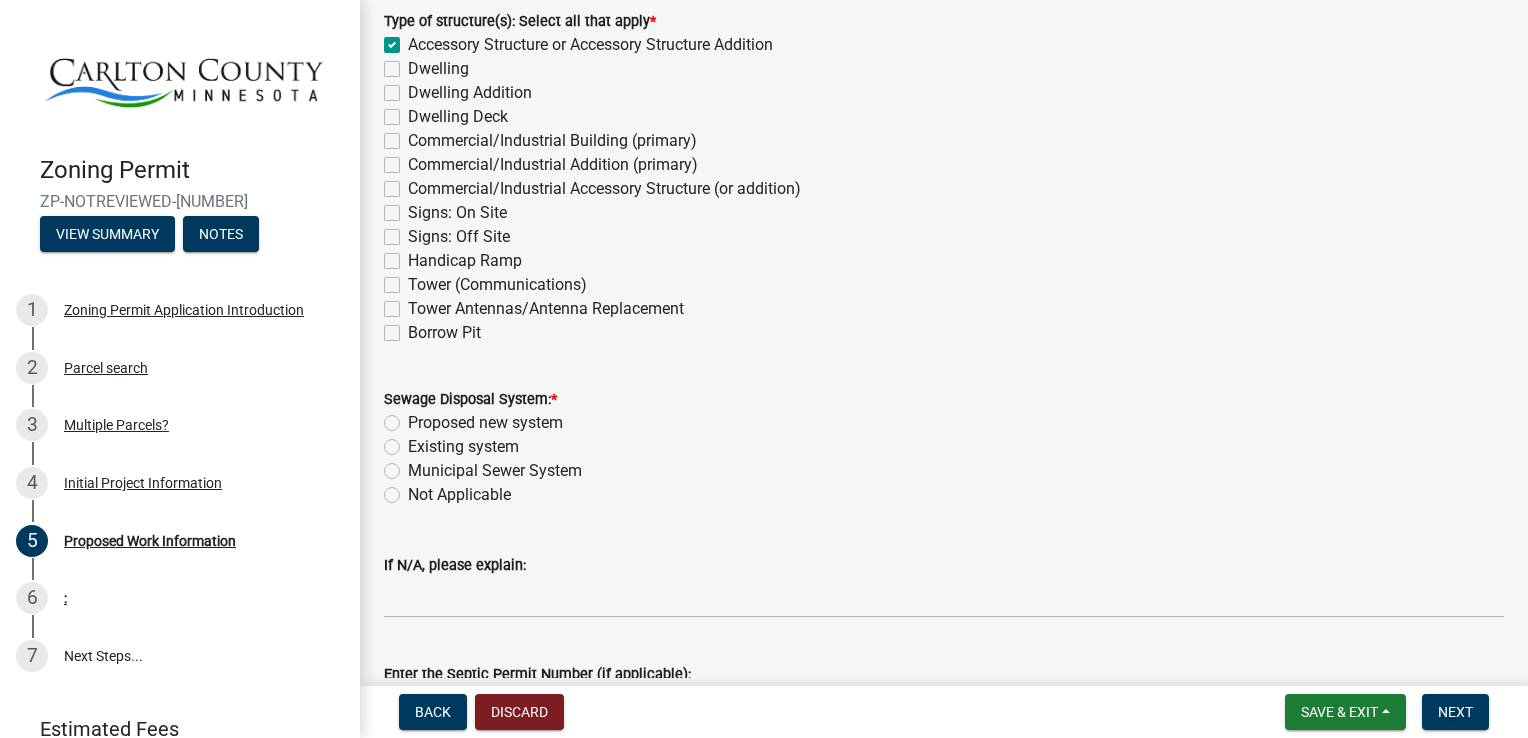click on "Existing system" 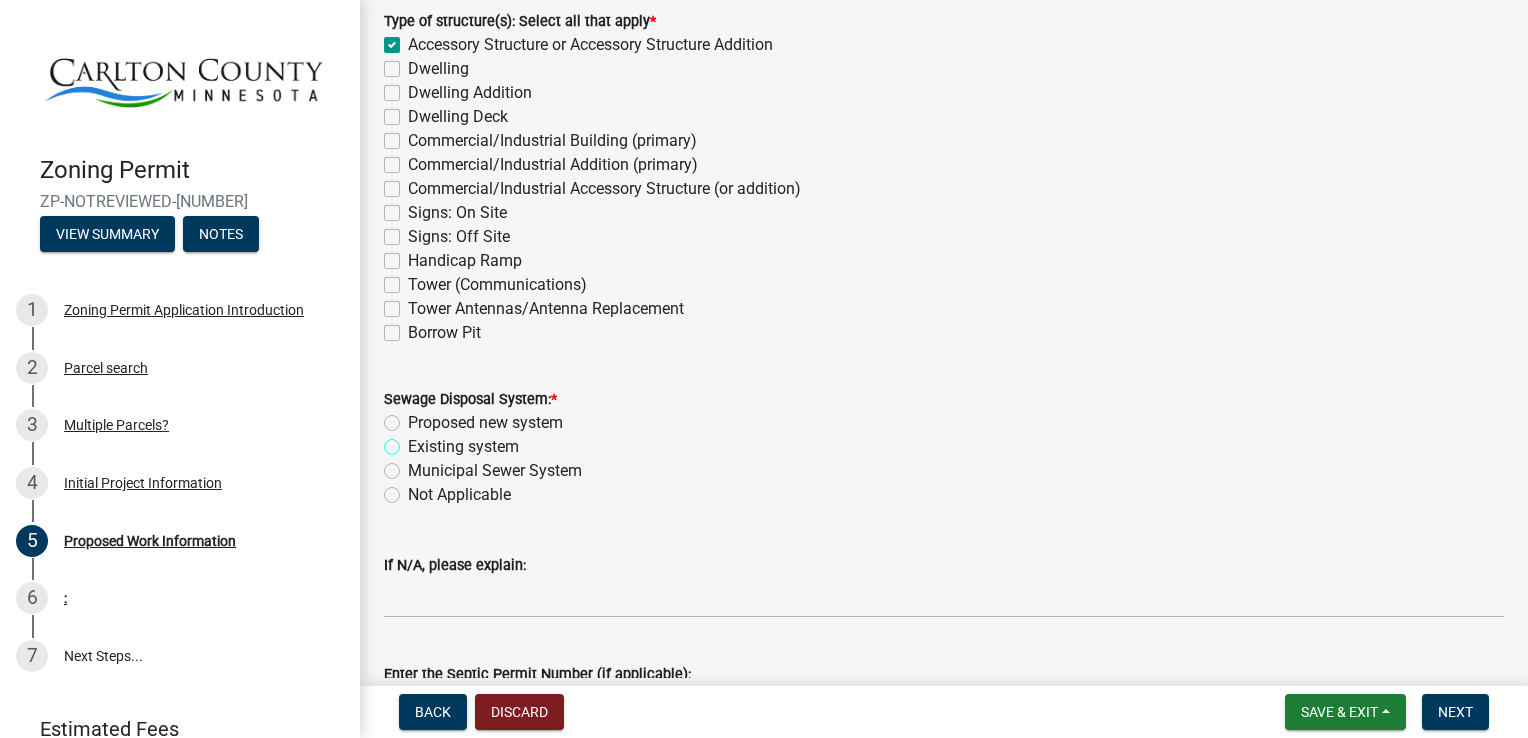 click on "Existing system" at bounding box center (414, 441) 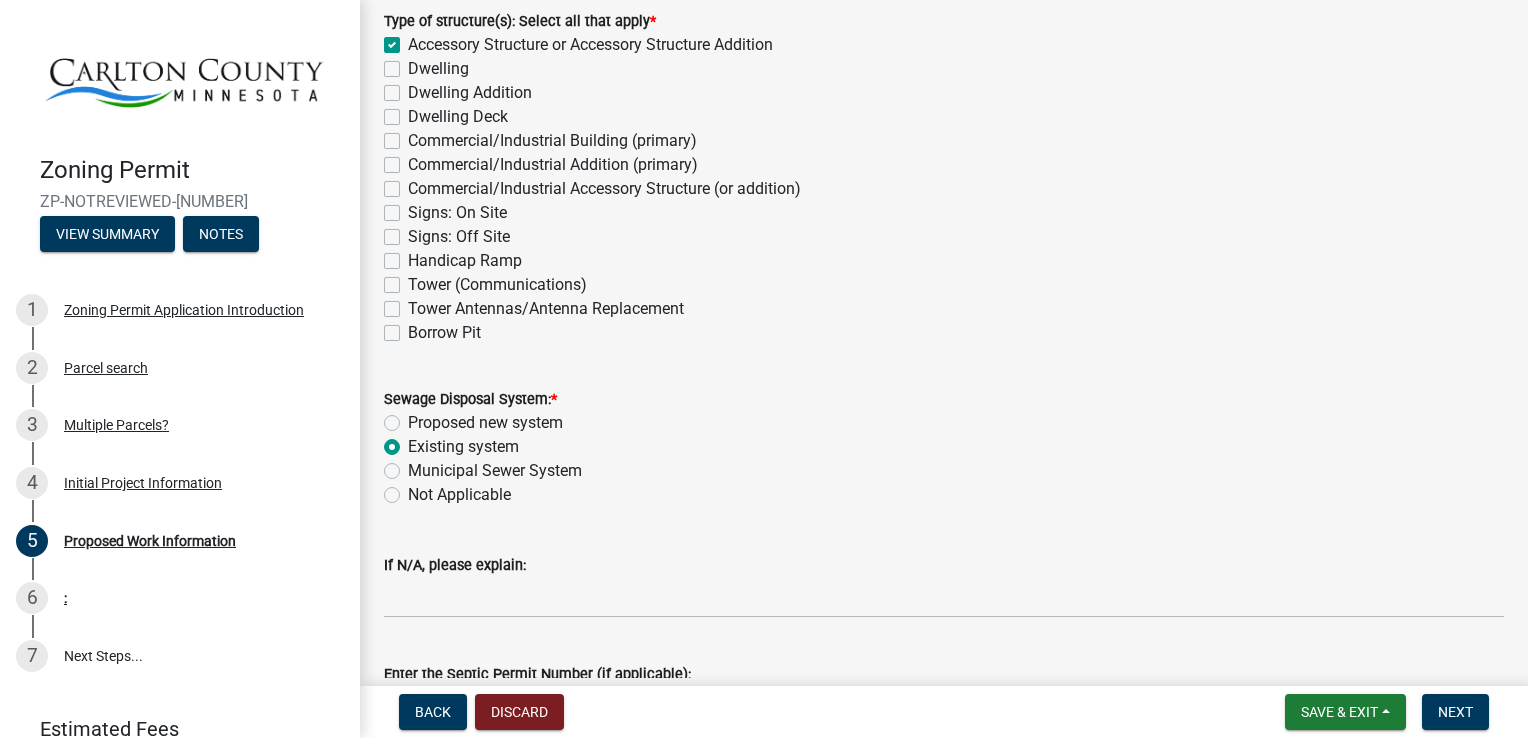 radio on "true" 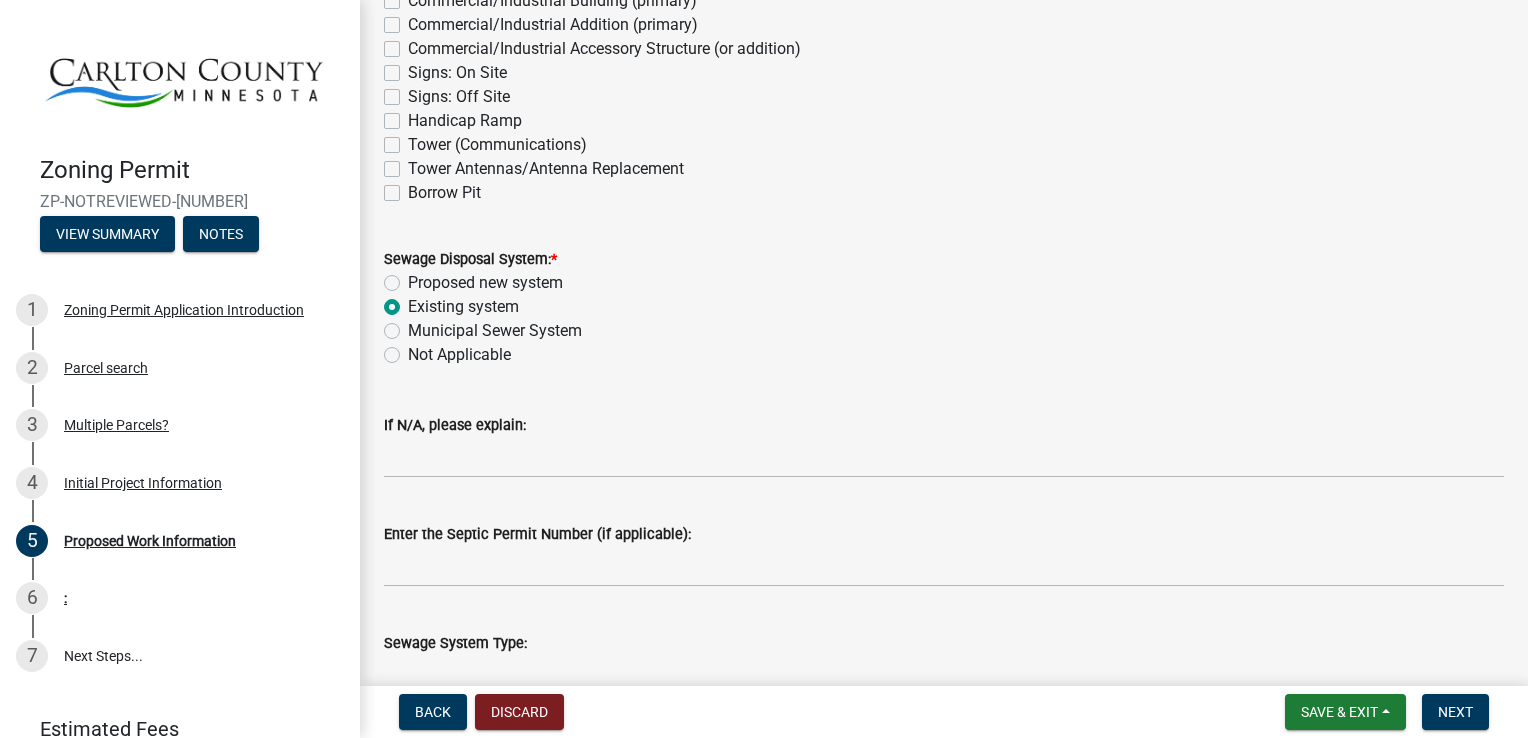 scroll, scrollTop: 600, scrollLeft: 0, axis: vertical 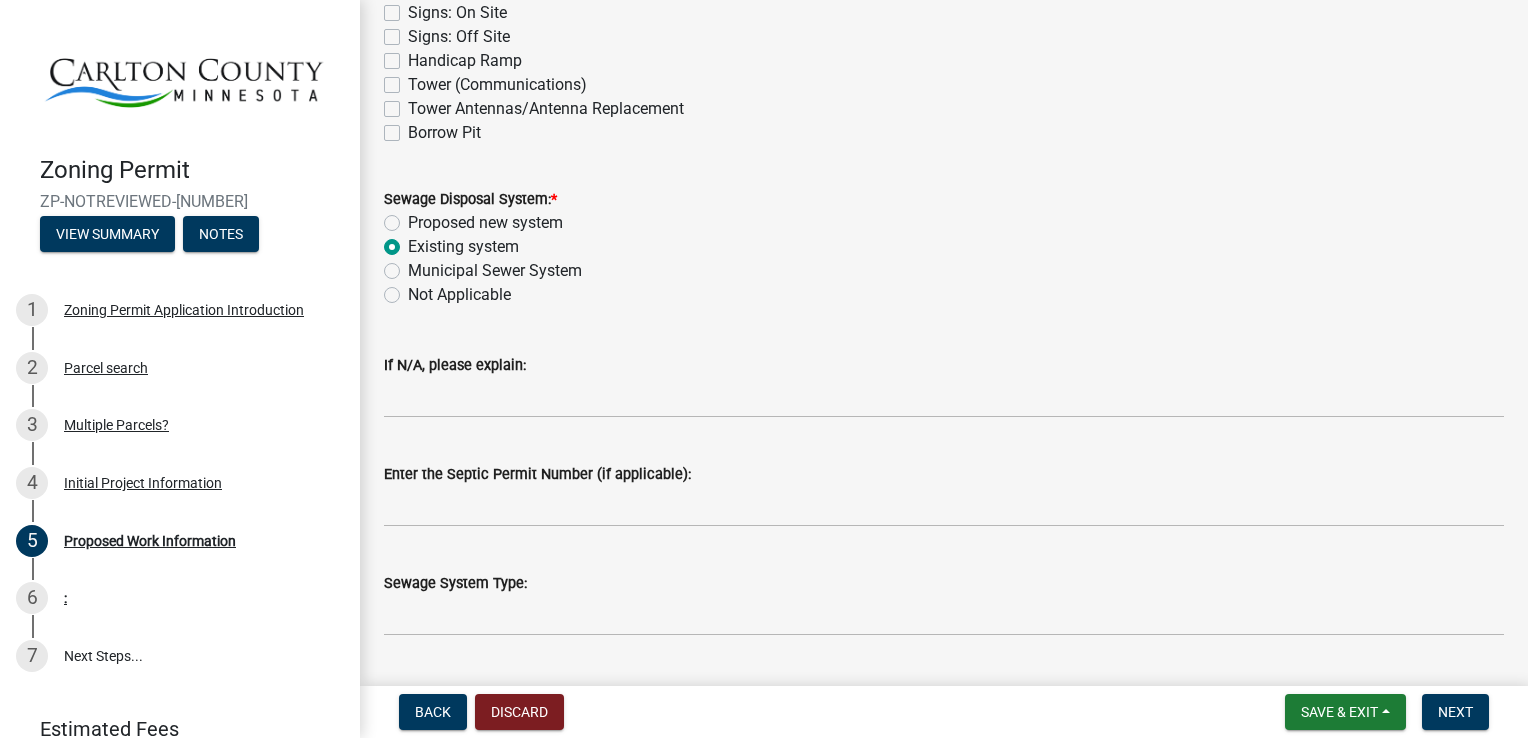 click on "Existing system" 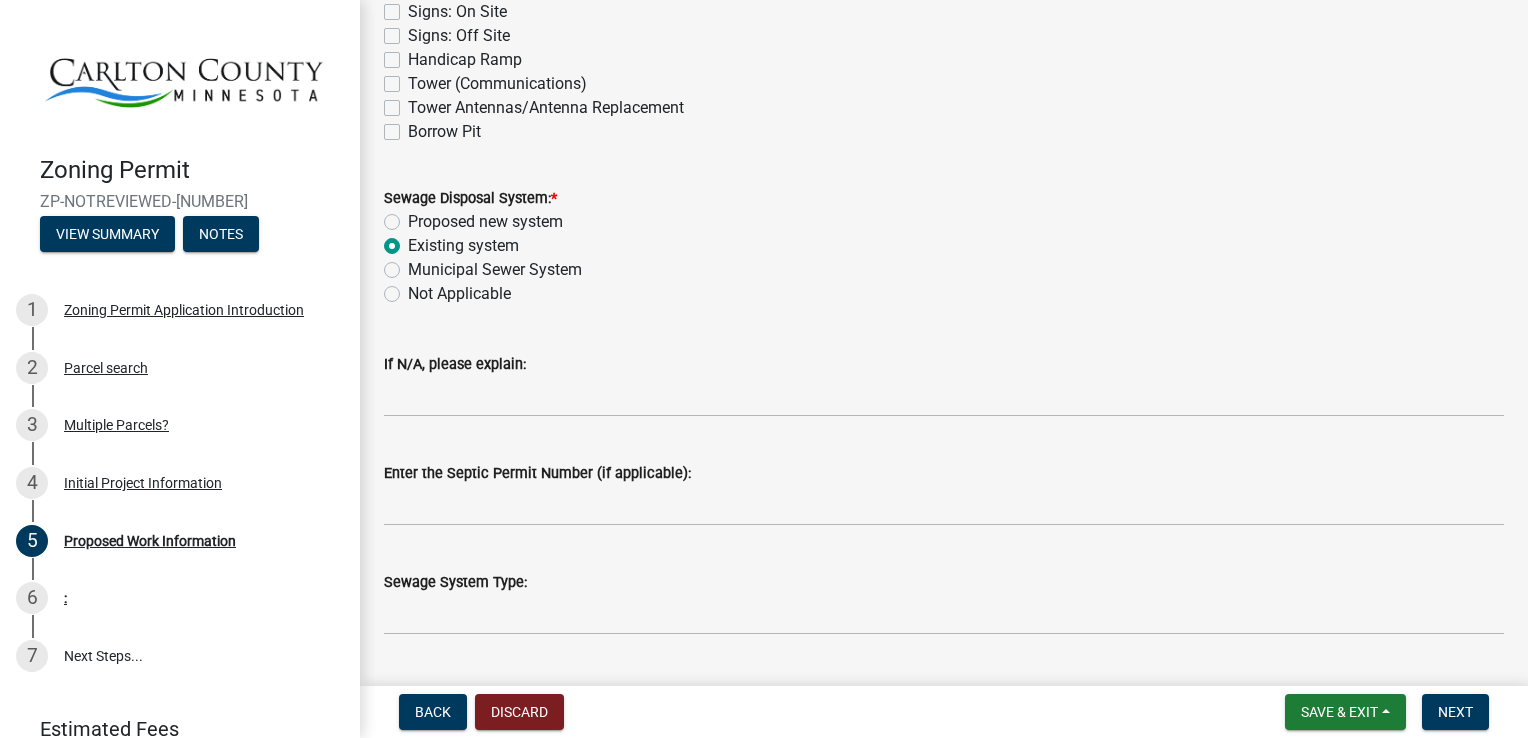 scroll, scrollTop: 600, scrollLeft: 0, axis: vertical 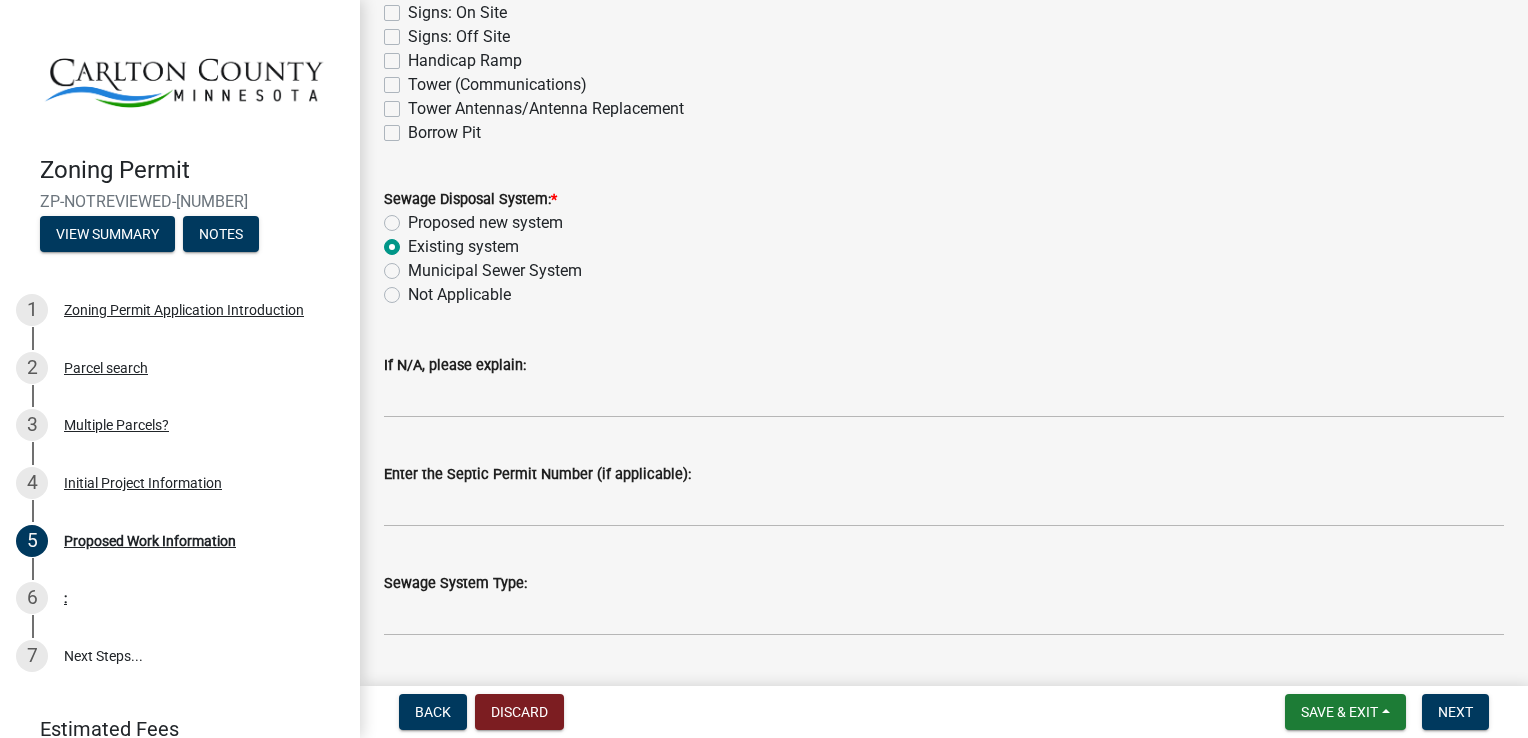 click on "Sewage Disposal System:   *" 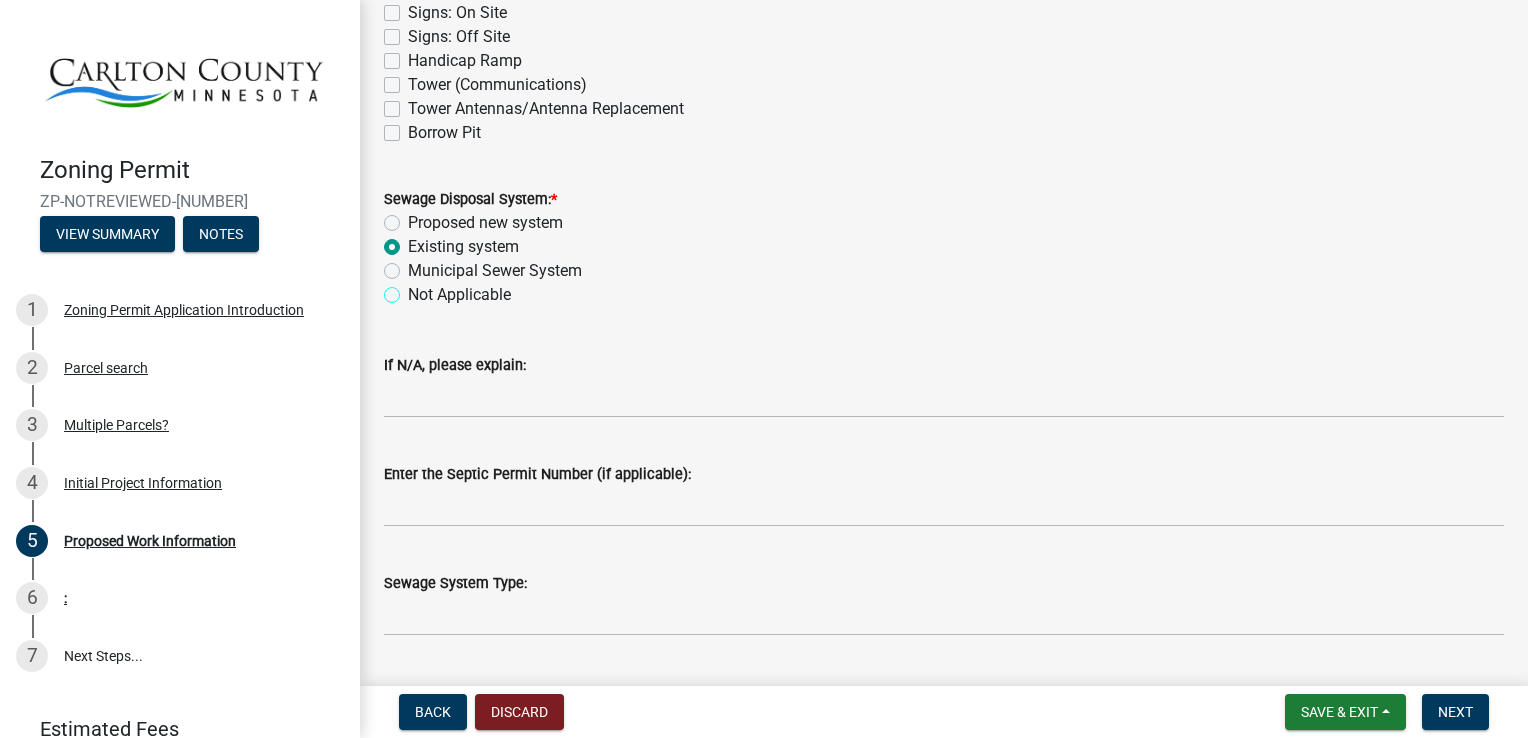 click on "Not Applicable" at bounding box center [414, 289] 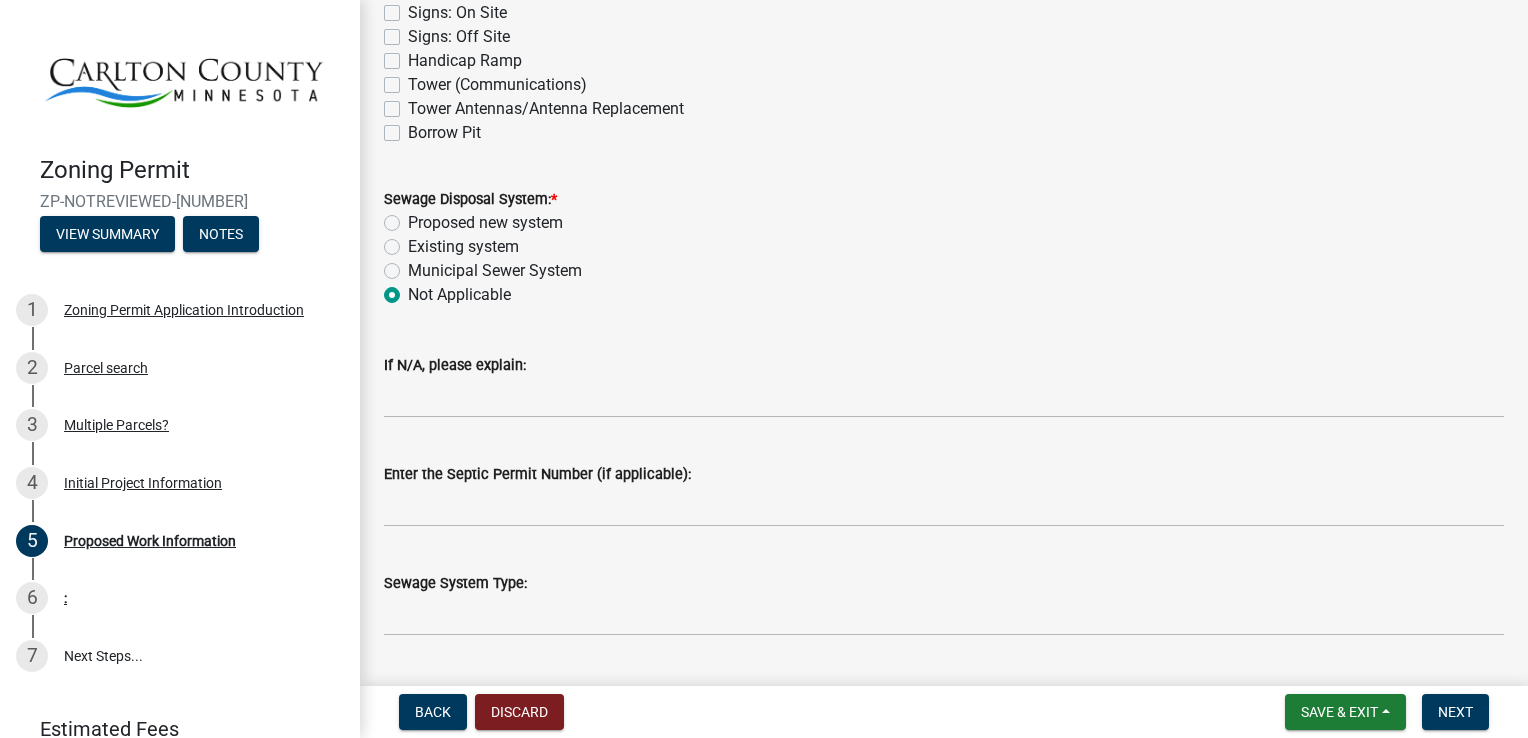 radio on "true" 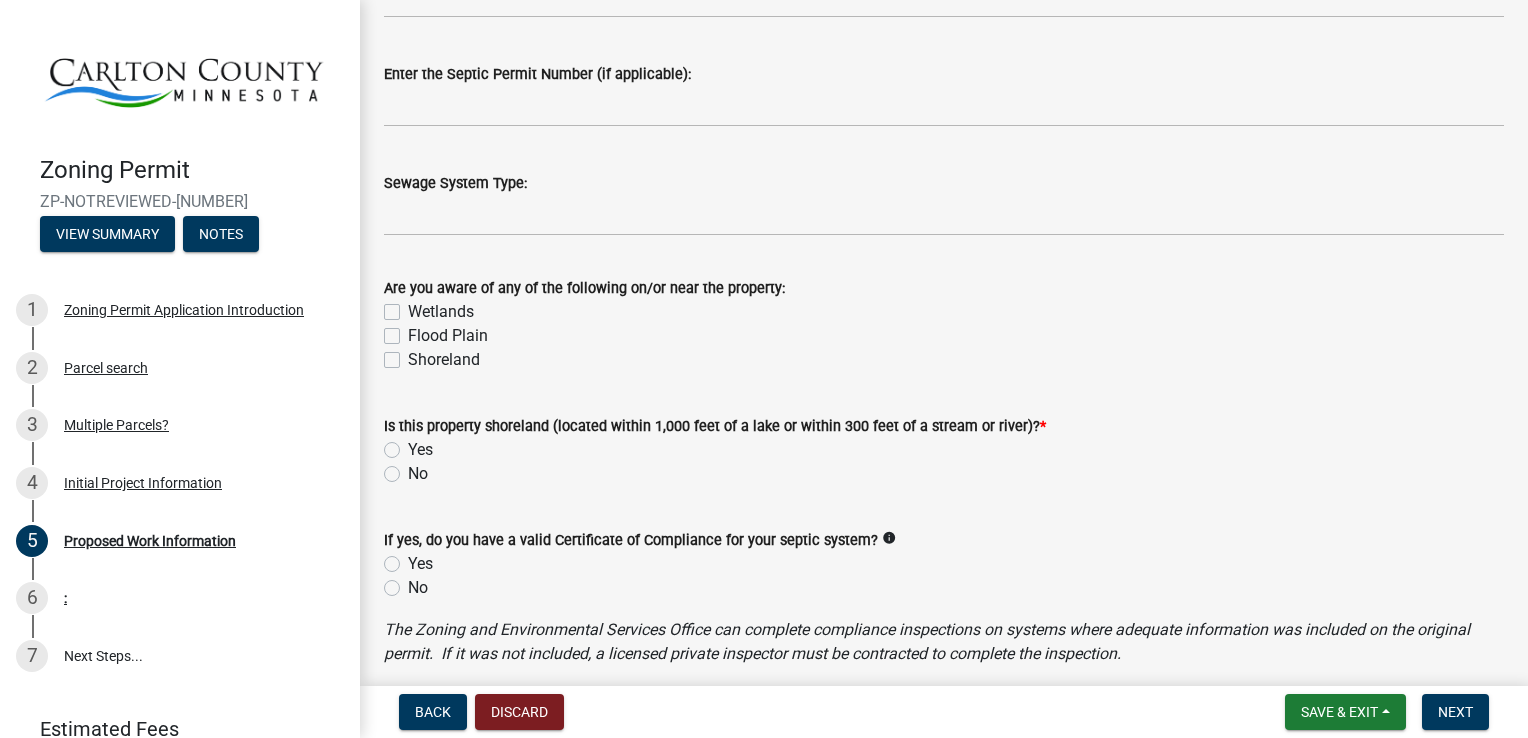 scroll, scrollTop: 1100, scrollLeft: 0, axis: vertical 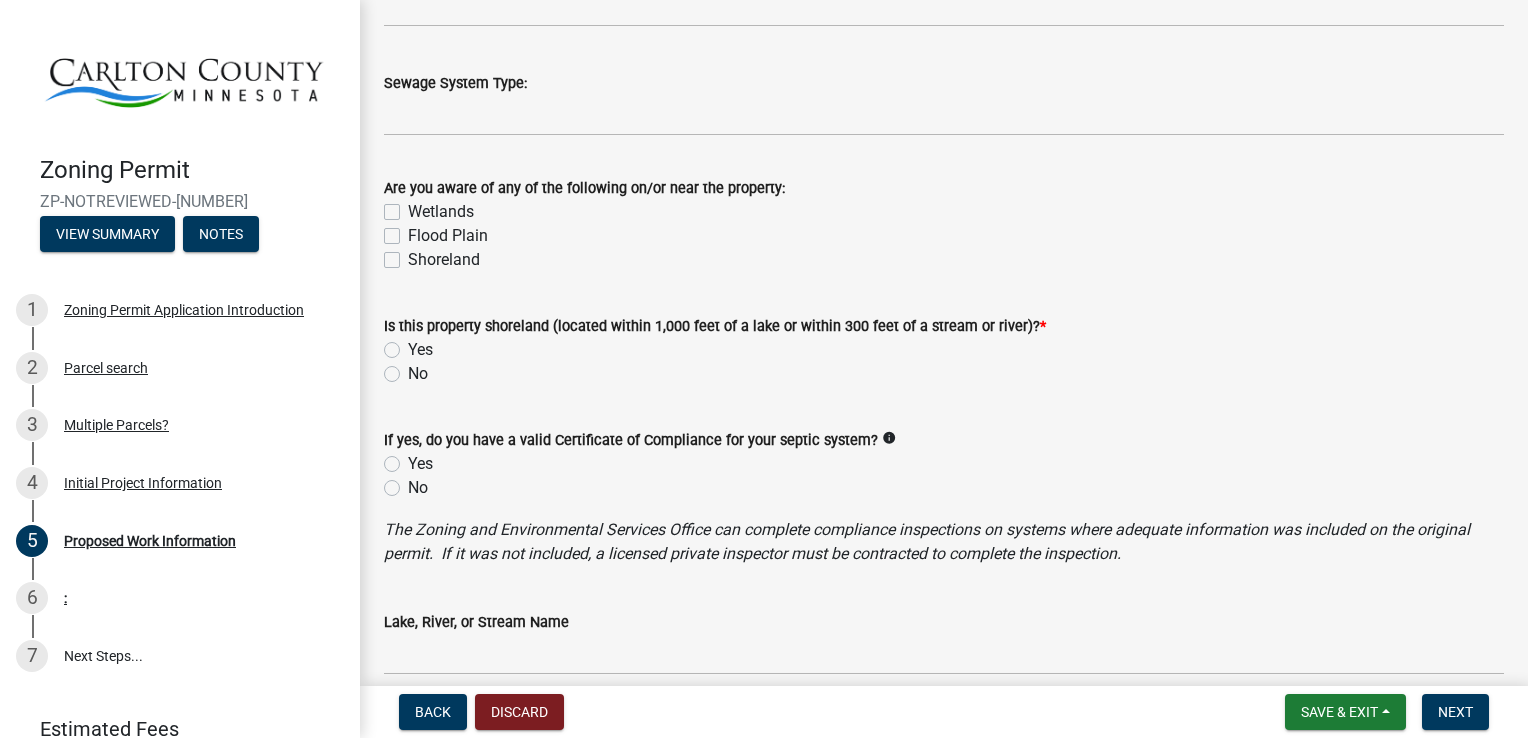 click on "No" 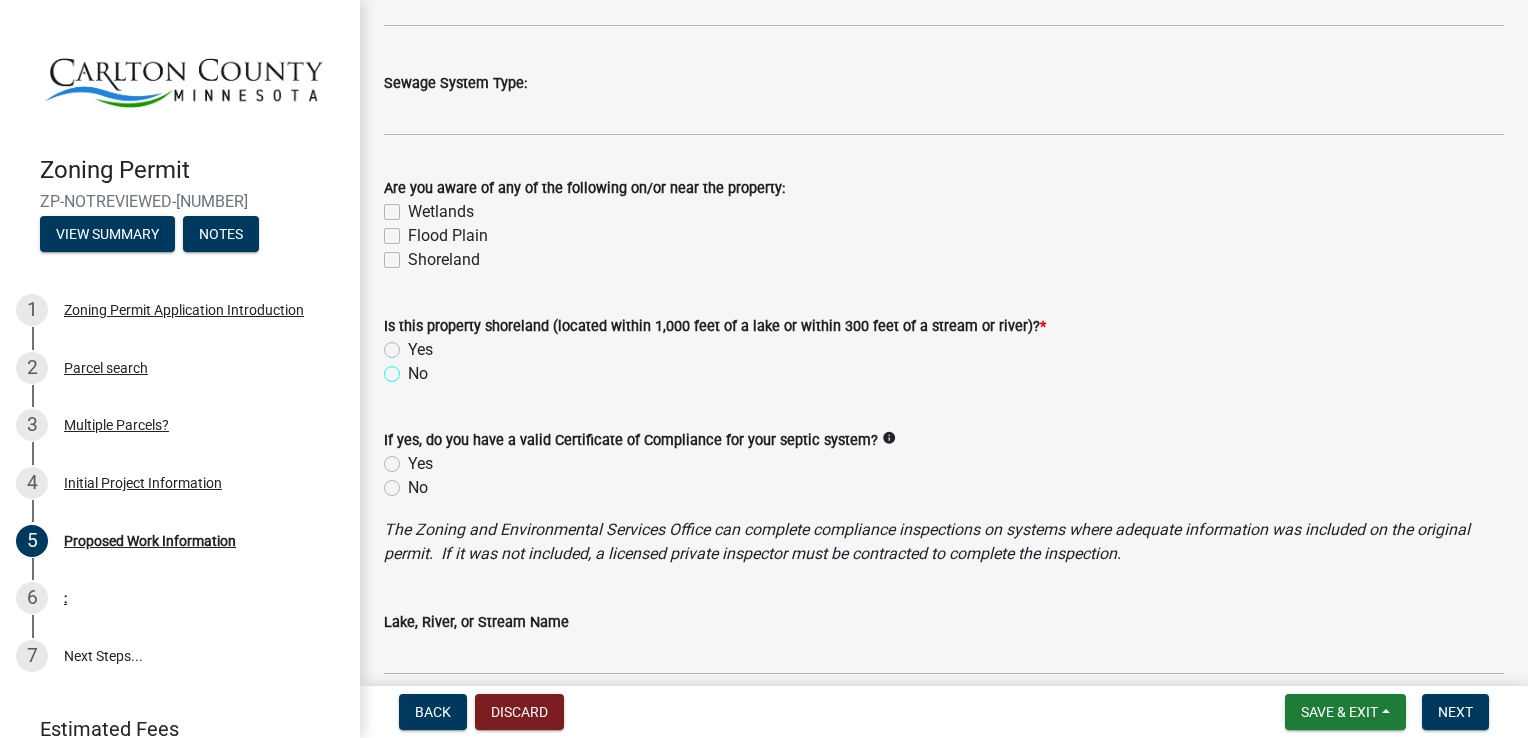 click on "No" at bounding box center [414, 368] 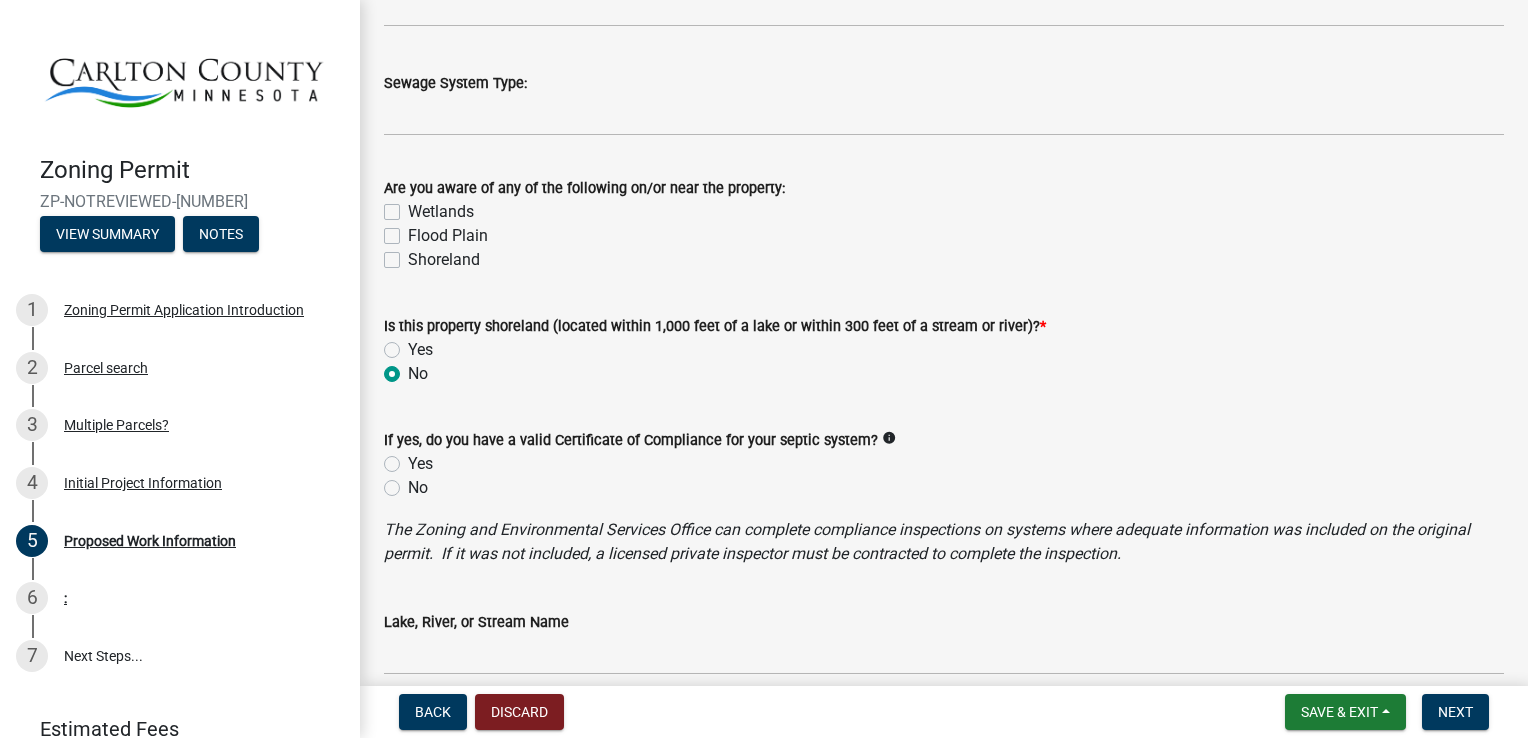 radio on "true" 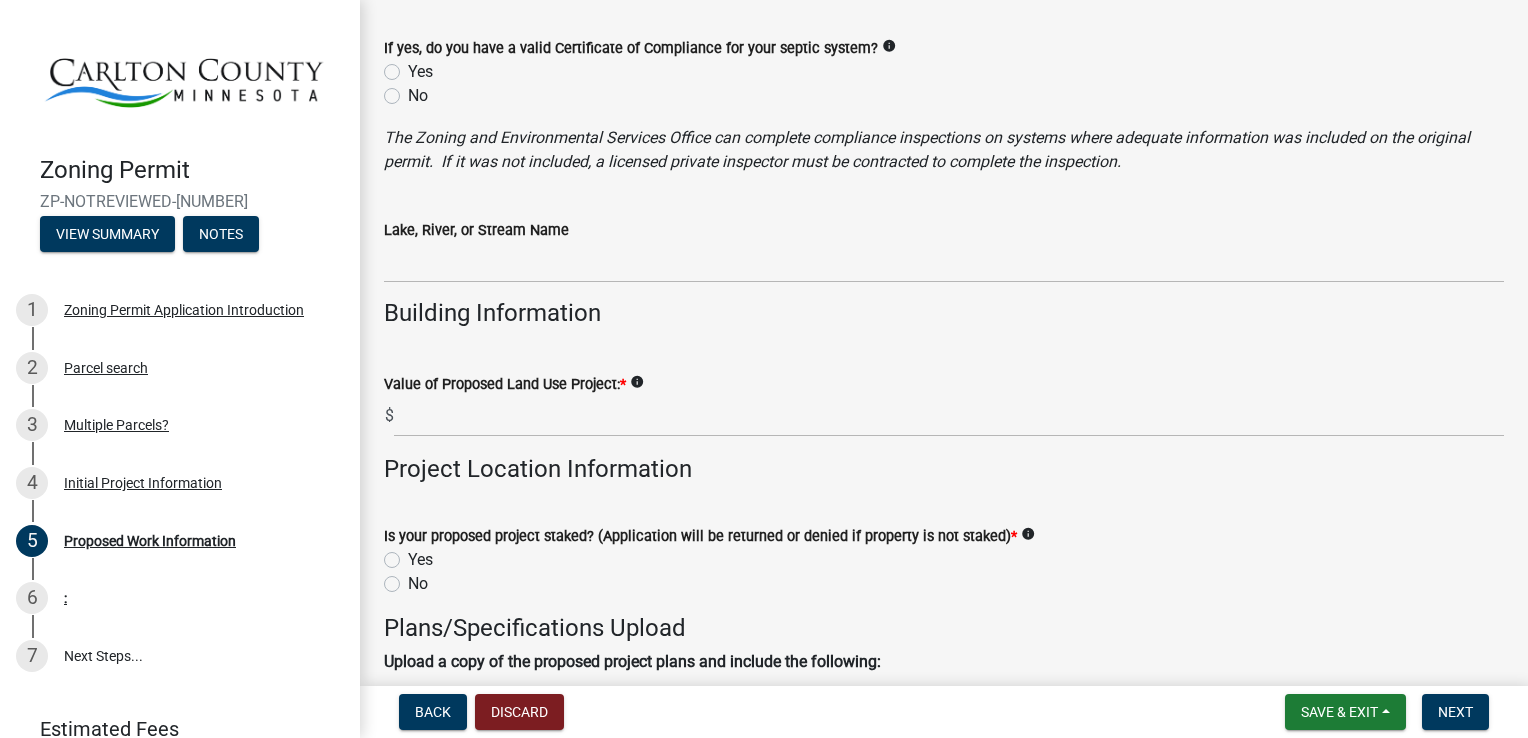 scroll, scrollTop: 1500, scrollLeft: 0, axis: vertical 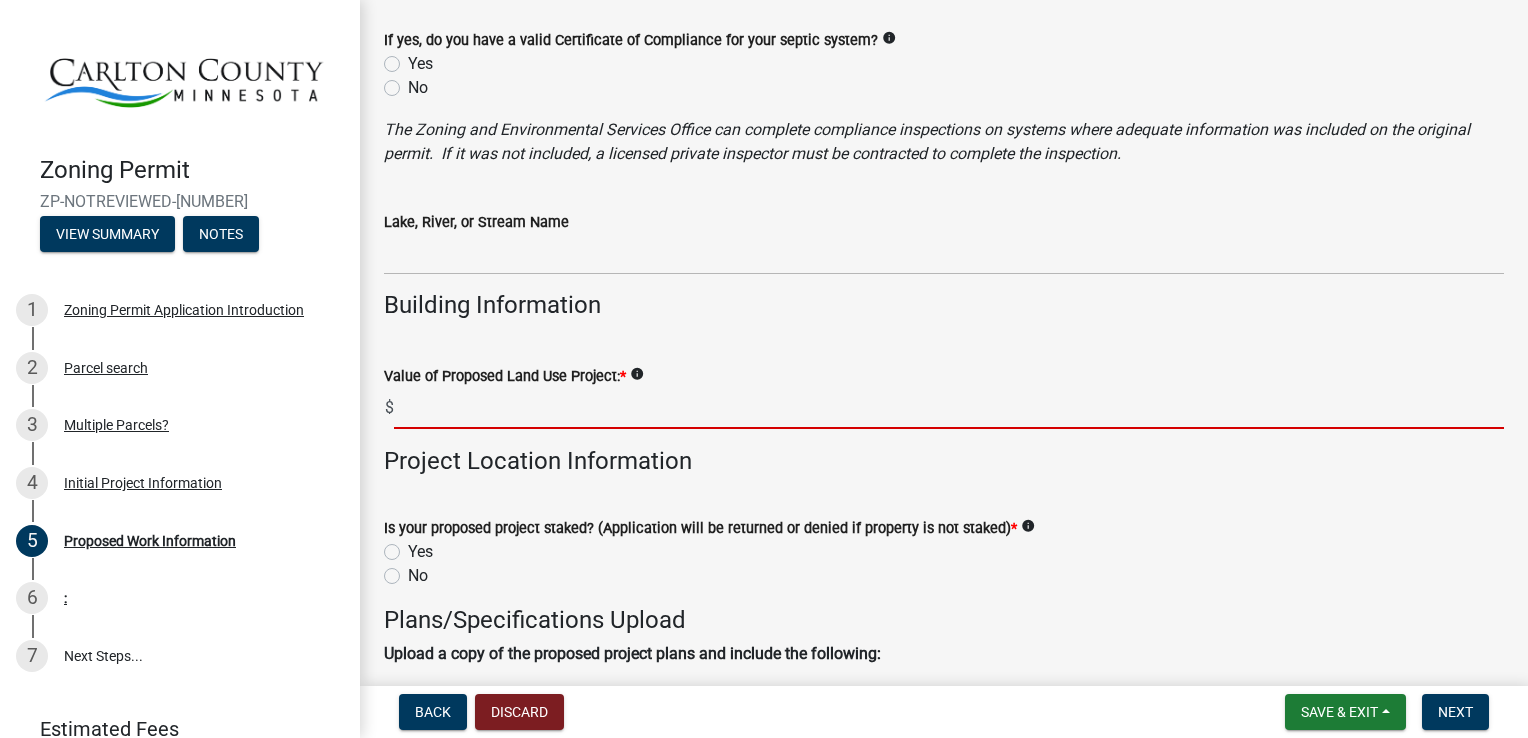 click 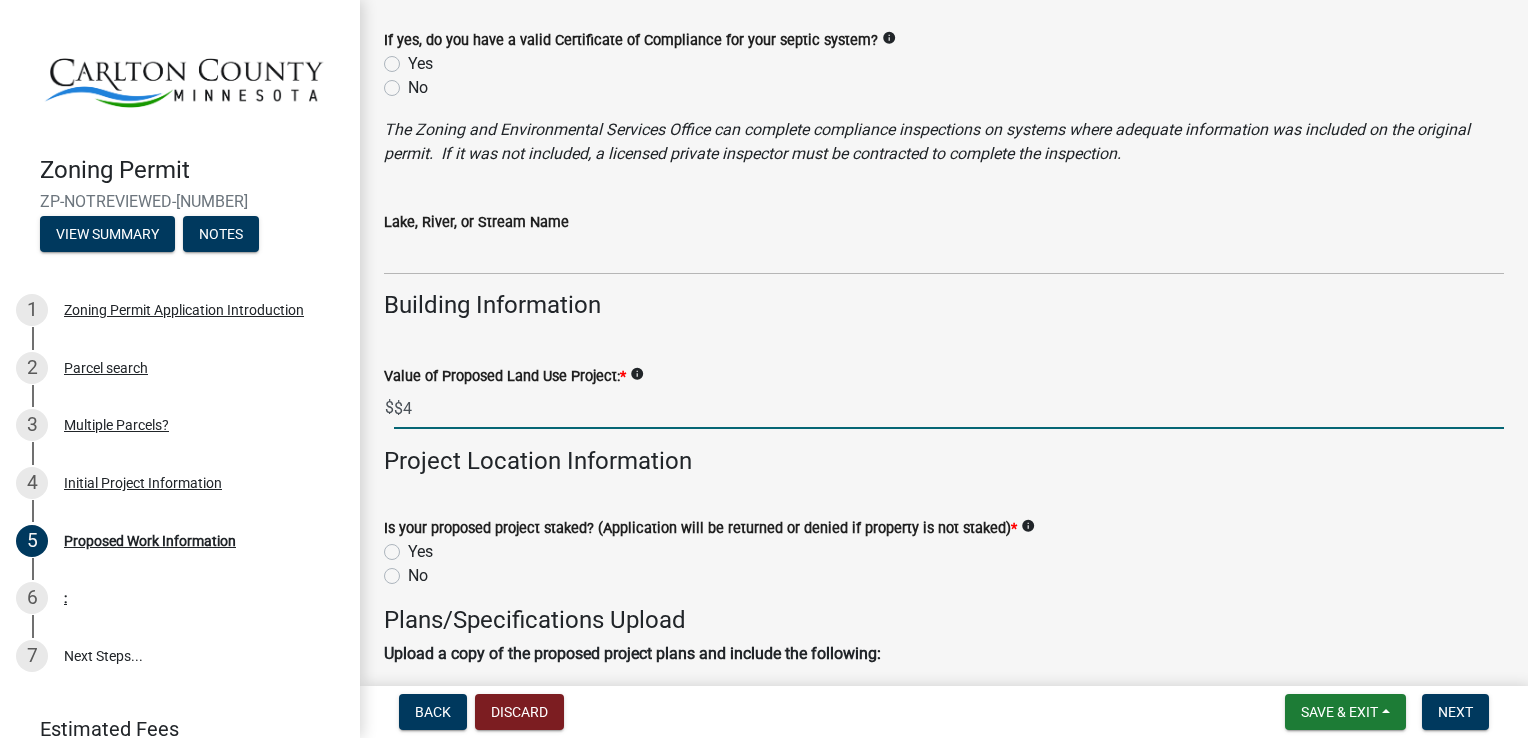 type on "$" 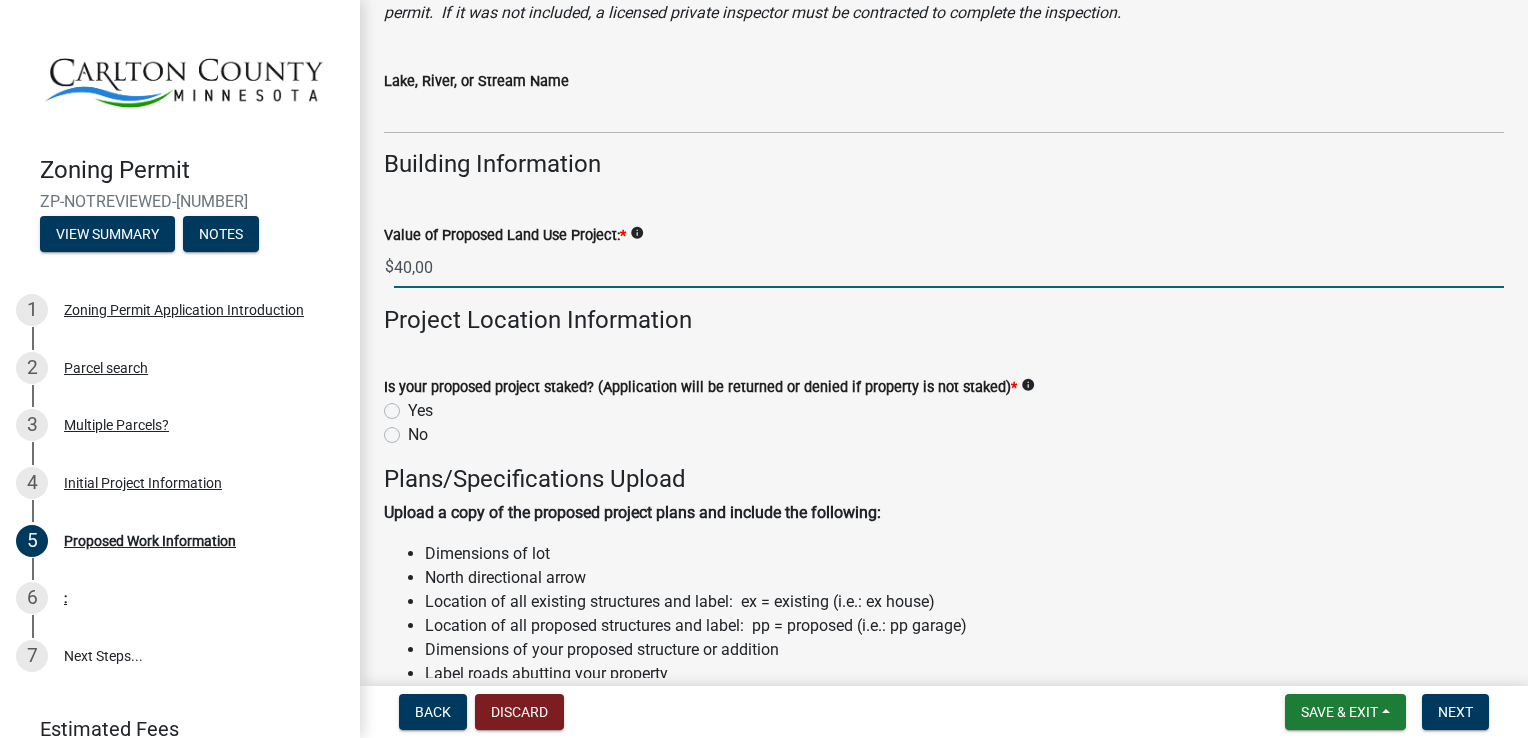 scroll, scrollTop: 1700, scrollLeft: 0, axis: vertical 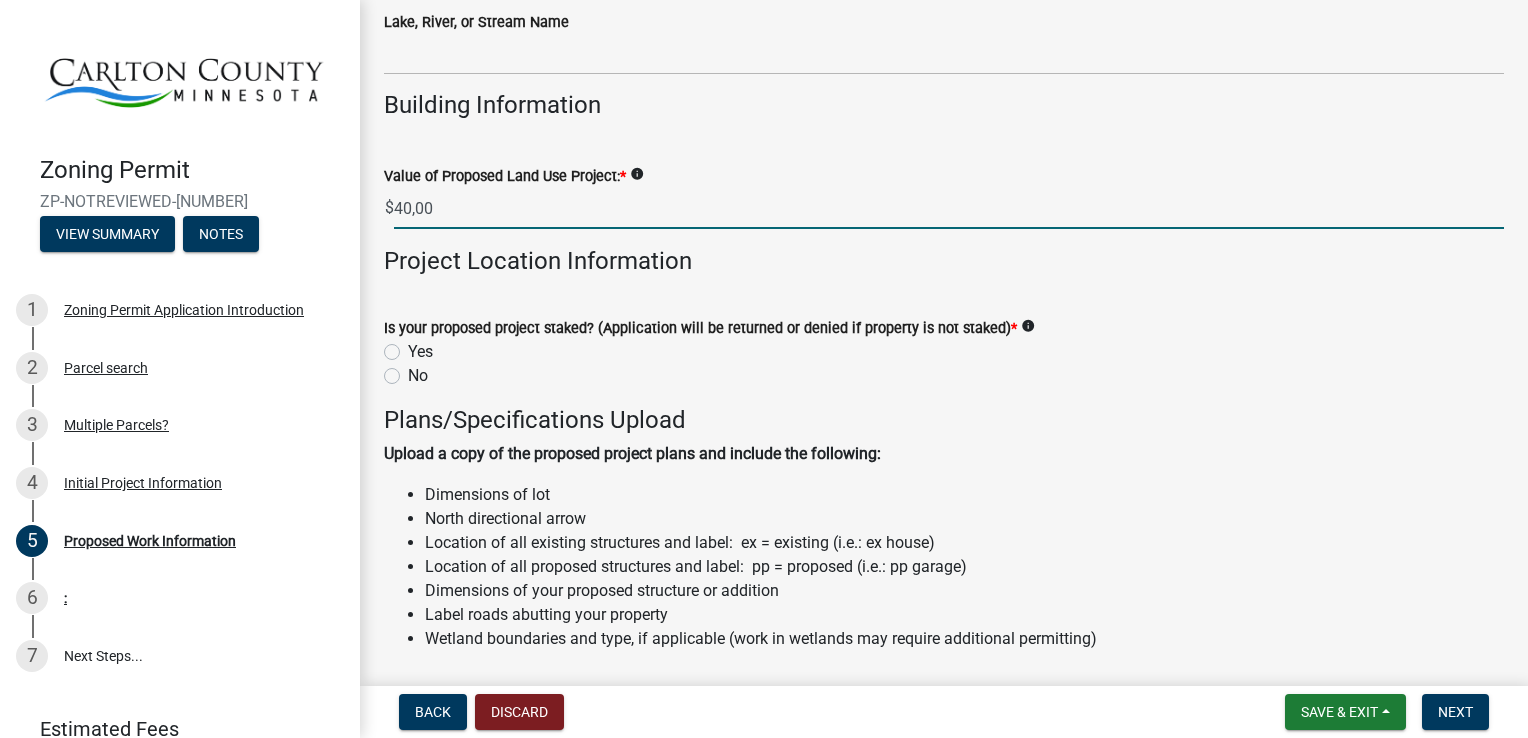 type on "4000" 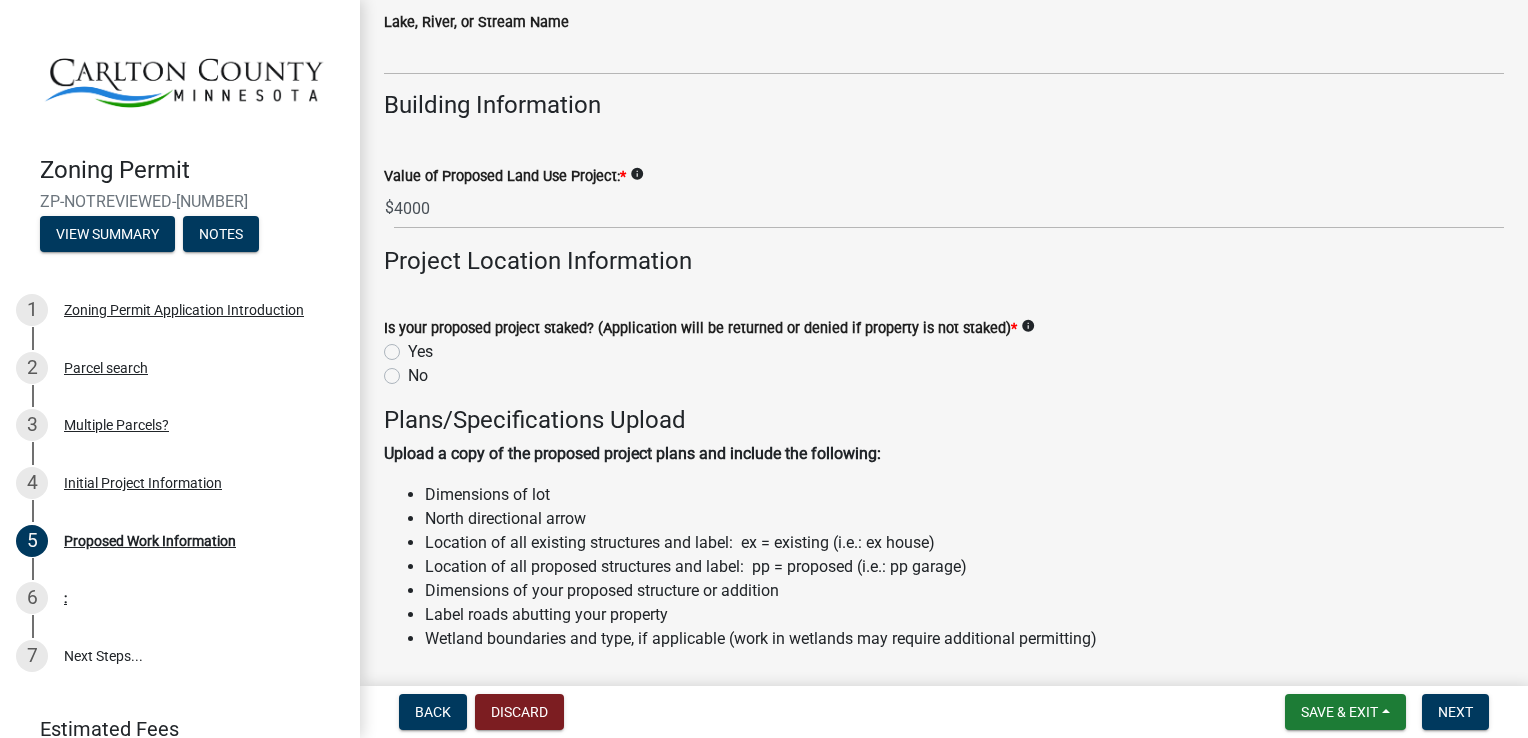 click on "Yes" 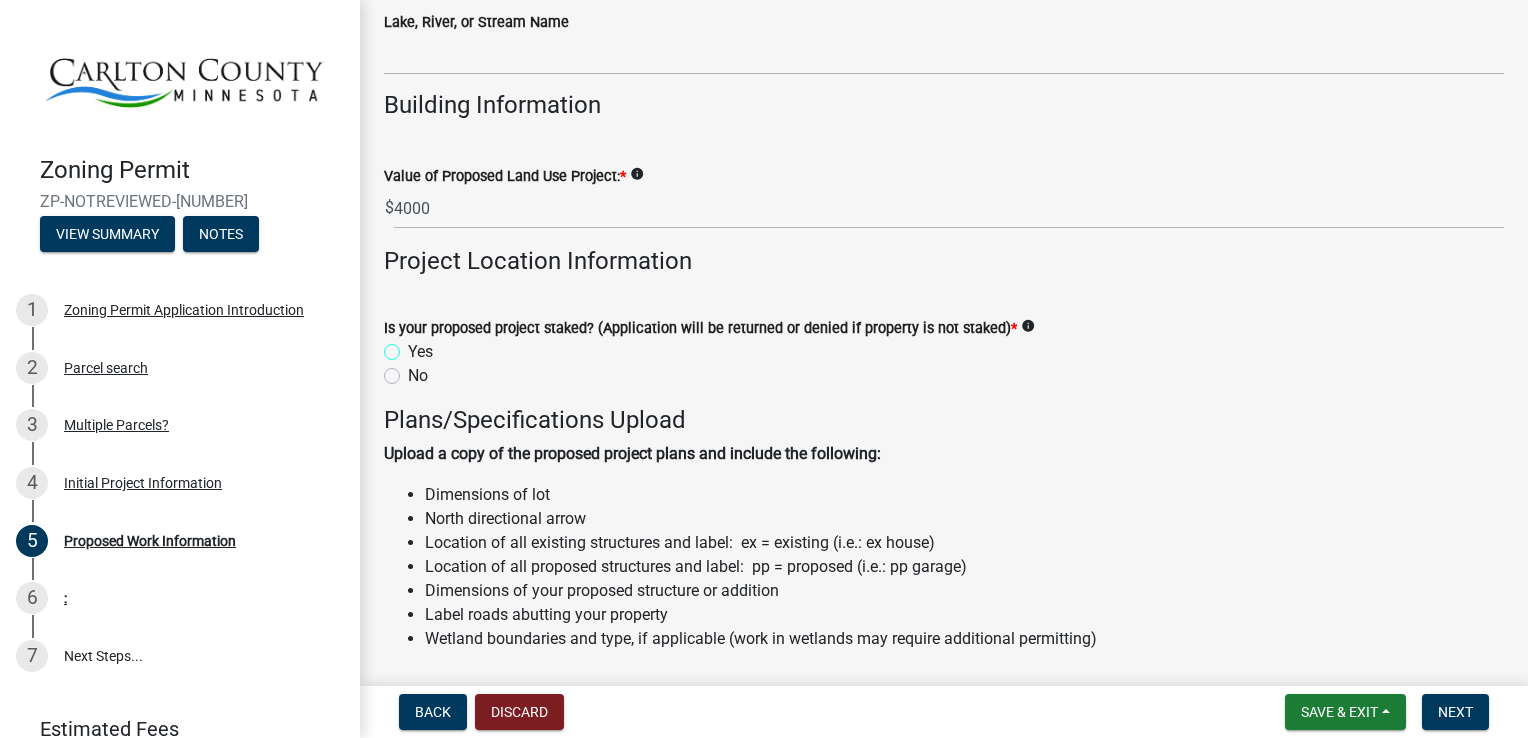 click on "Yes" at bounding box center [414, 346] 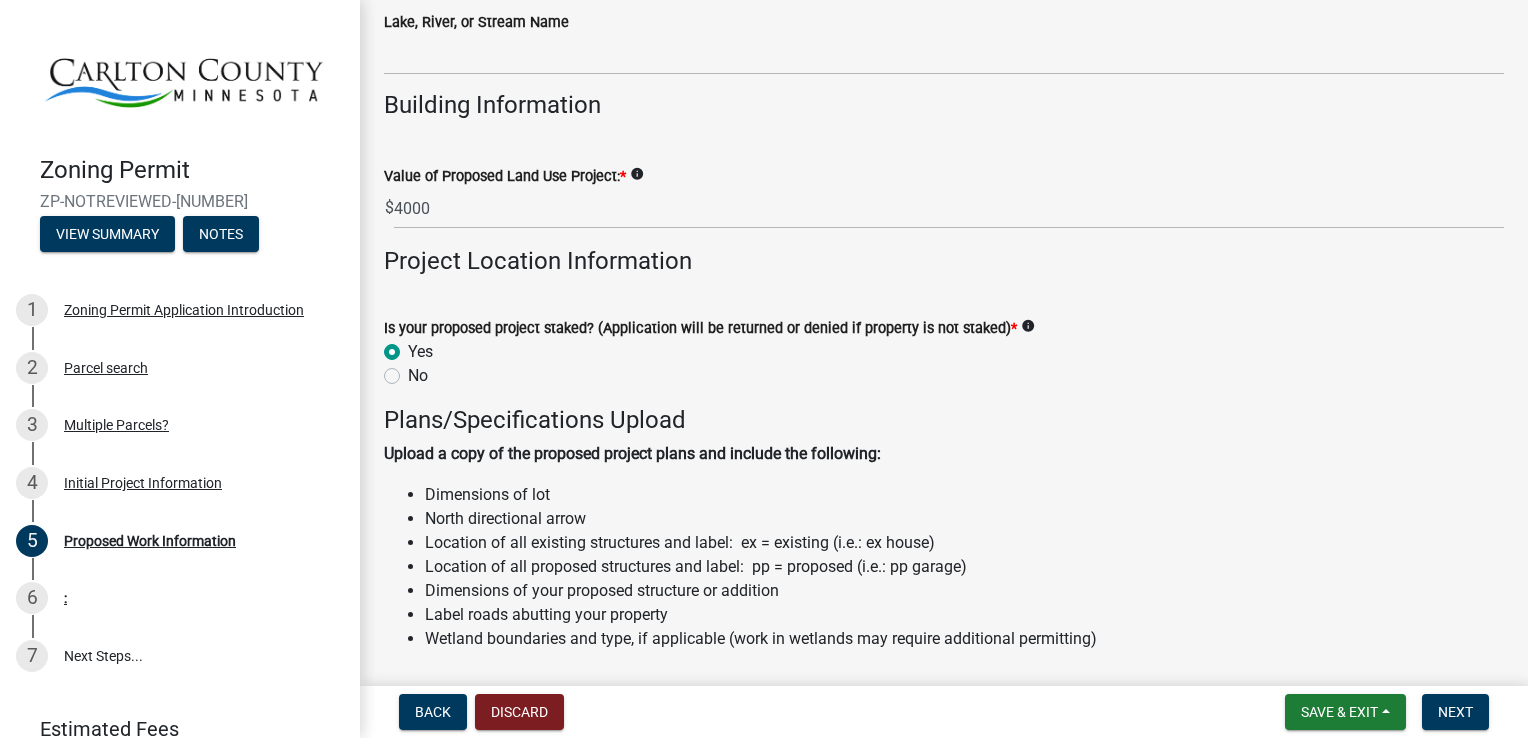 radio on "true" 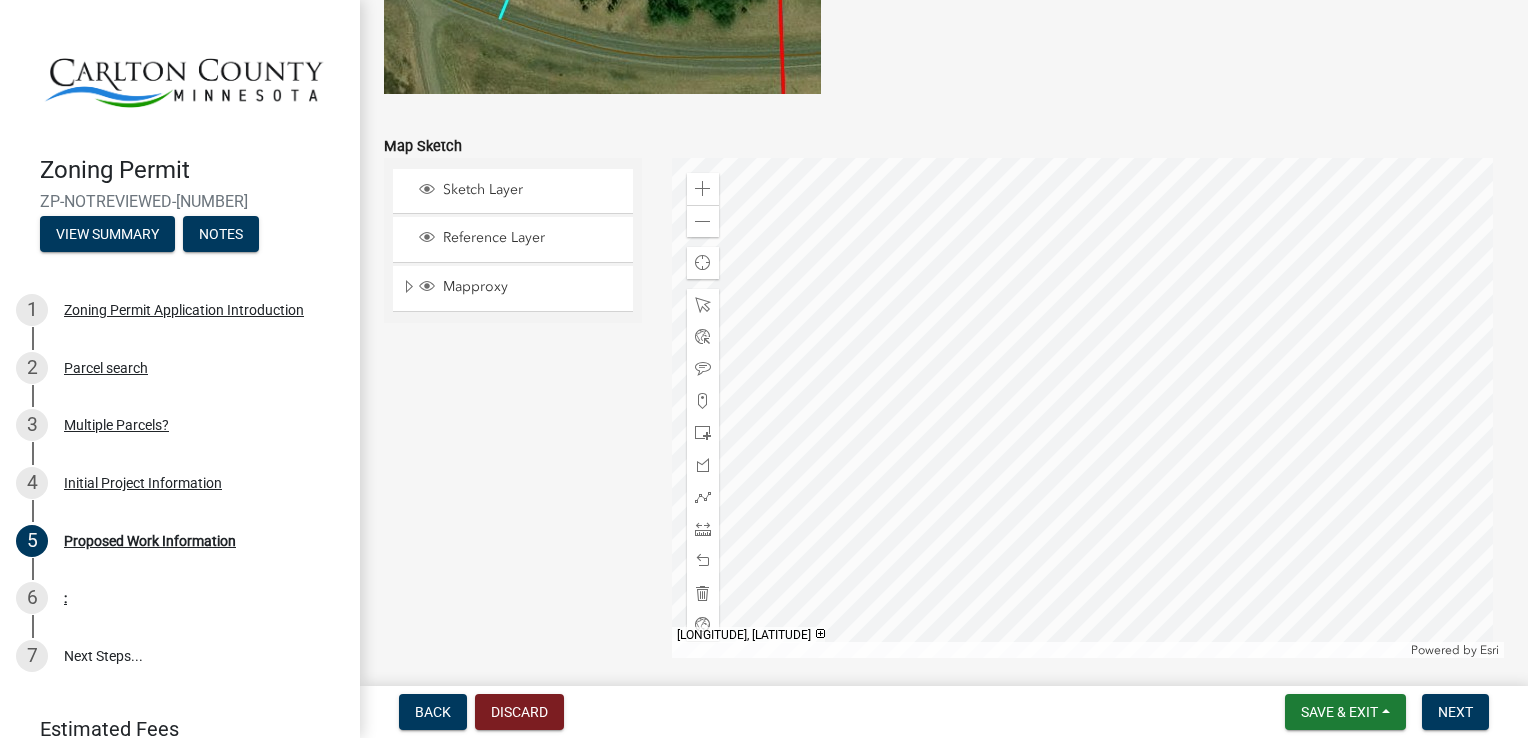 scroll, scrollTop: 3996, scrollLeft: 0, axis: vertical 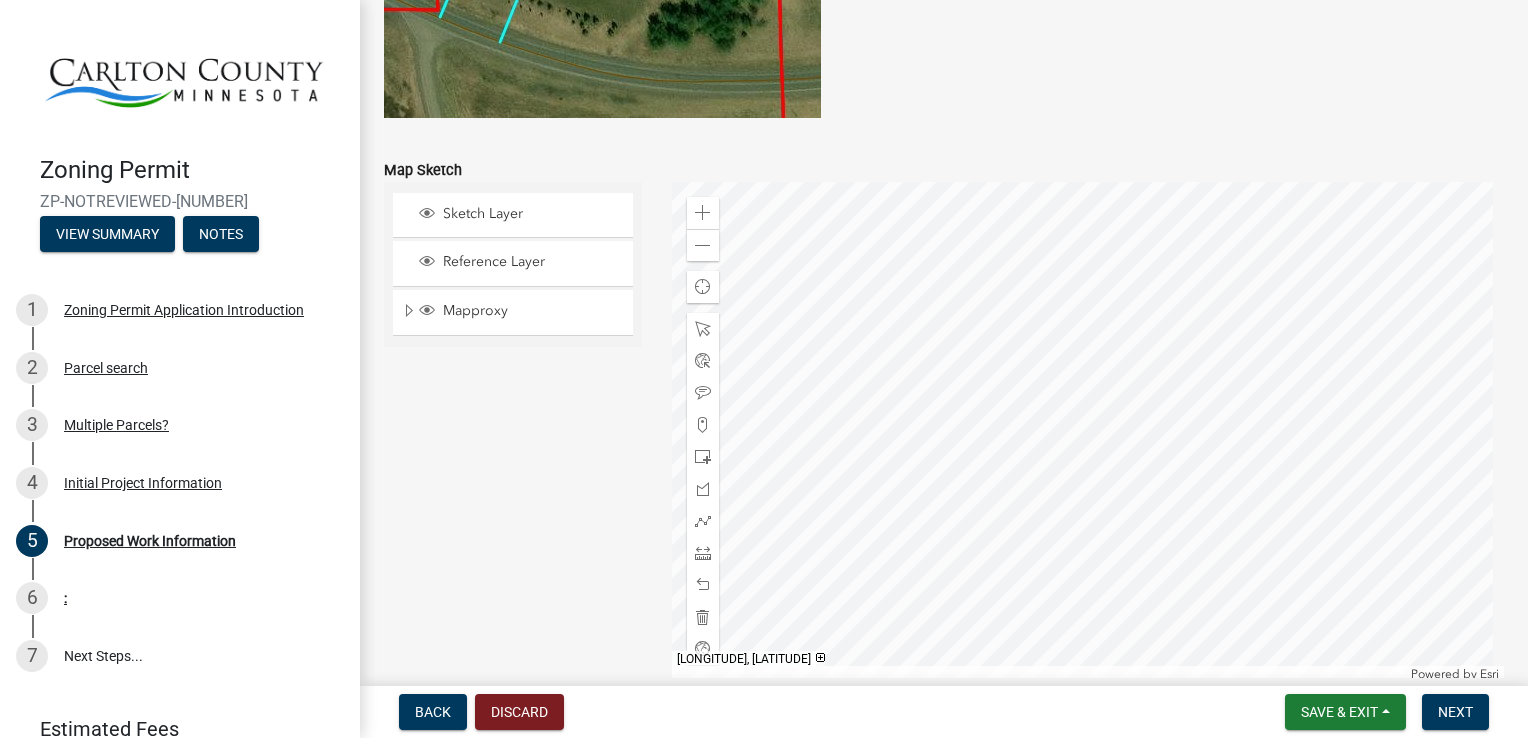 click 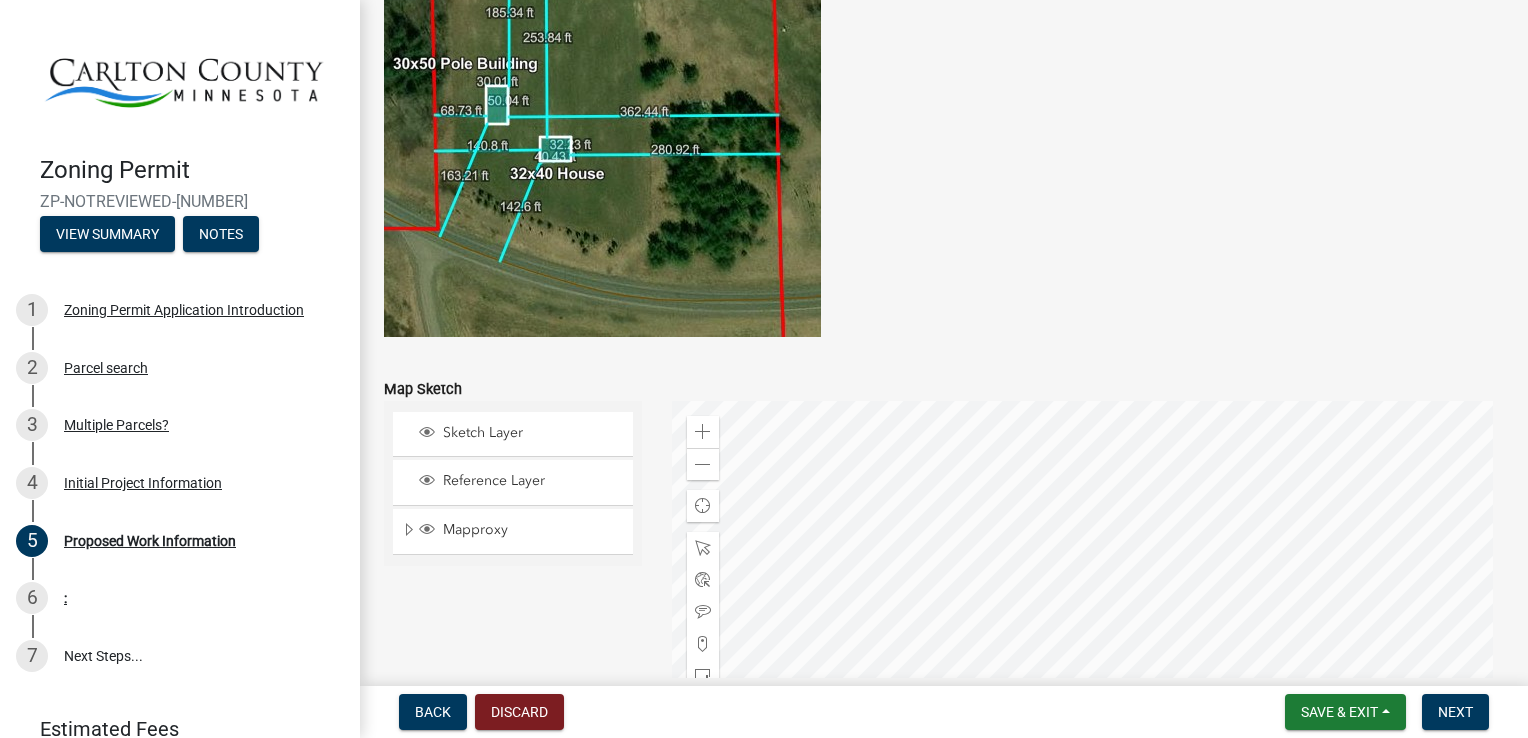 scroll, scrollTop: 3796, scrollLeft: 0, axis: vertical 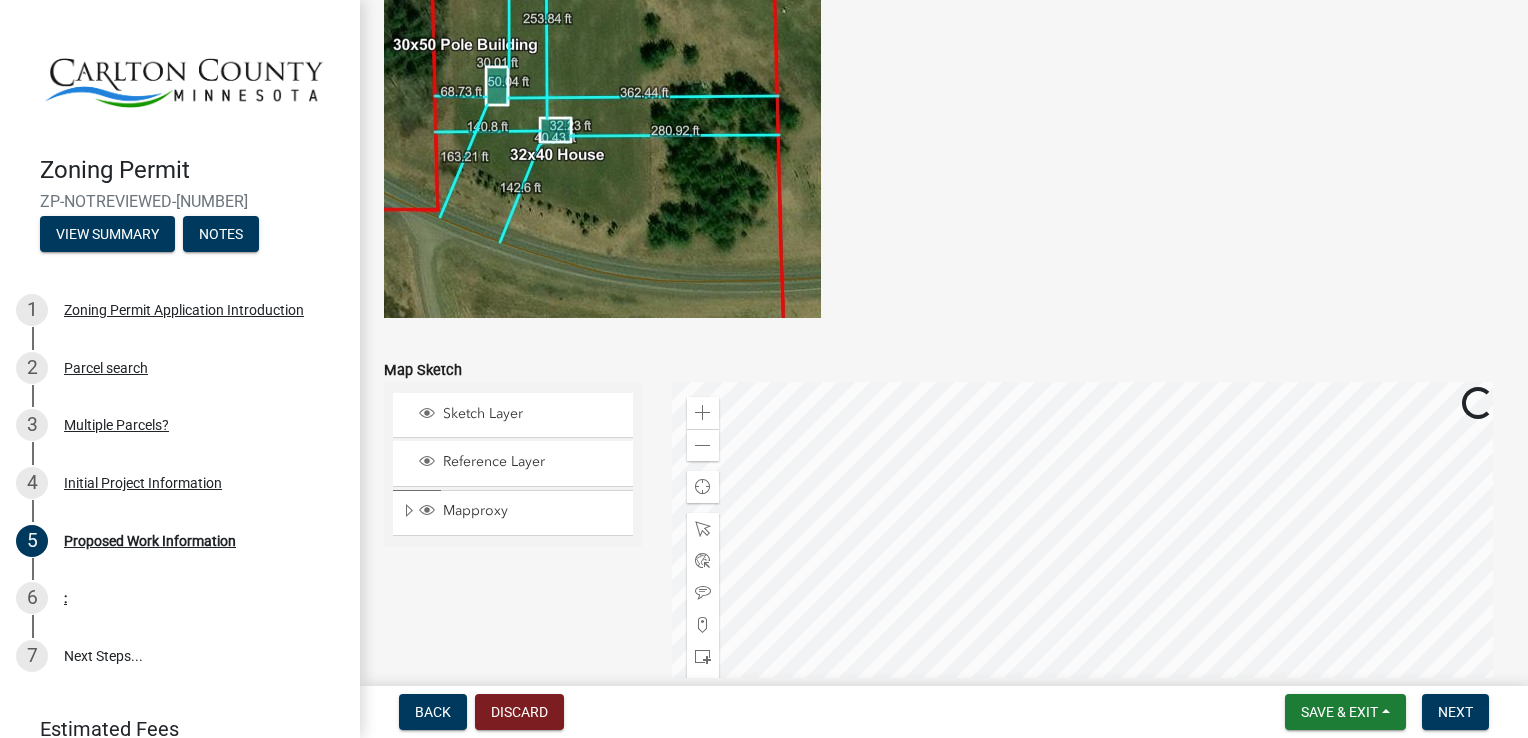 click 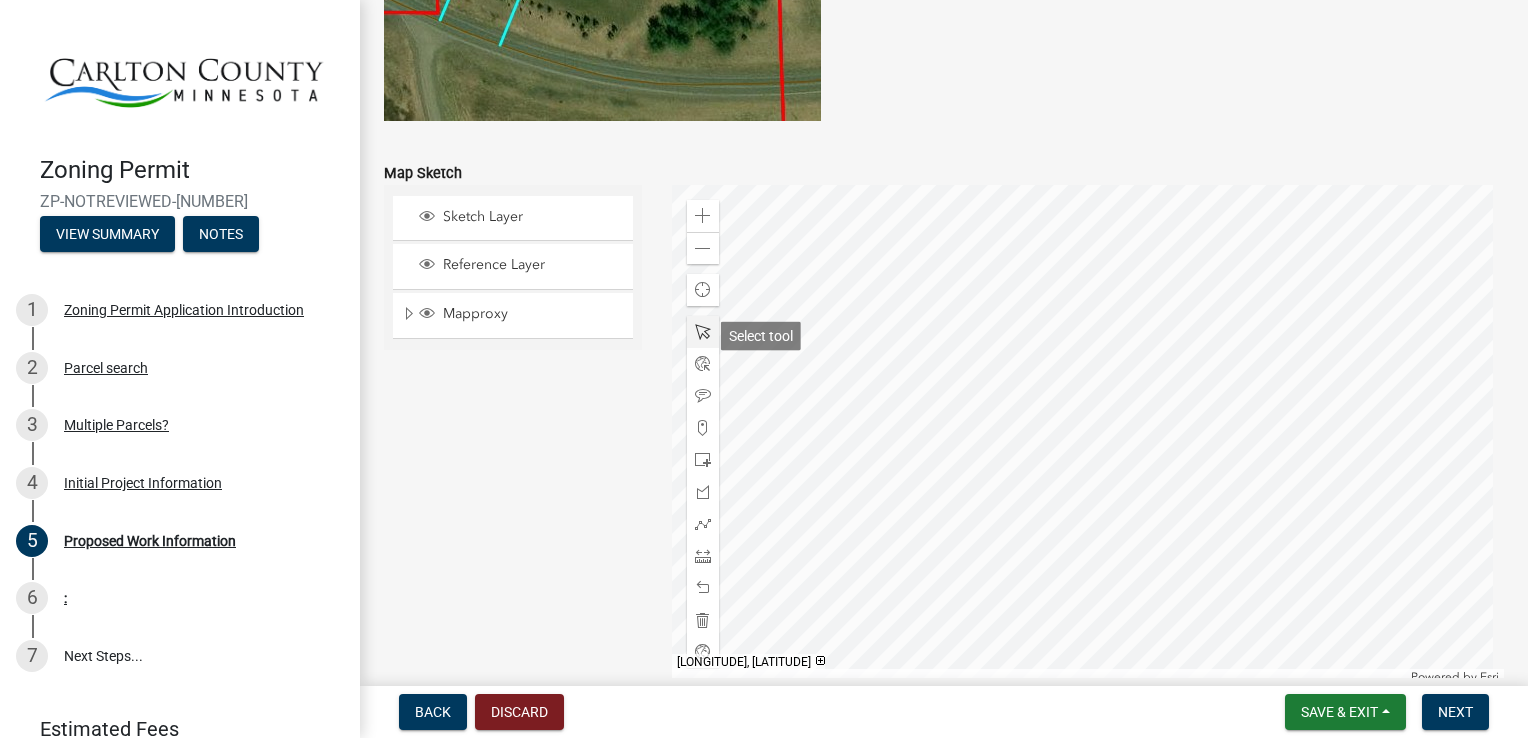scroll, scrollTop: 3996, scrollLeft: 0, axis: vertical 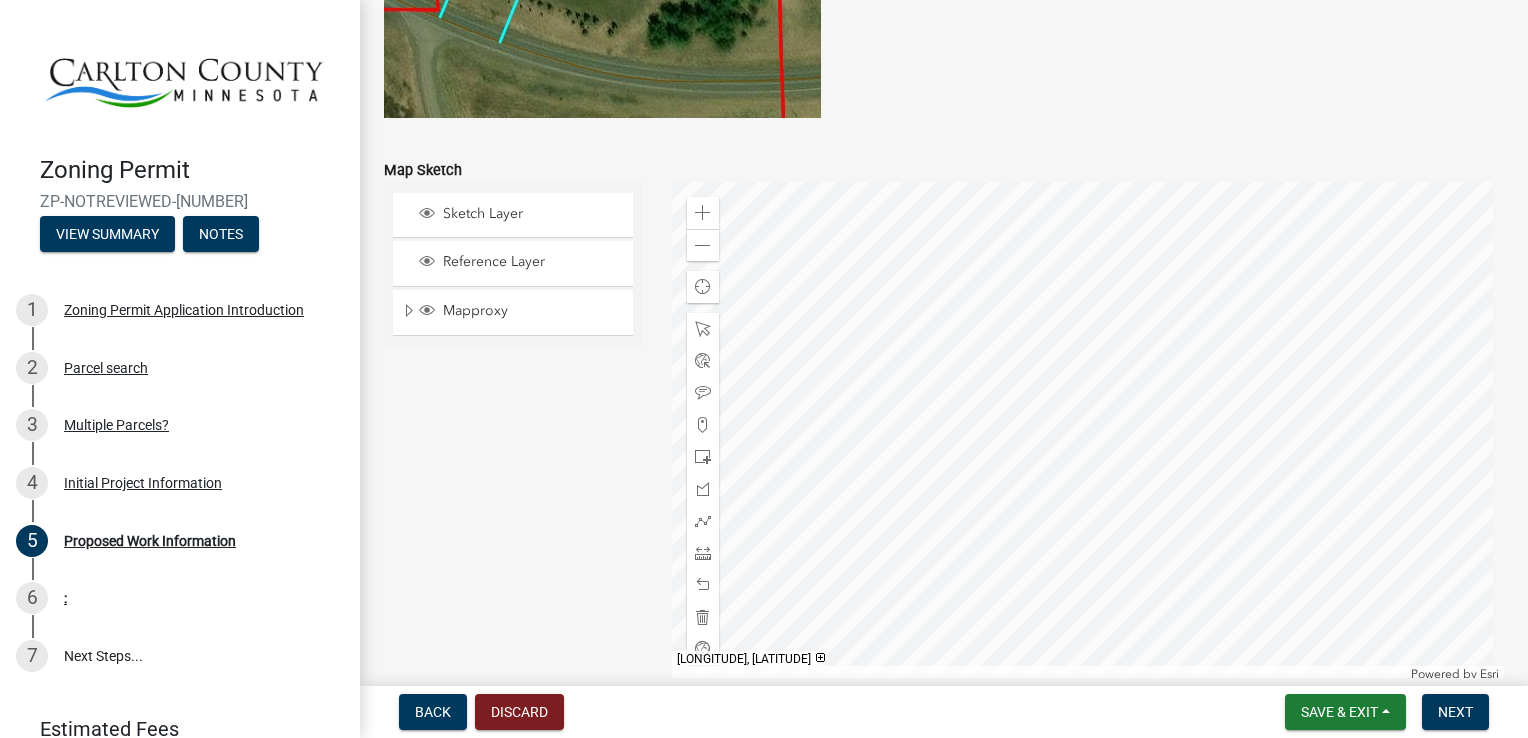 click 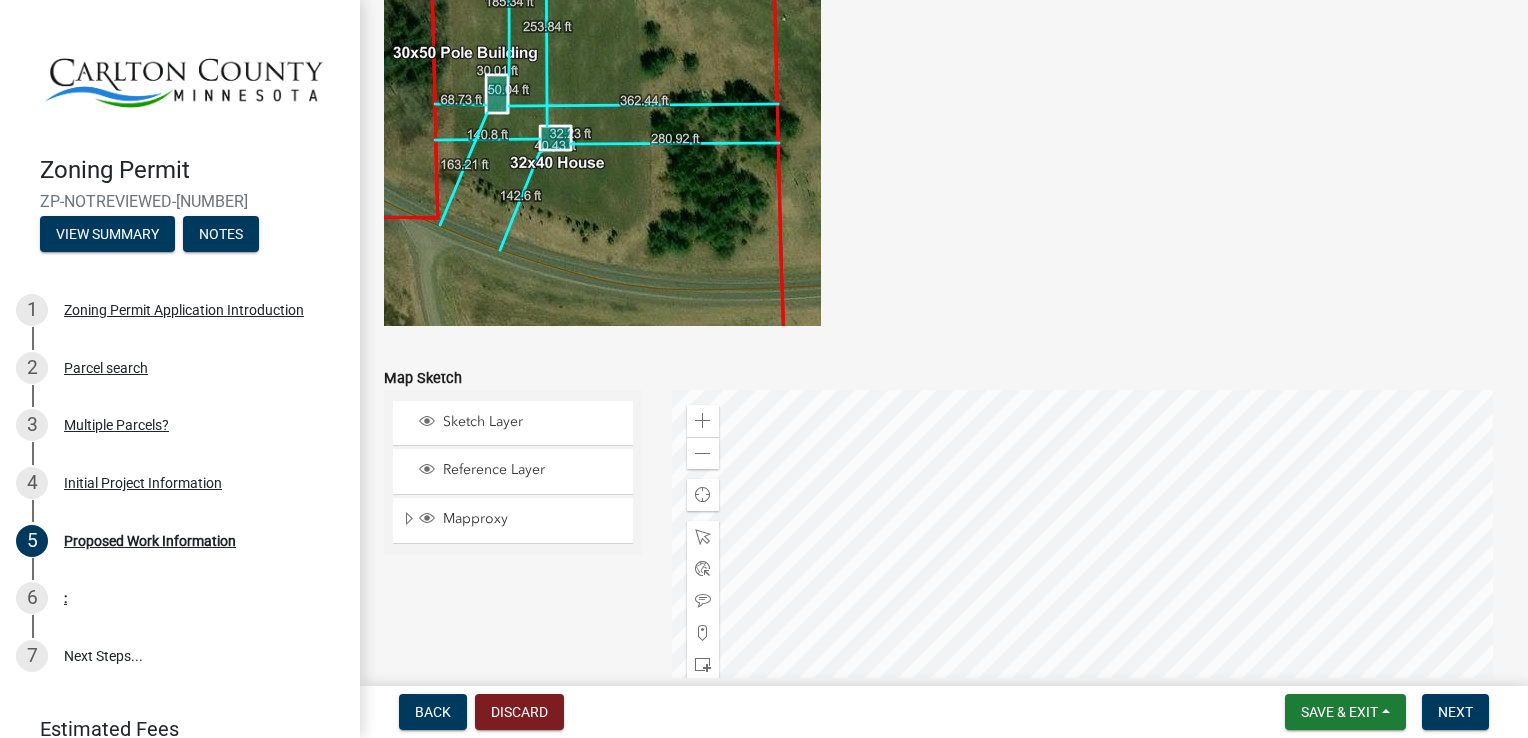 scroll, scrollTop: 3796, scrollLeft: 0, axis: vertical 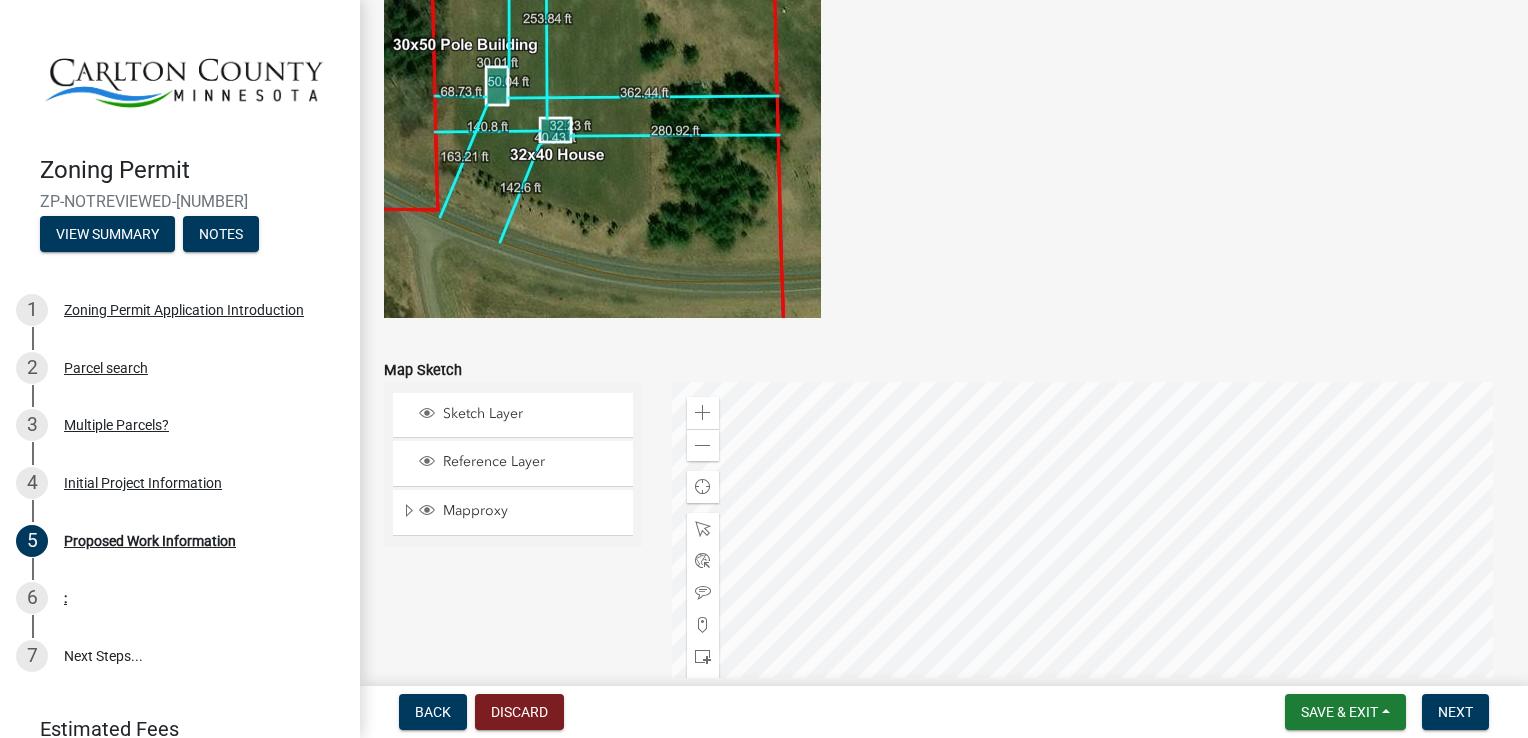 click 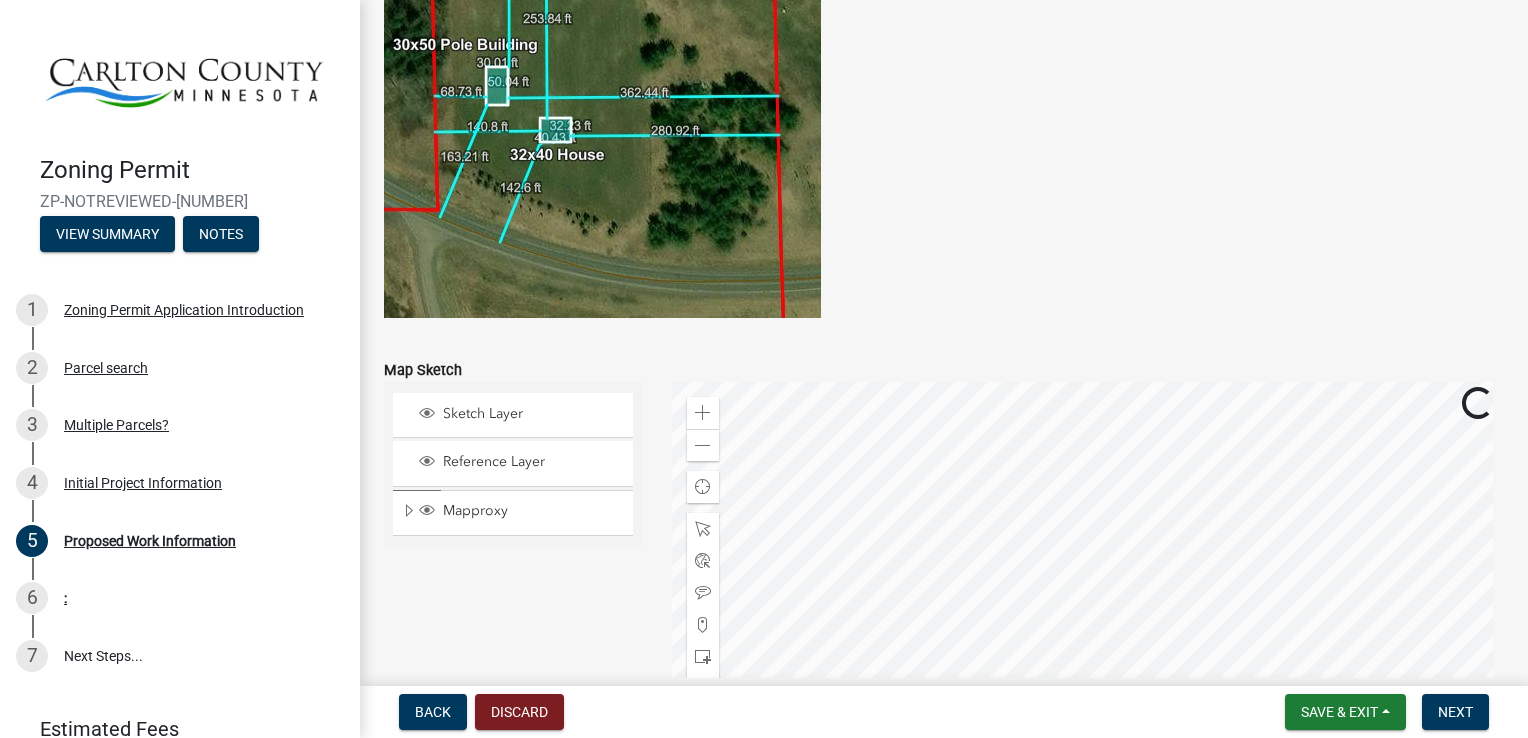 click 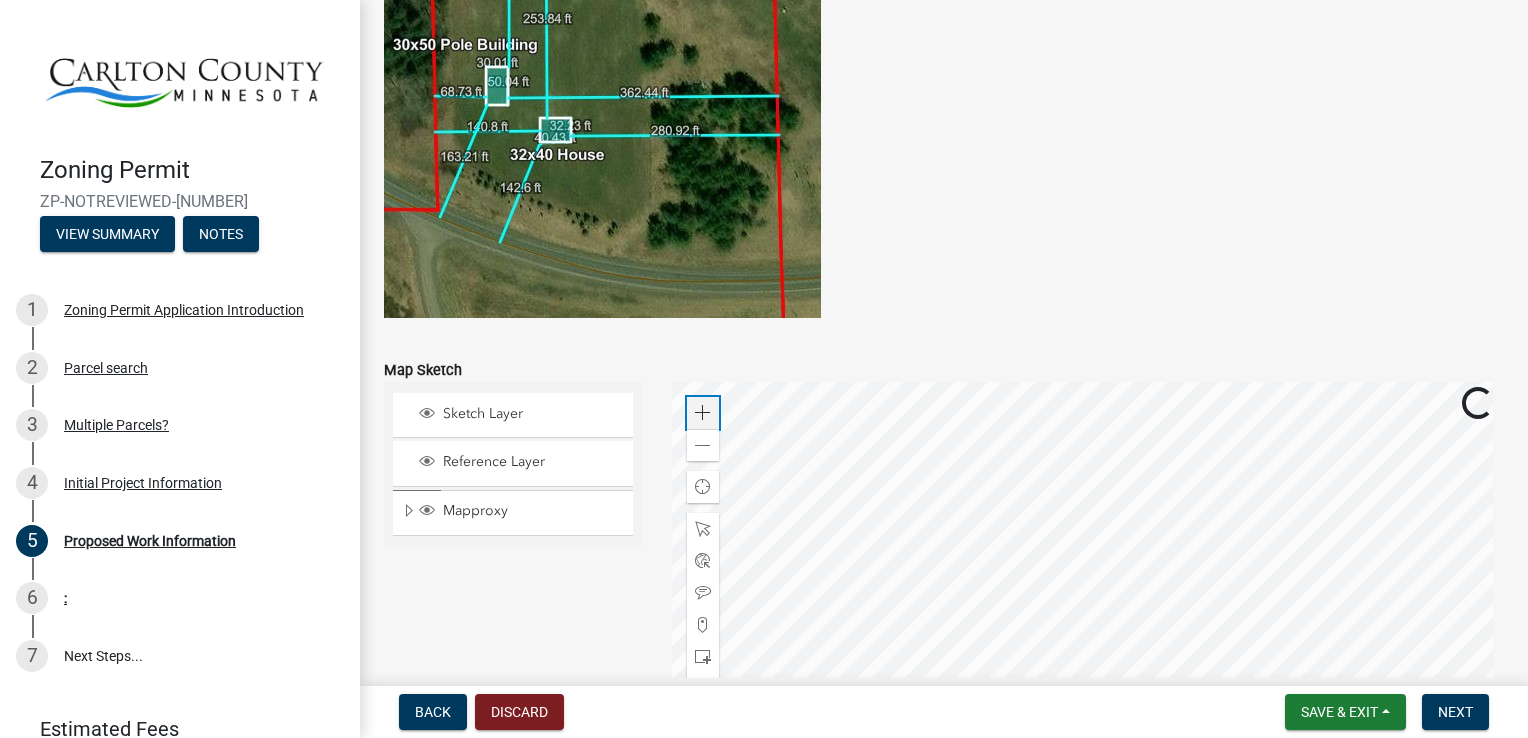 click 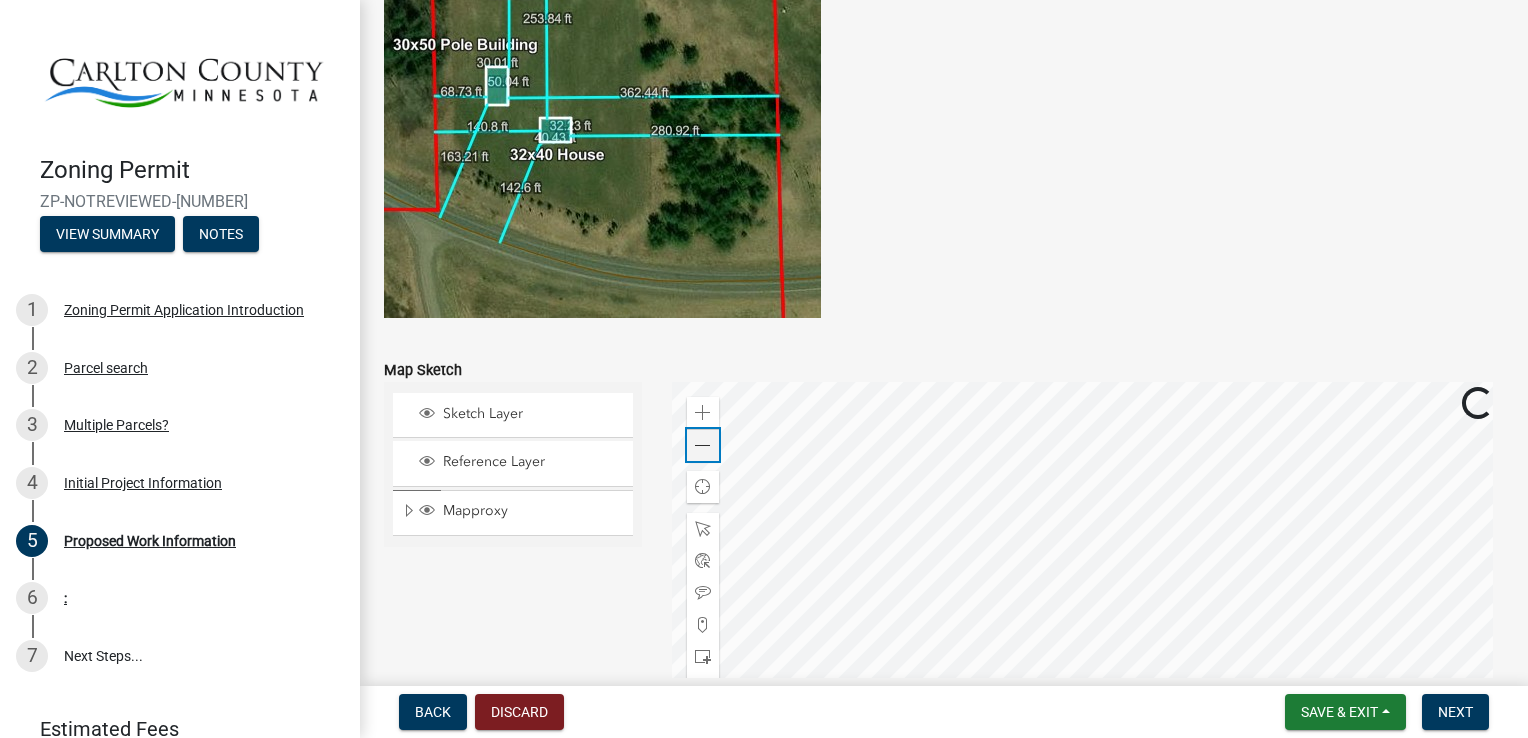 click on "Zoom out" 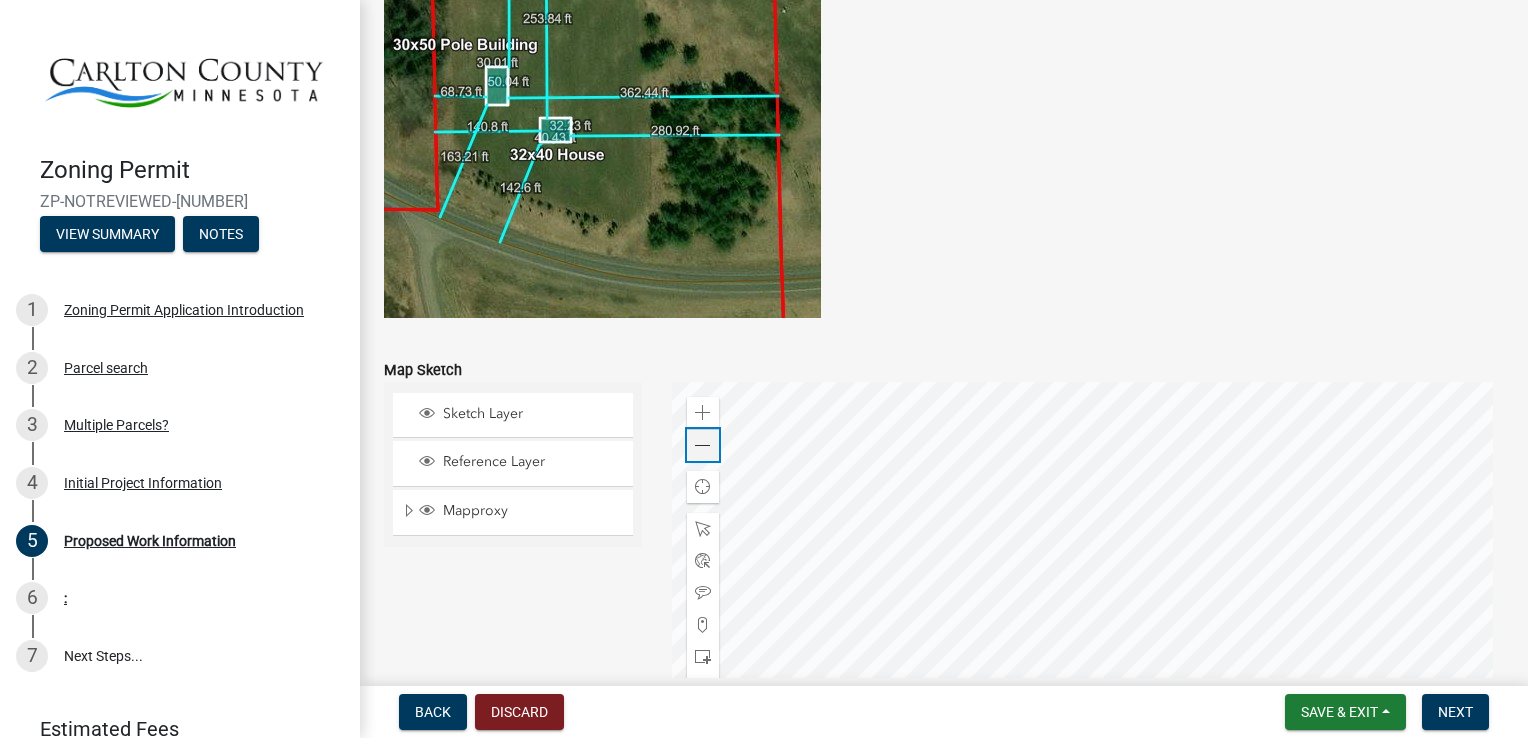click on "Zoom out" 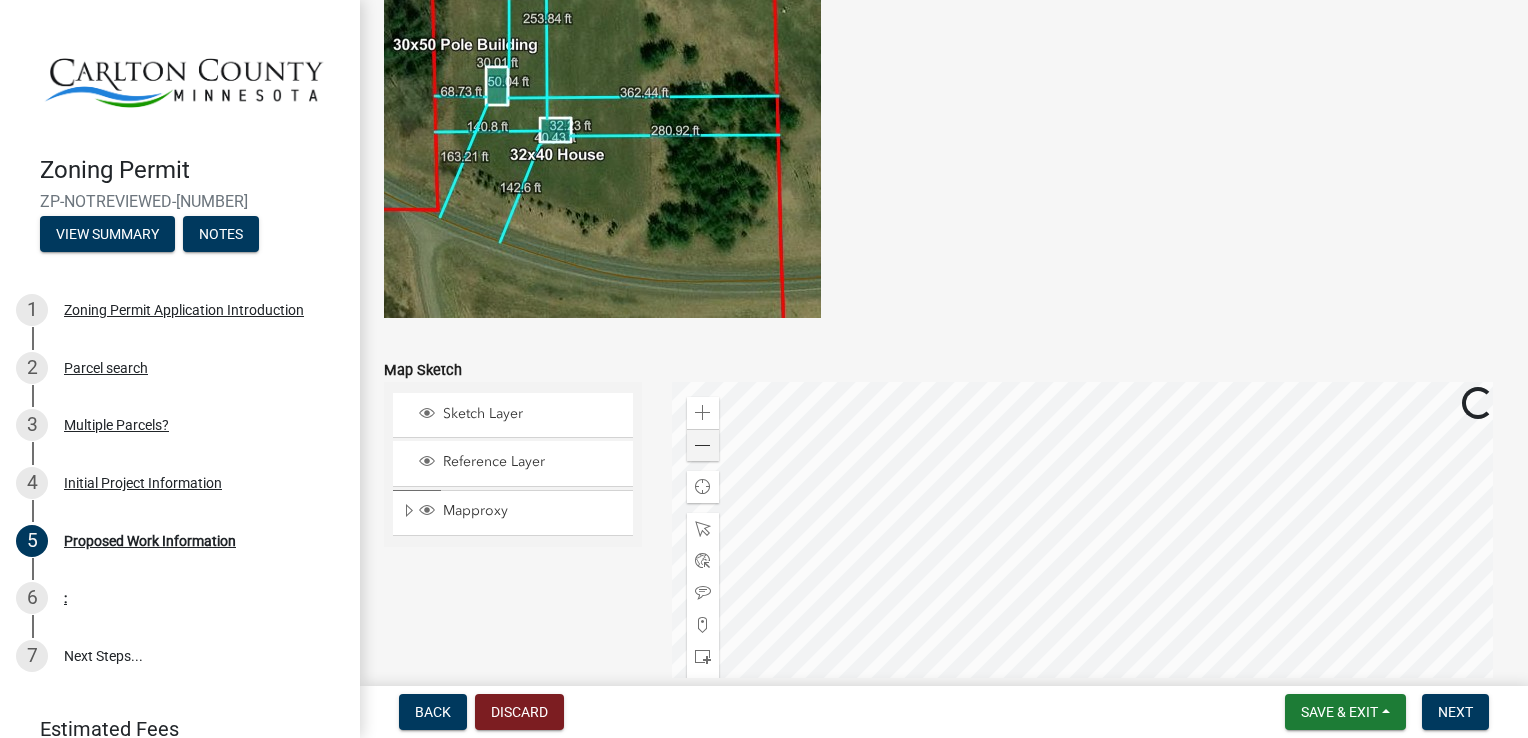click 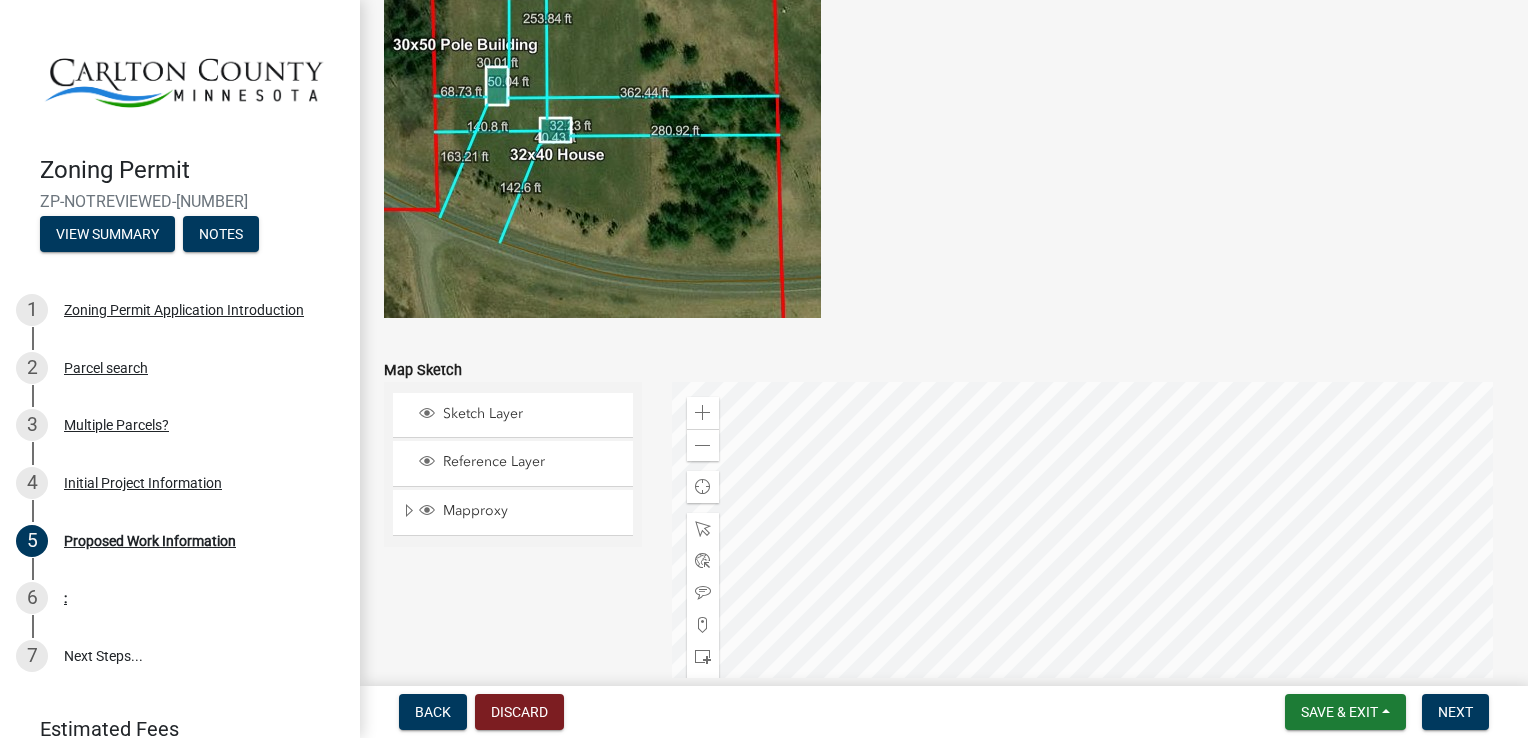 click 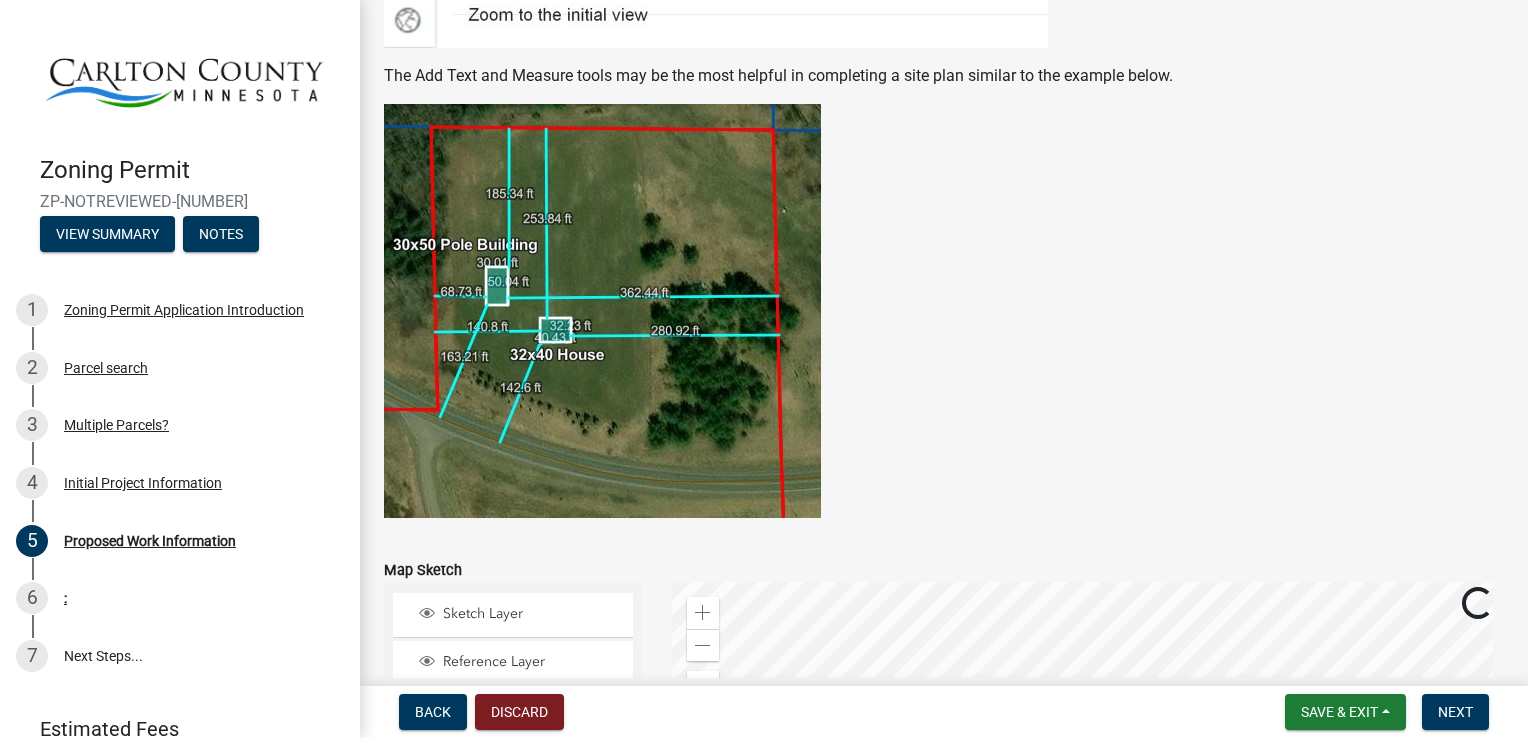 scroll, scrollTop: 3796, scrollLeft: 0, axis: vertical 